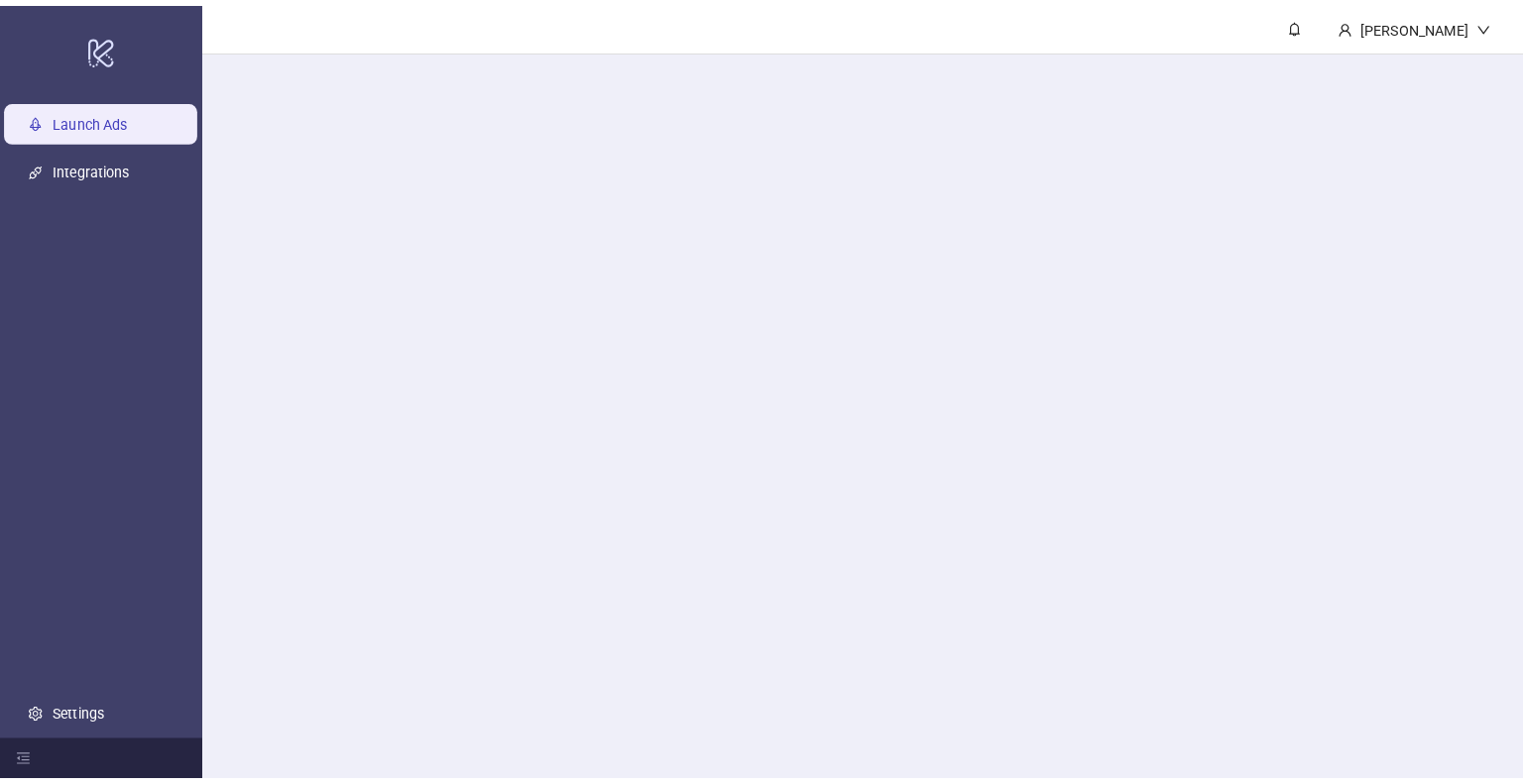 scroll, scrollTop: 0, scrollLeft: 0, axis: both 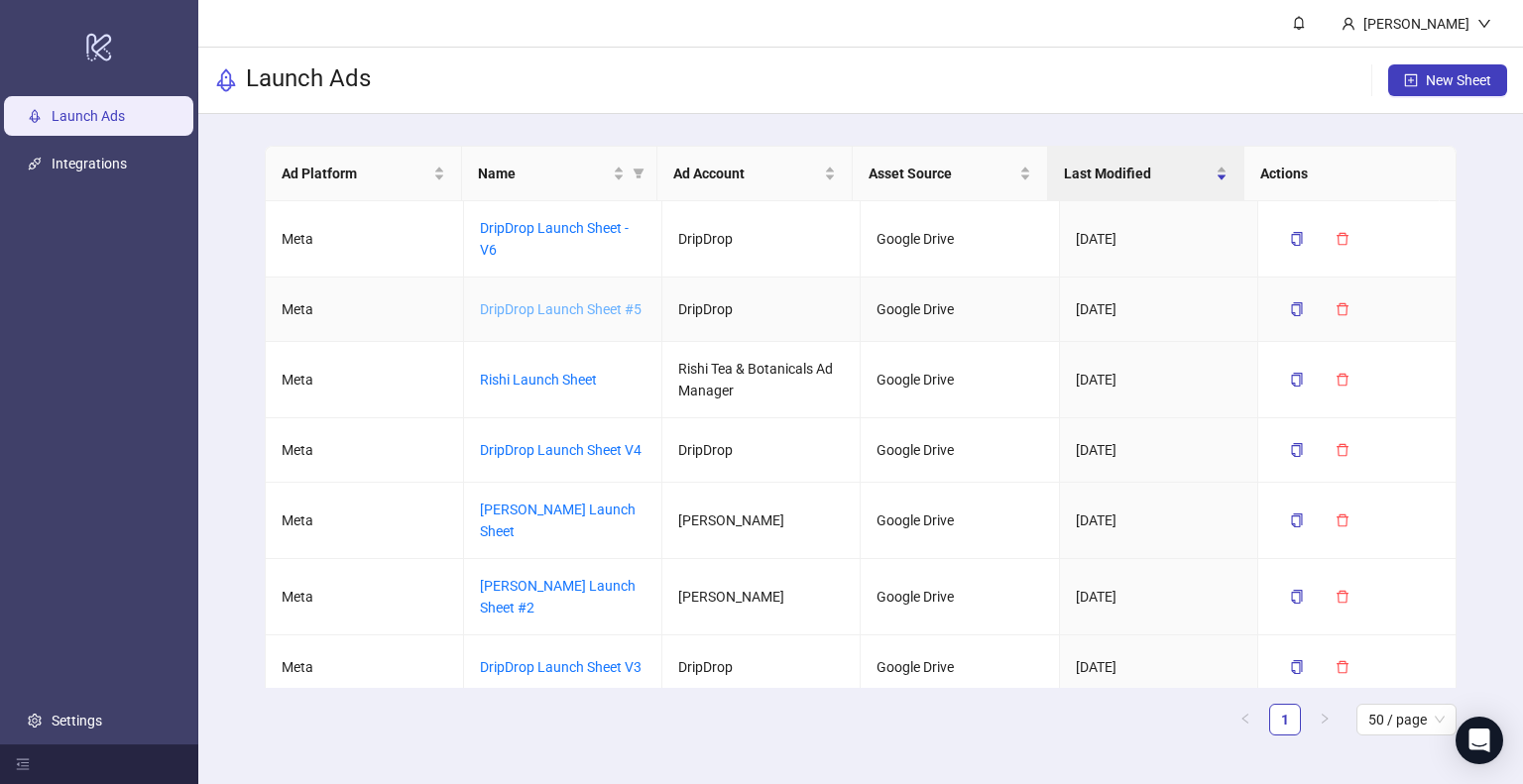 click on "DripDrop Launch Sheet #5" at bounding box center (560, 309) 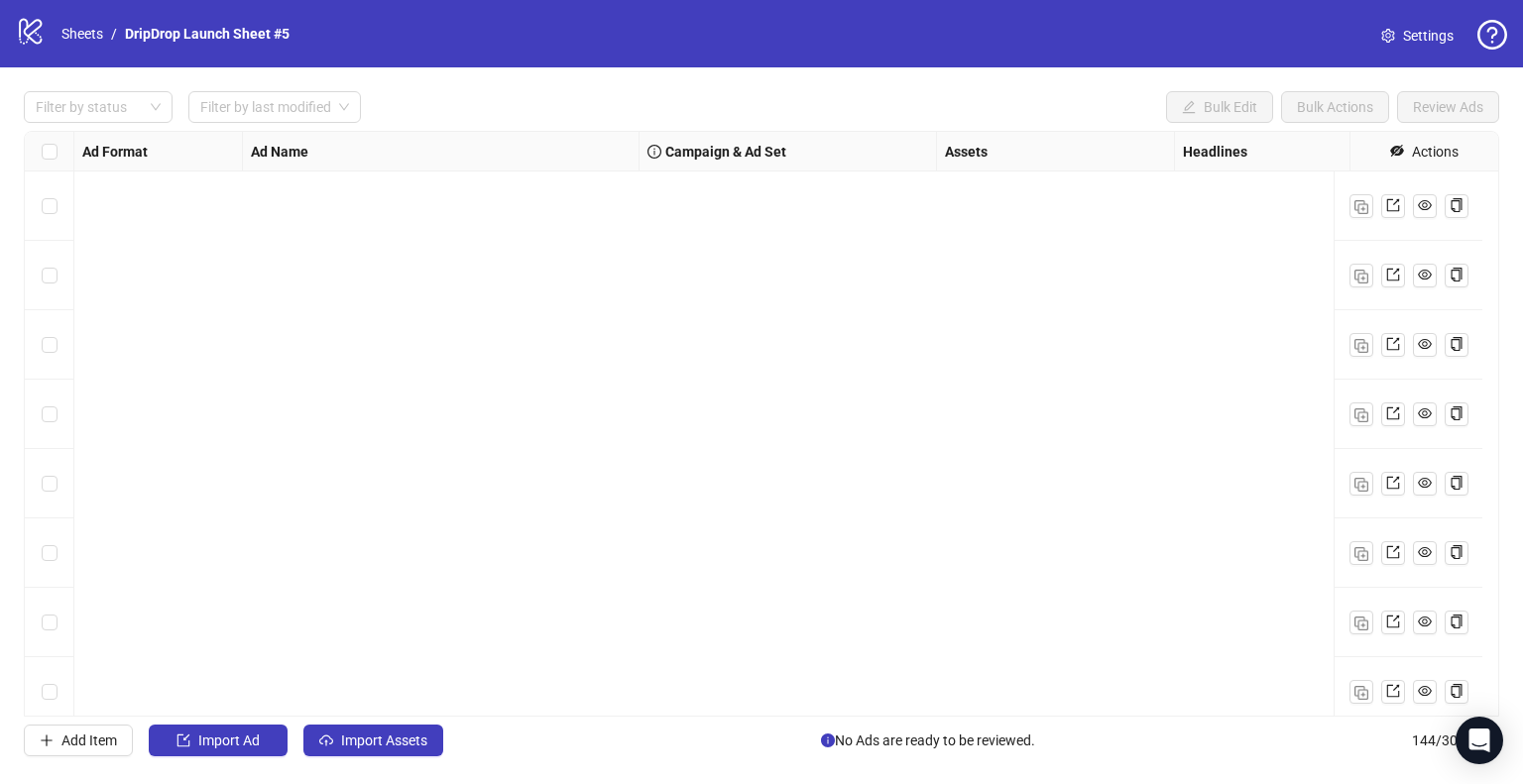 scroll, scrollTop: 9463, scrollLeft: 0, axis: vertical 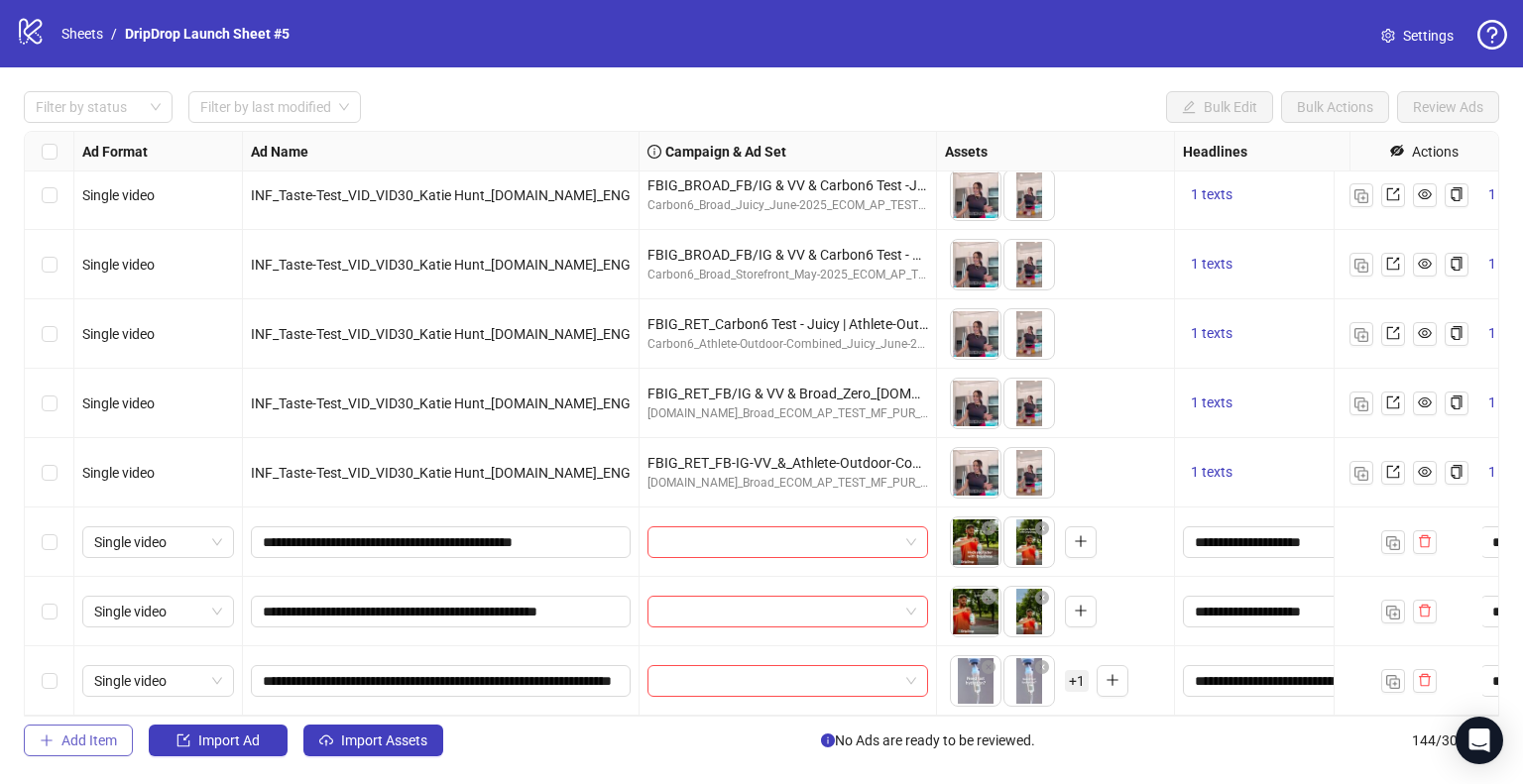 click on "Add Item" at bounding box center (89, 740) 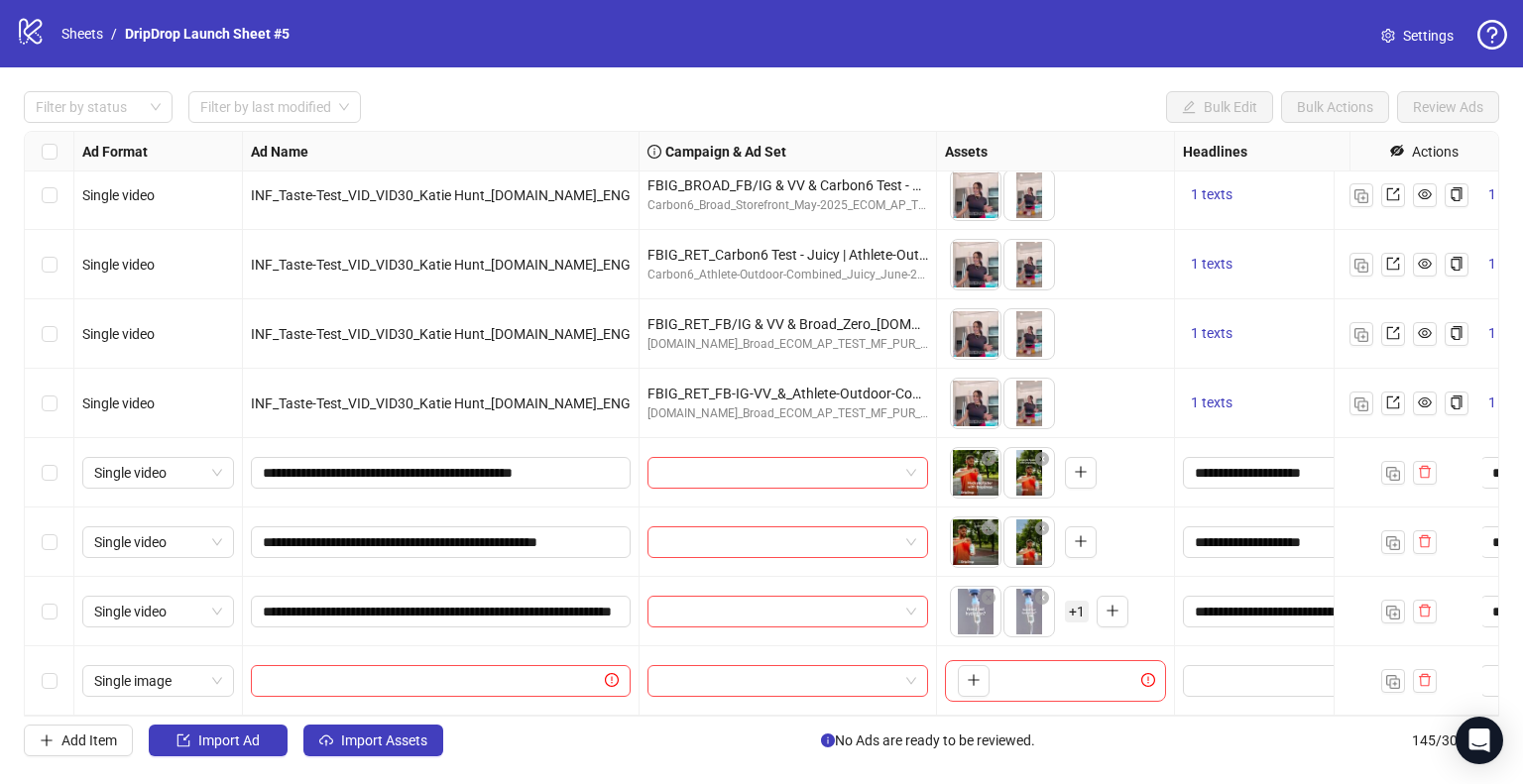 scroll, scrollTop: 9532, scrollLeft: 0, axis: vertical 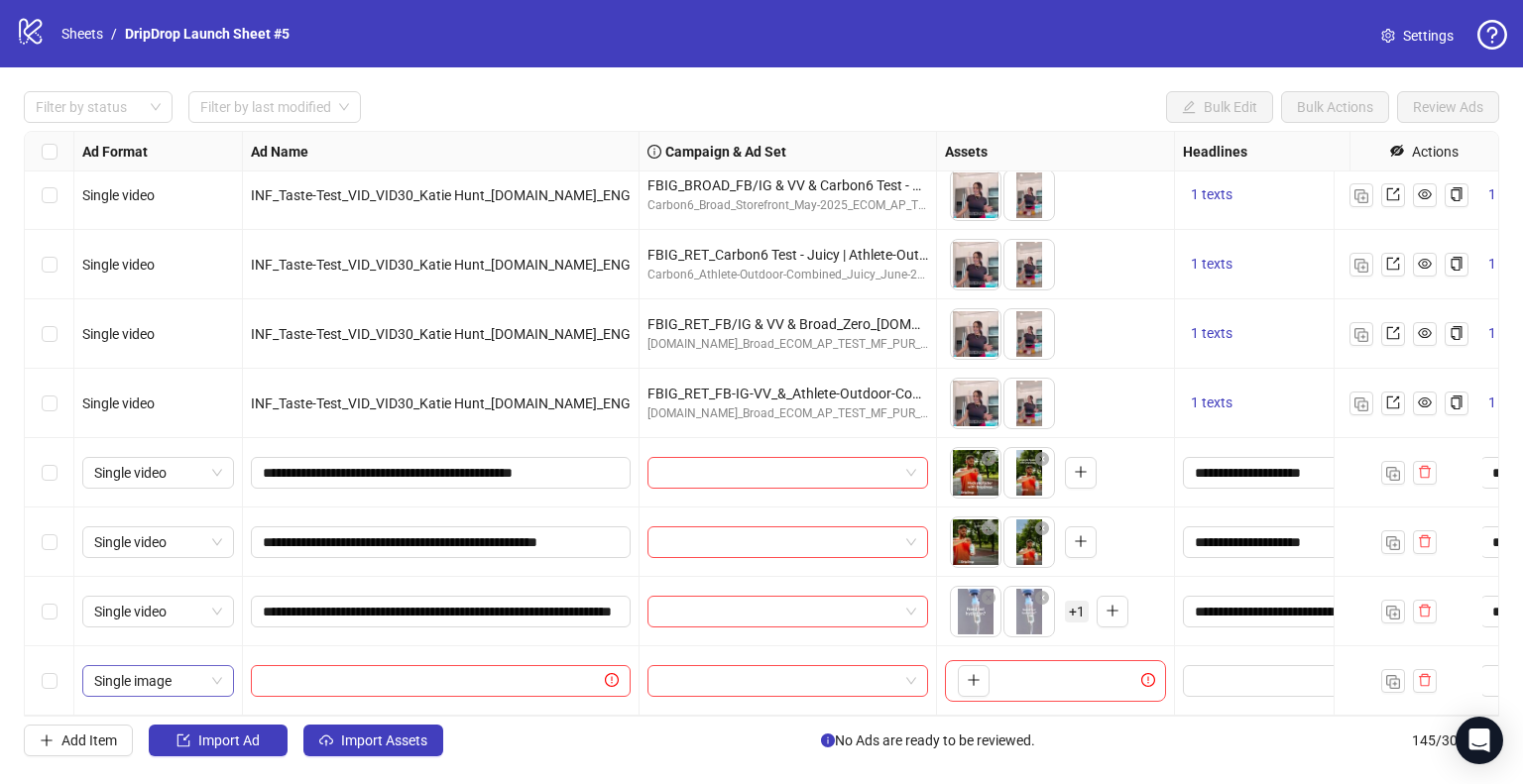 click on "Single image" at bounding box center (158, 681) 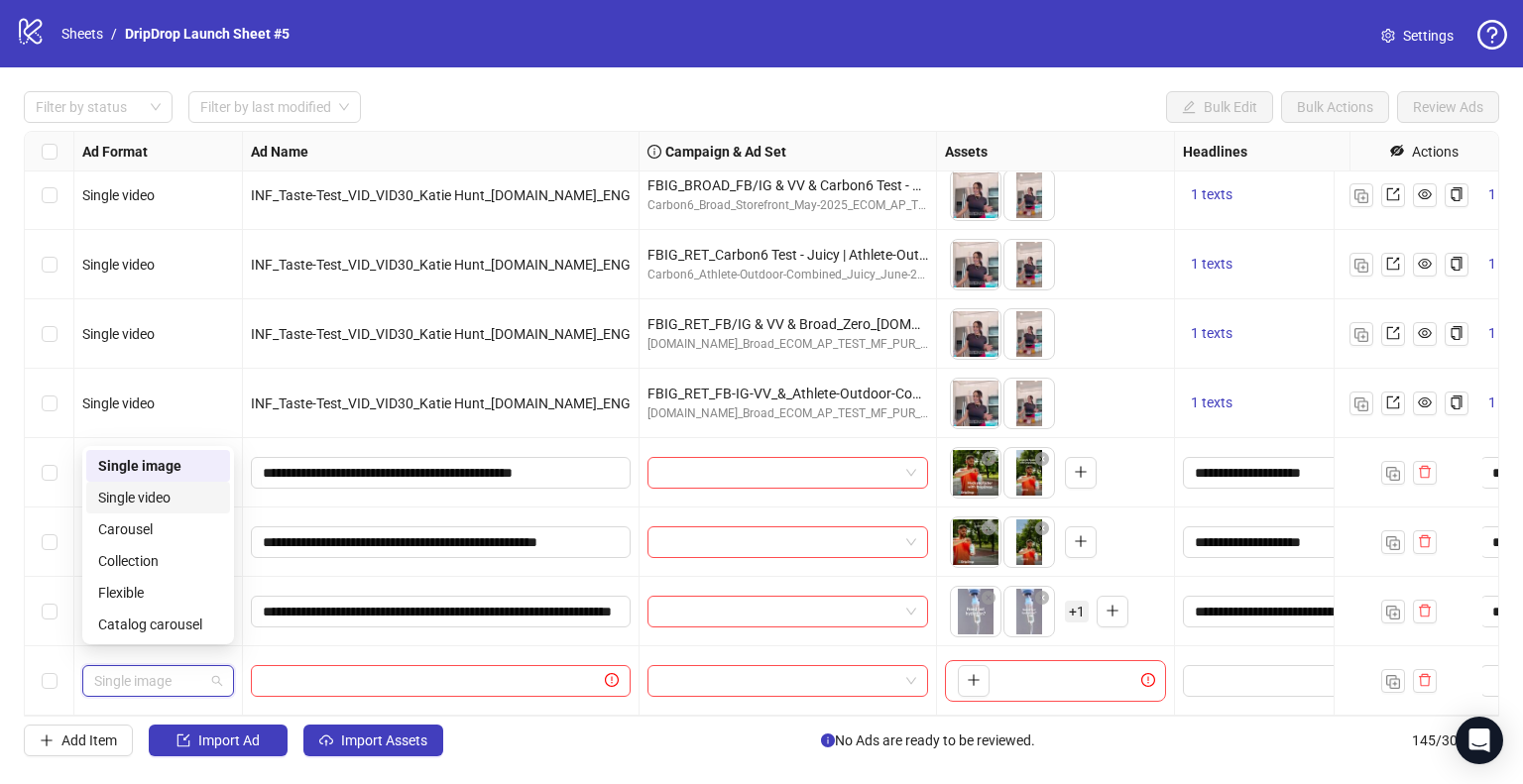 click on "Single video" at bounding box center [158, 498] 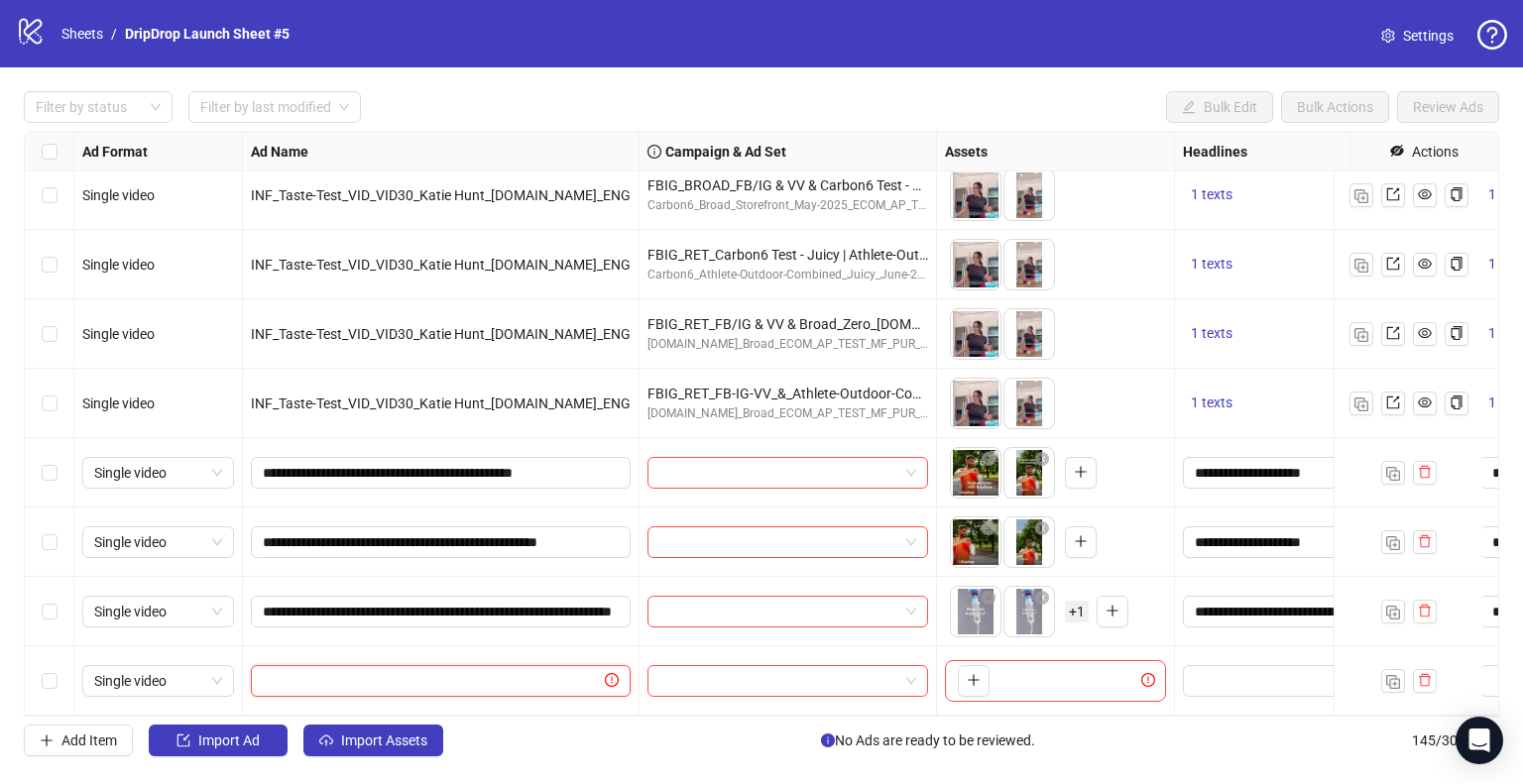 click at bounding box center [431, 681] 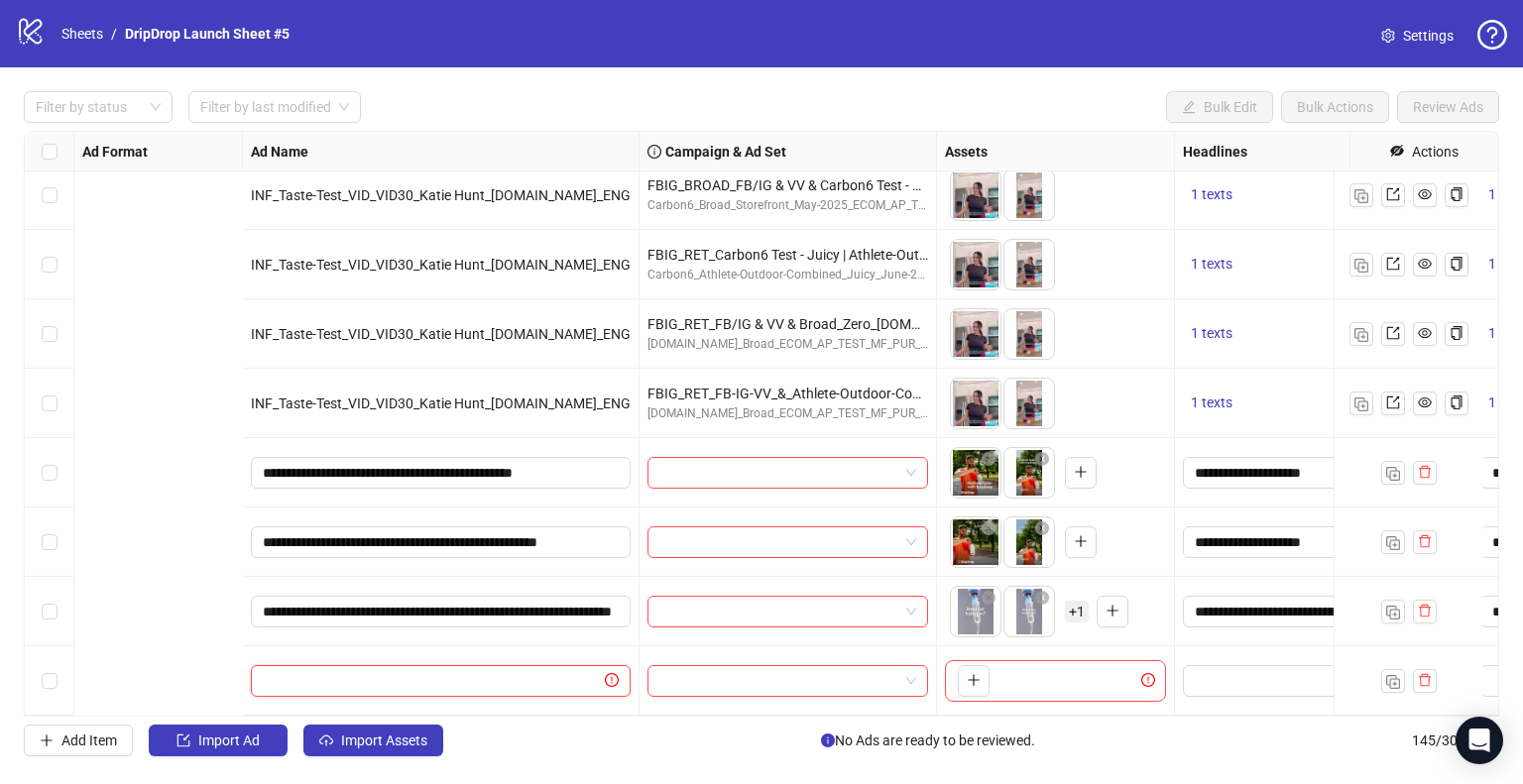 scroll, scrollTop: 9532, scrollLeft: 842, axis: both 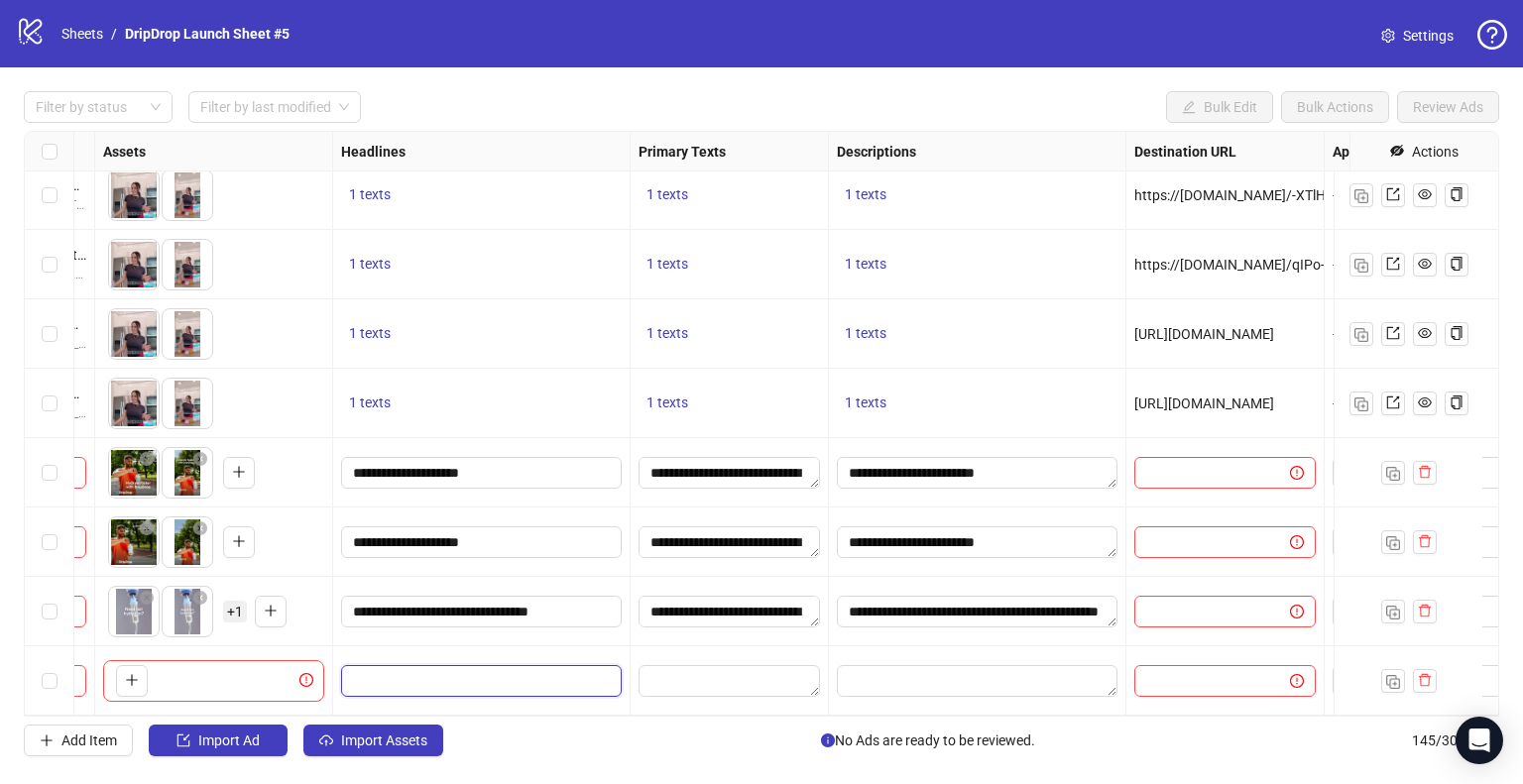 click at bounding box center (479, 681) 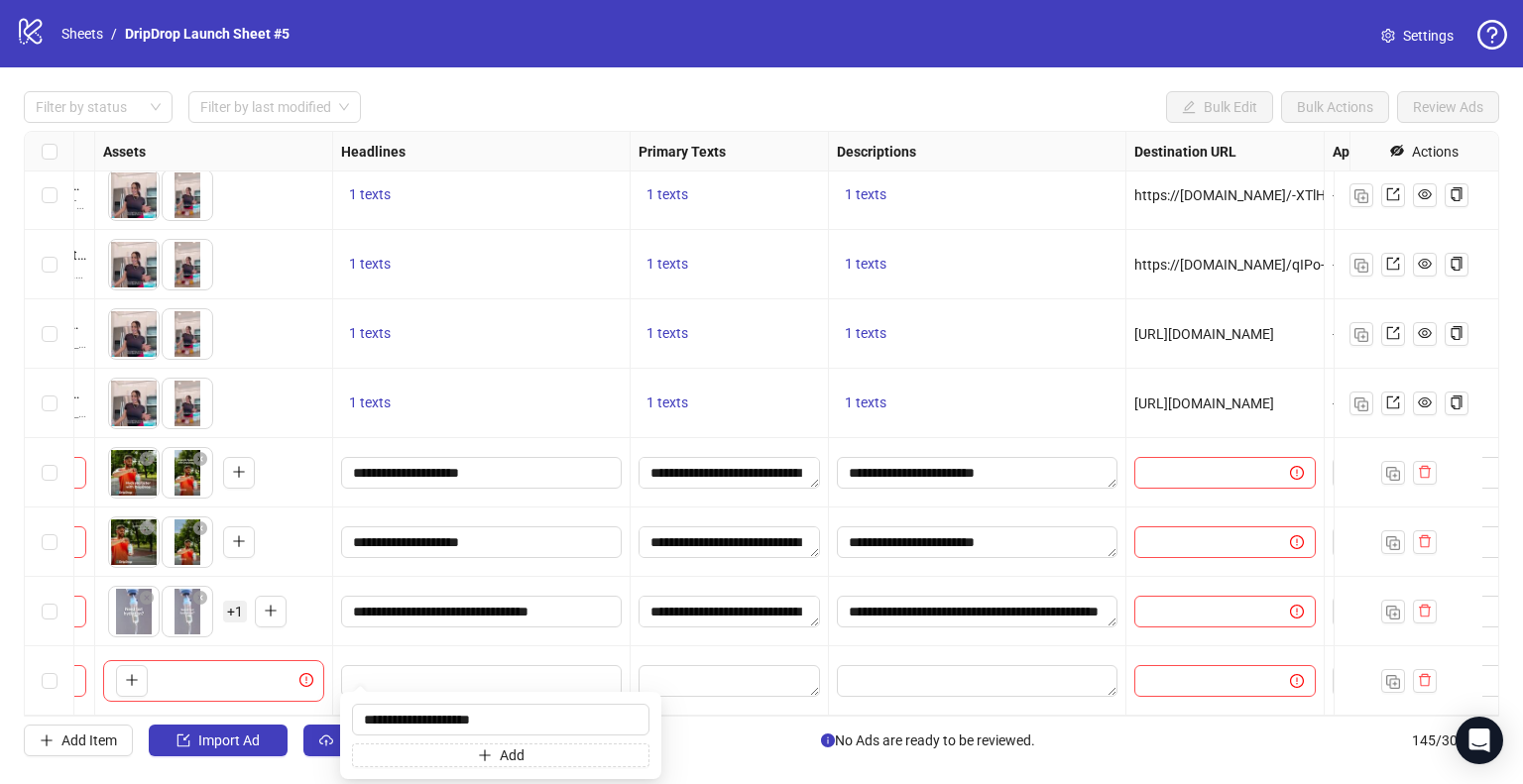 click at bounding box center (482, 681) 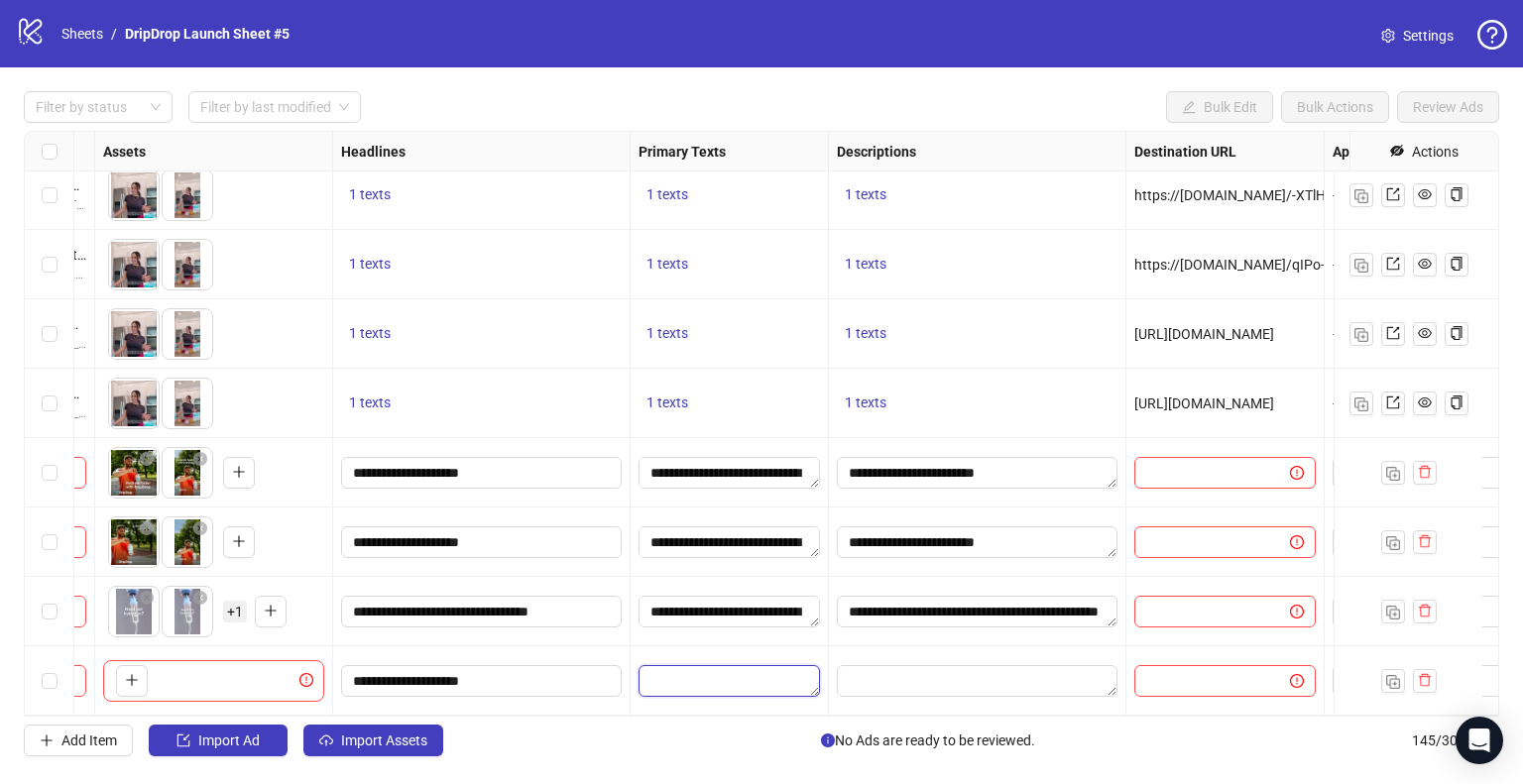 click at bounding box center (729, 681) 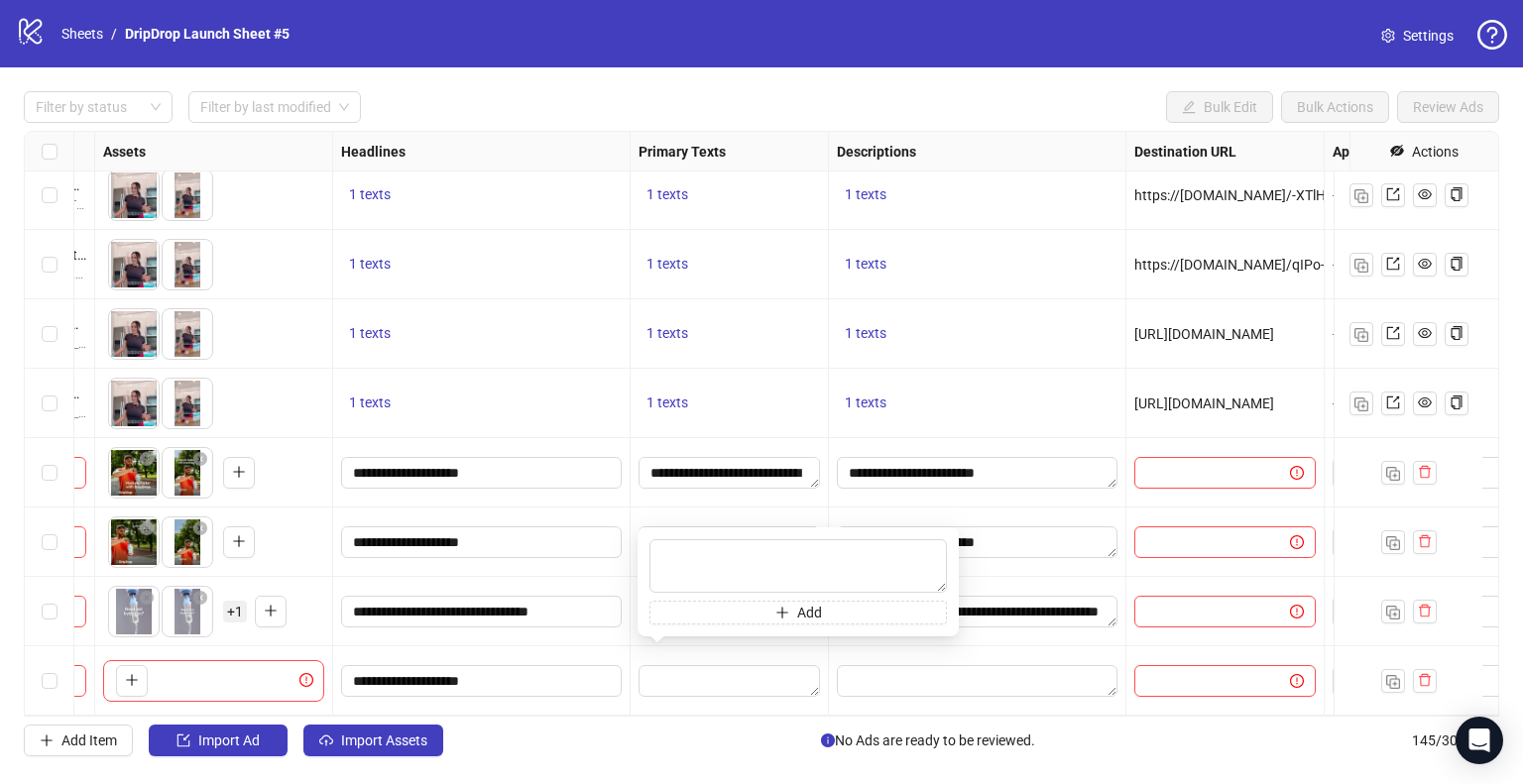 type on "**********" 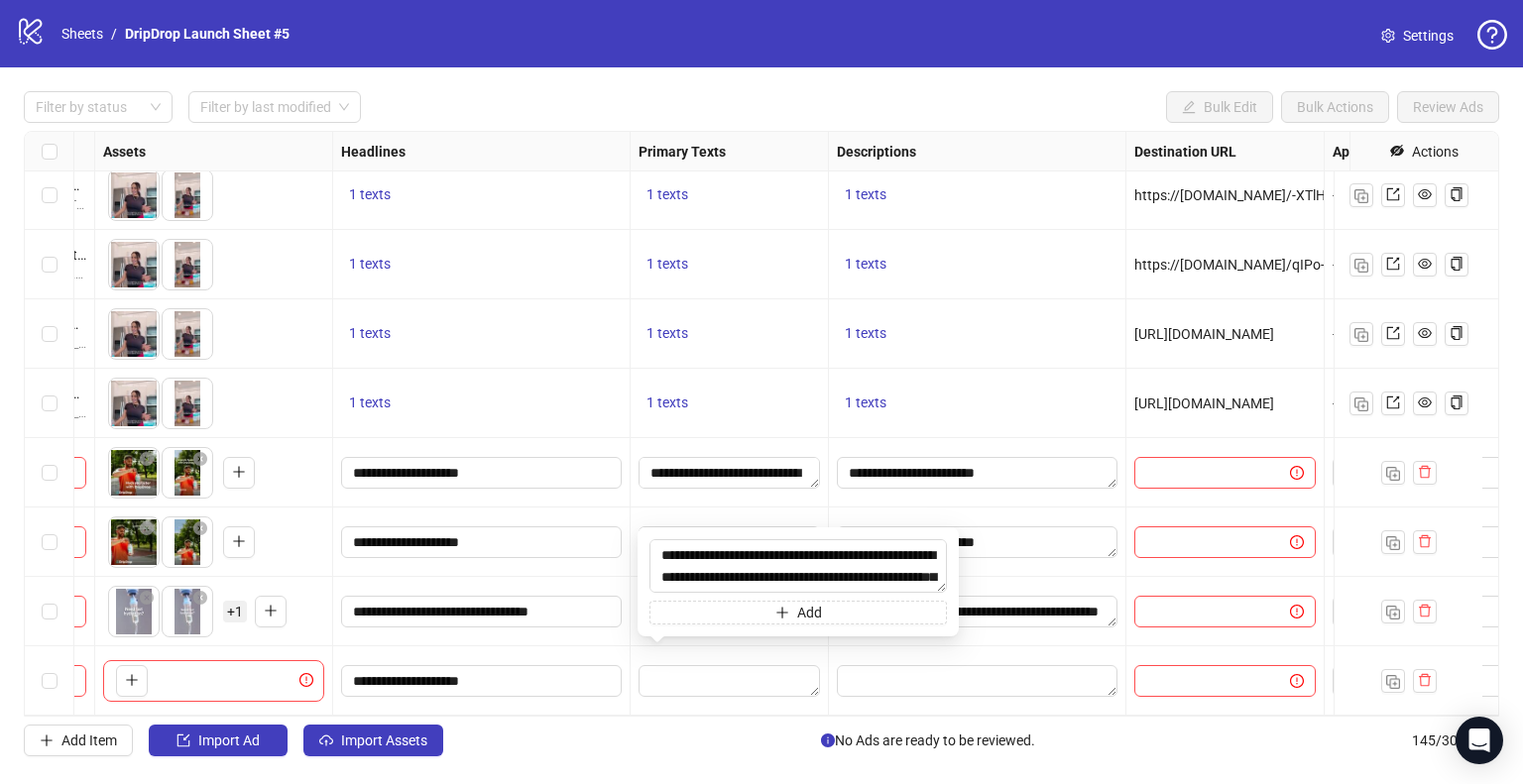 scroll, scrollTop: 58, scrollLeft: 0, axis: vertical 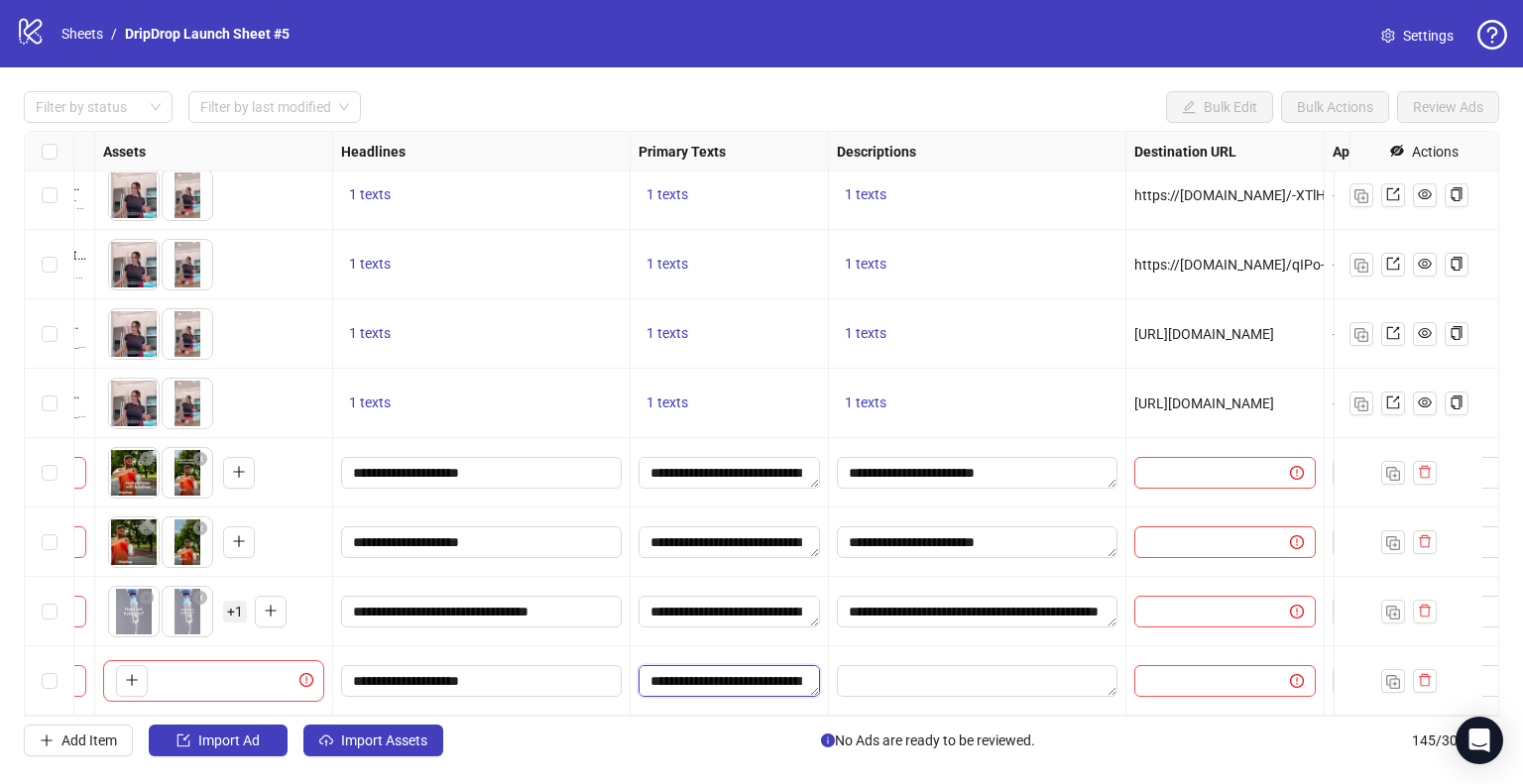 click on "**********" at bounding box center (729, 681) 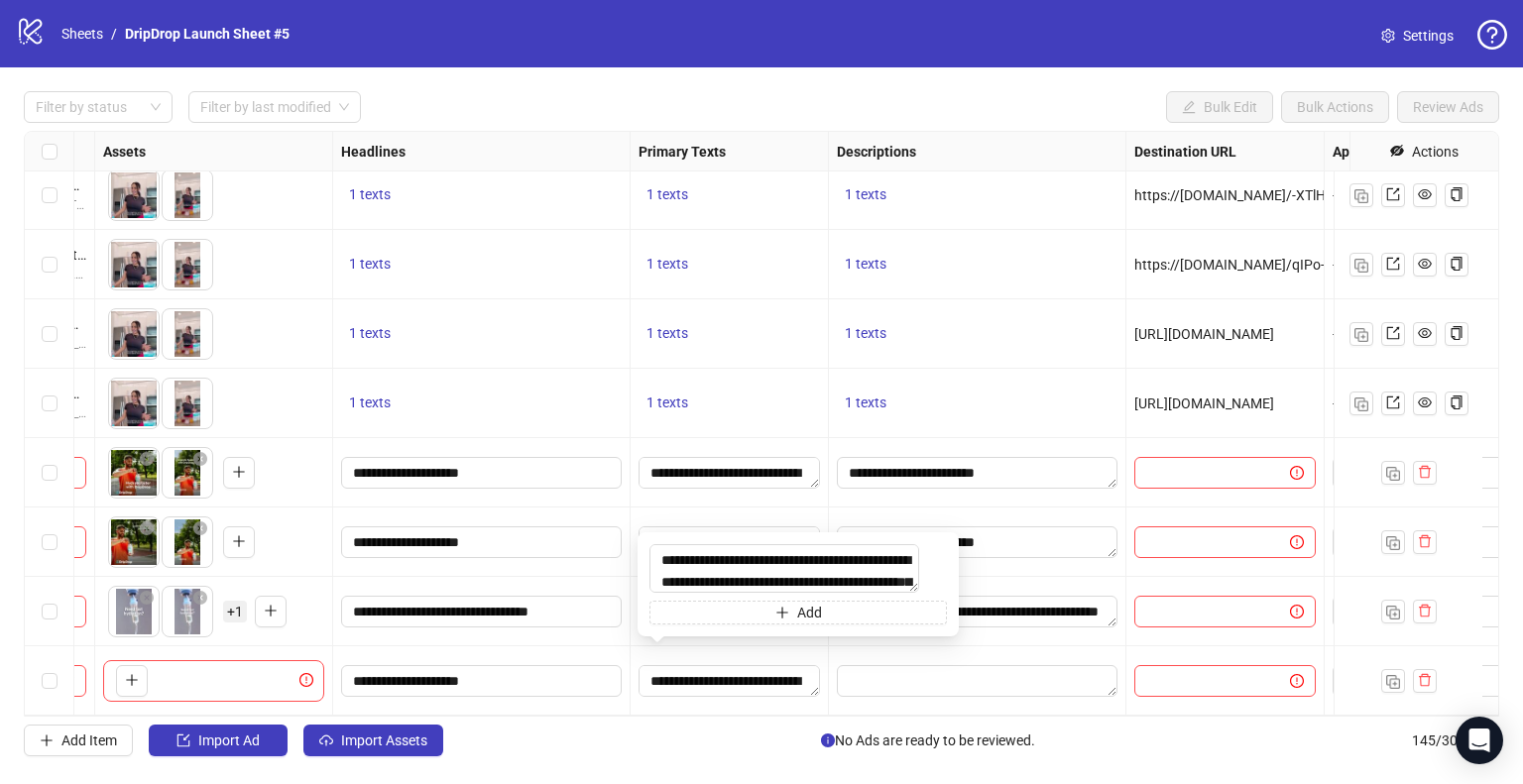 type on "**********" 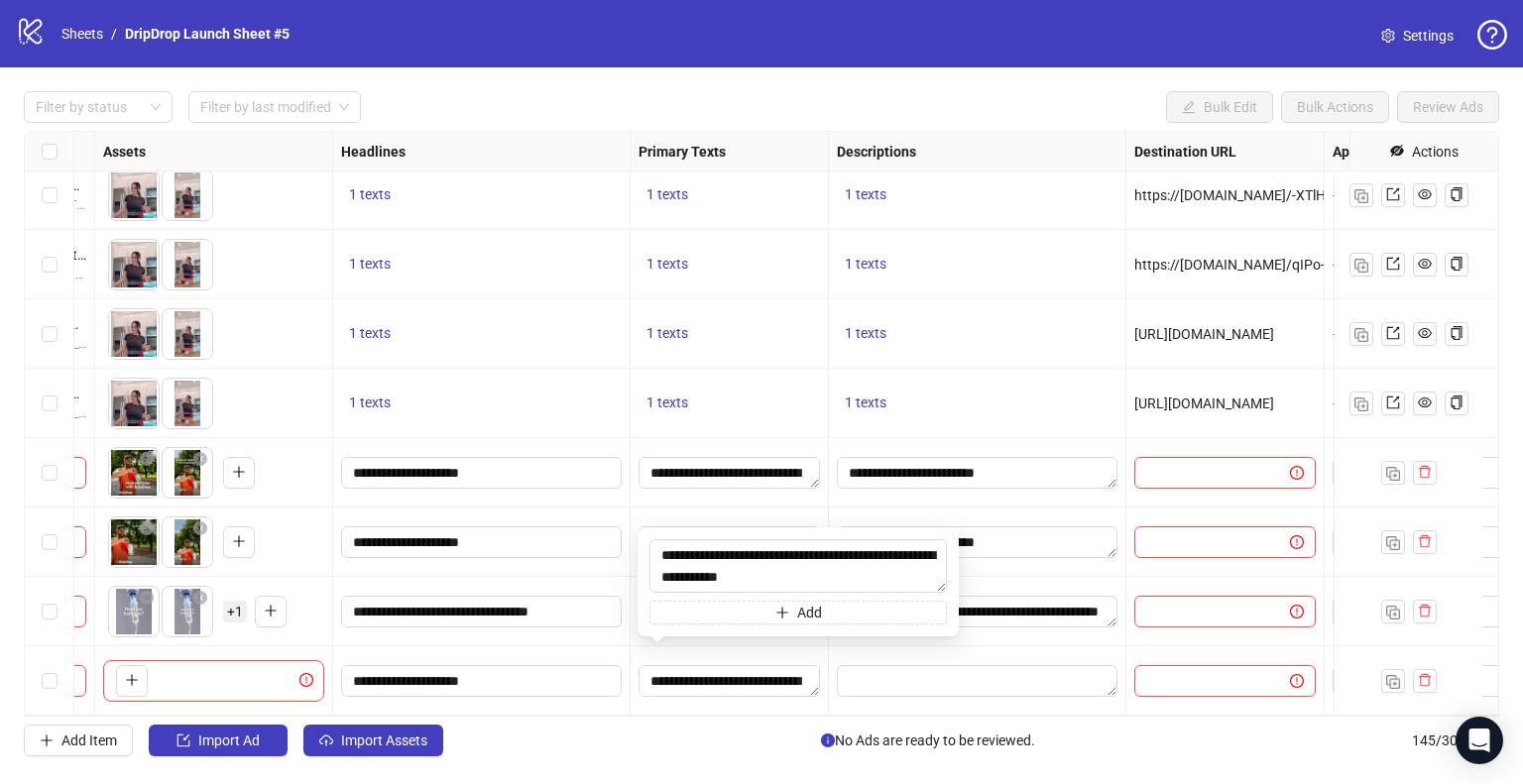 click on "**********" at bounding box center [730, 681] 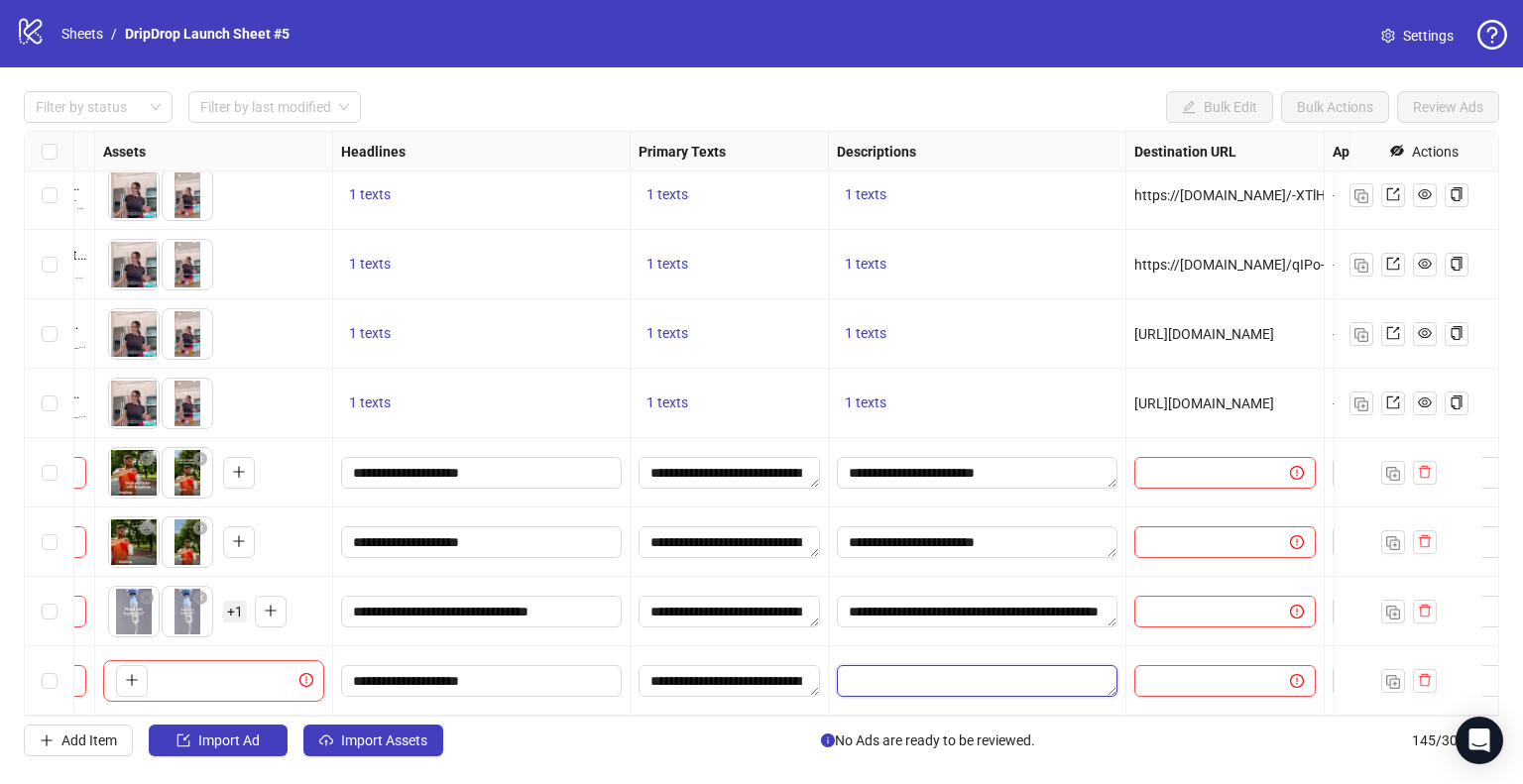 click at bounding box center [977, 681] 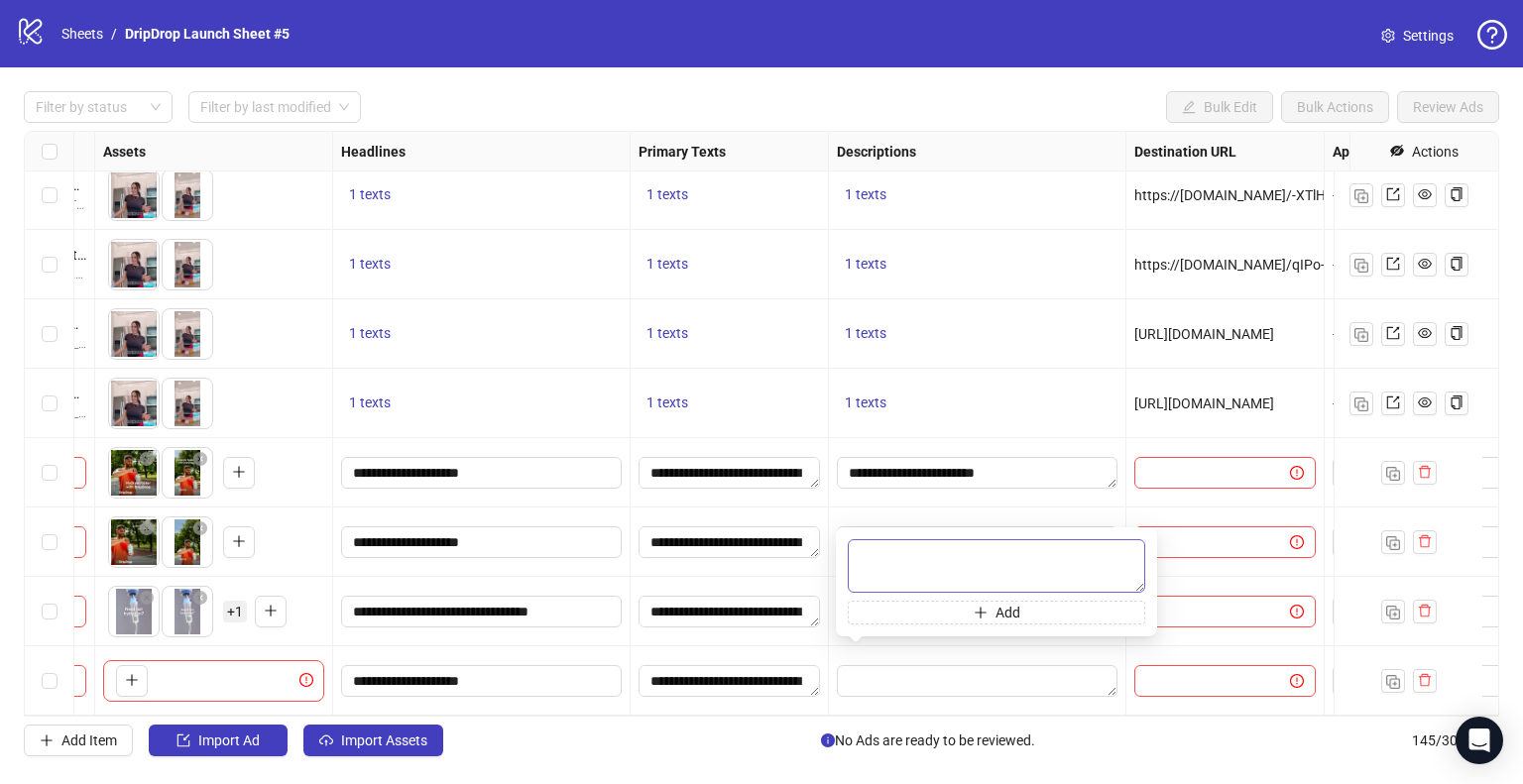 type on "**********" 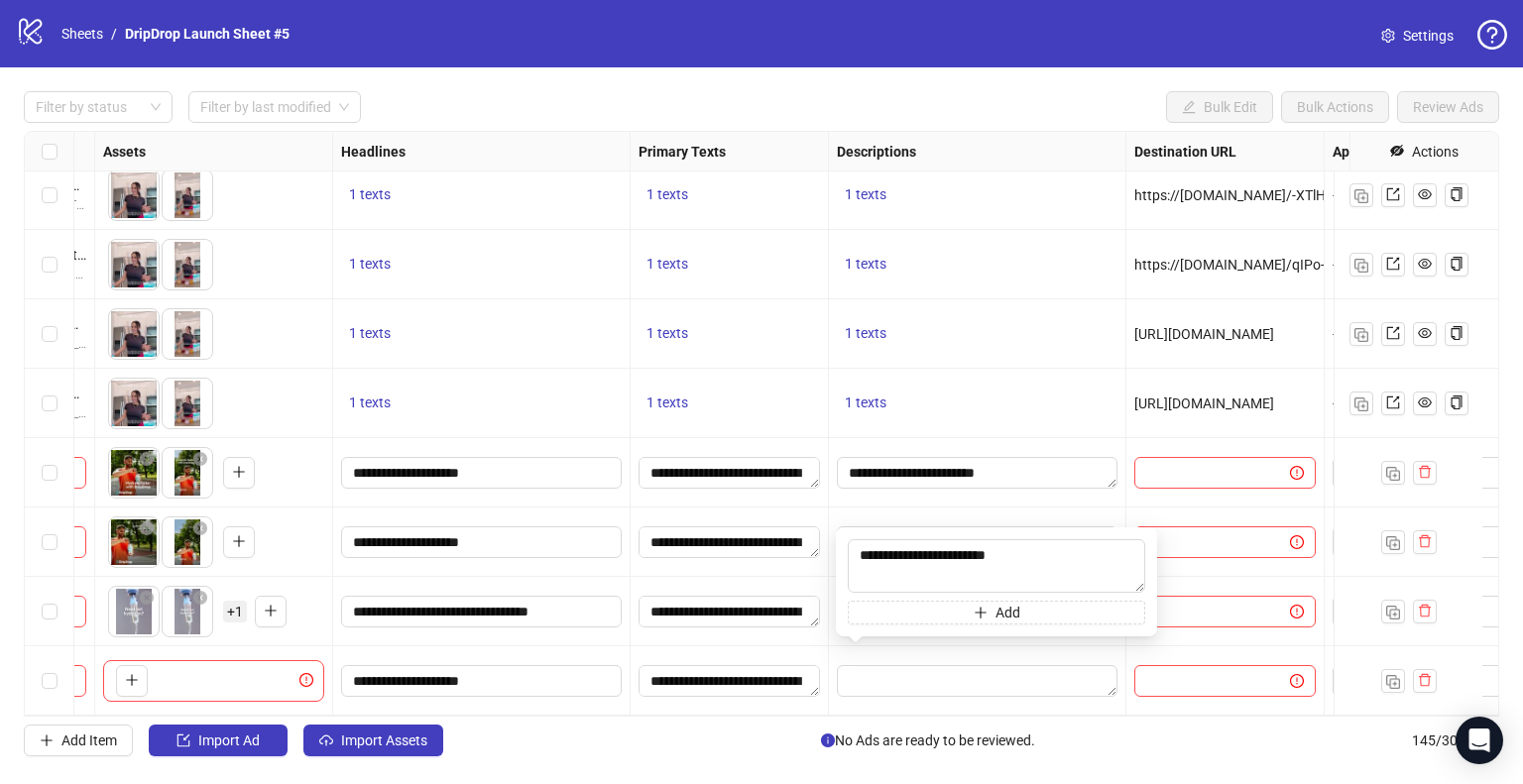 click at bounding box center (978, 681) 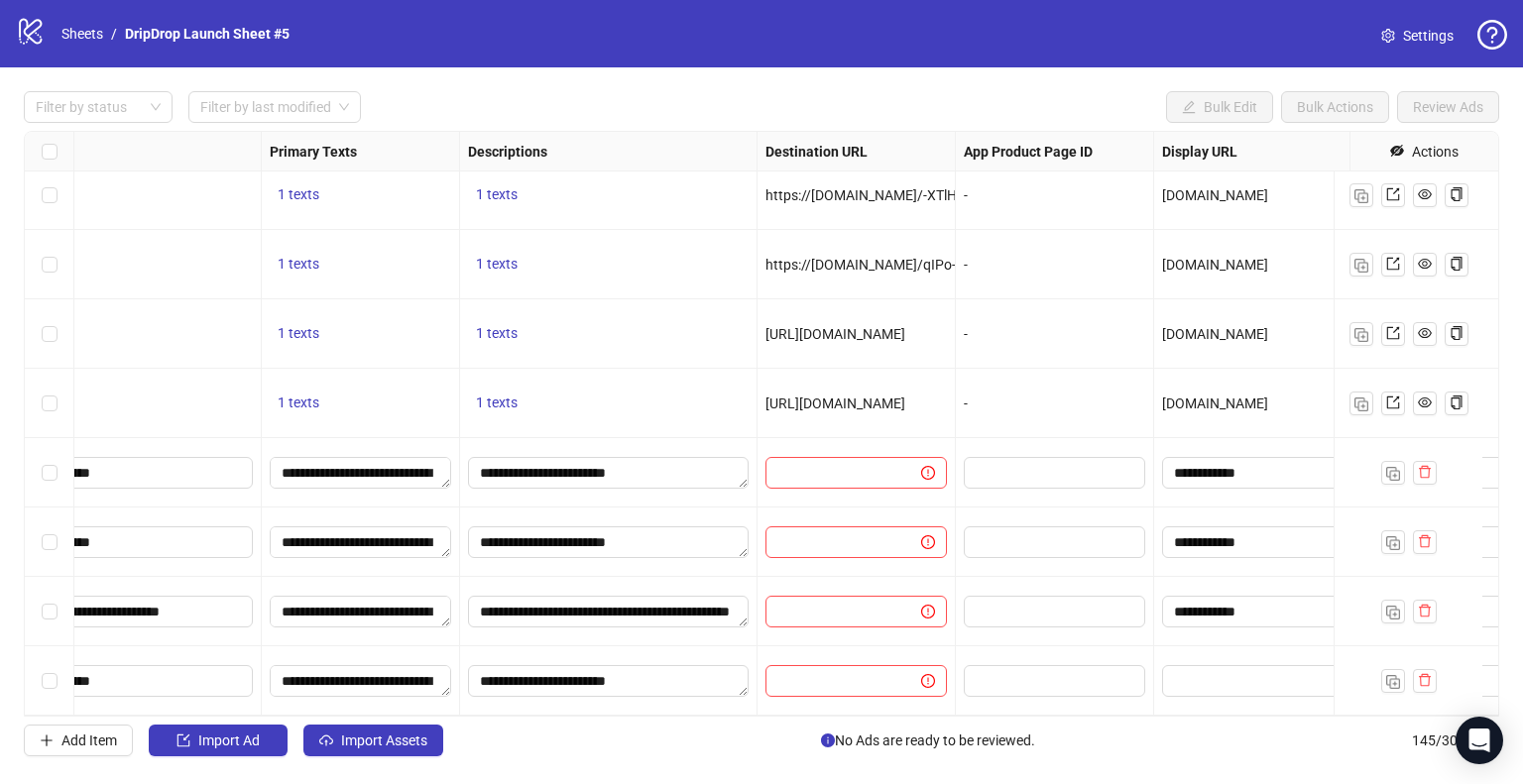 scroll, scrollTop: 9532, scrollLeft: 1433, axis: both 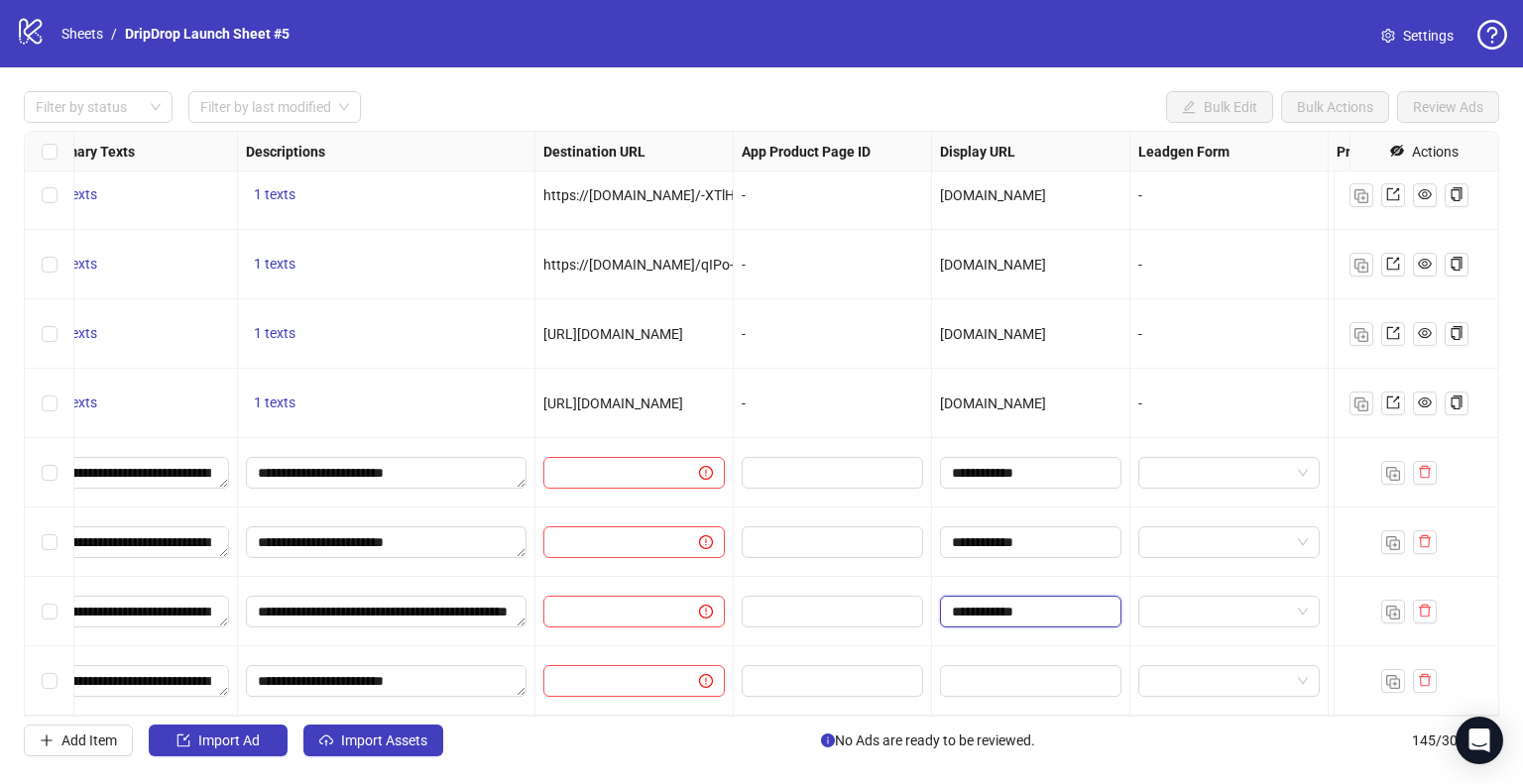 click on "**********" at bounding box center [1028, 612] 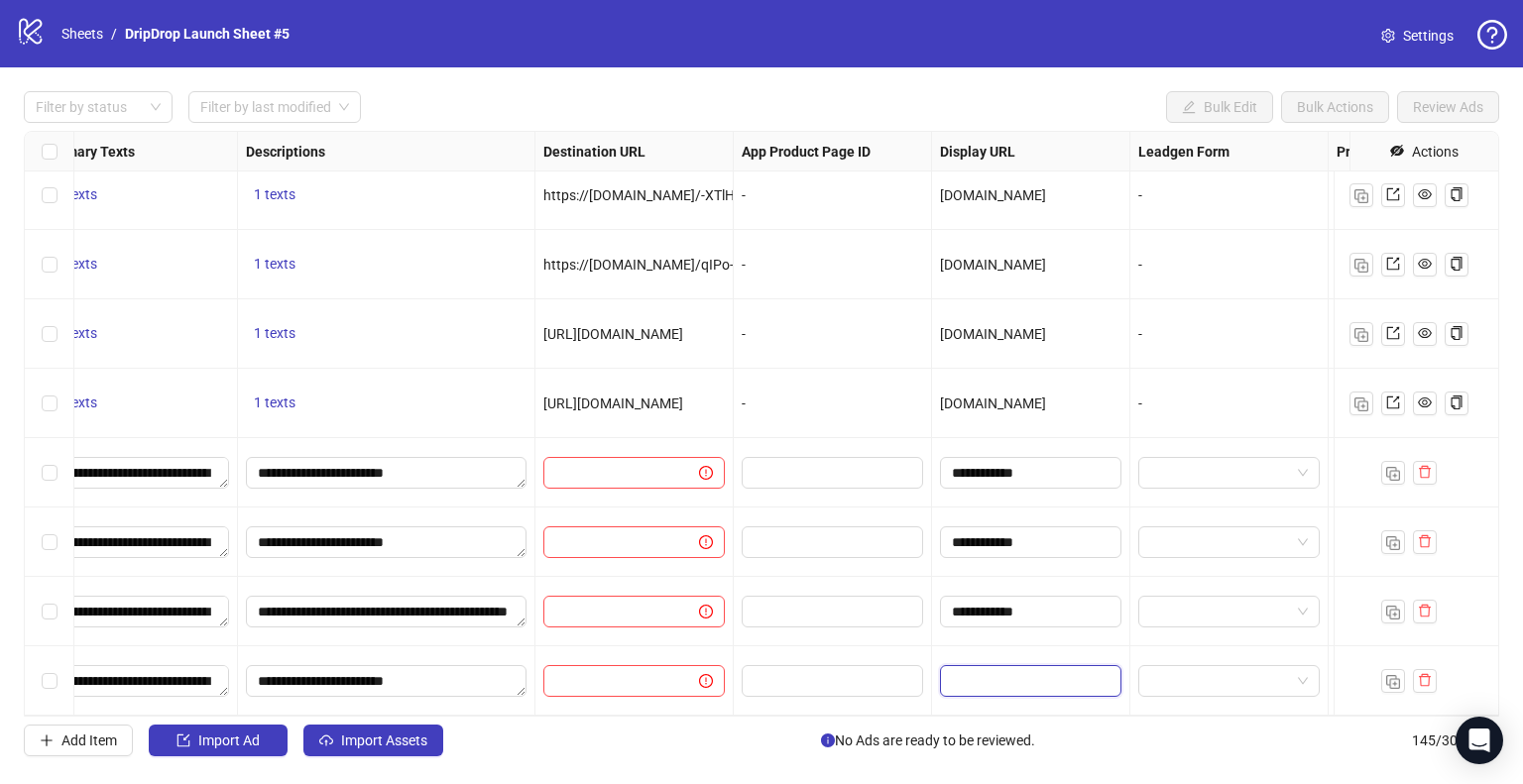 click at bounding box center (1028, 681) 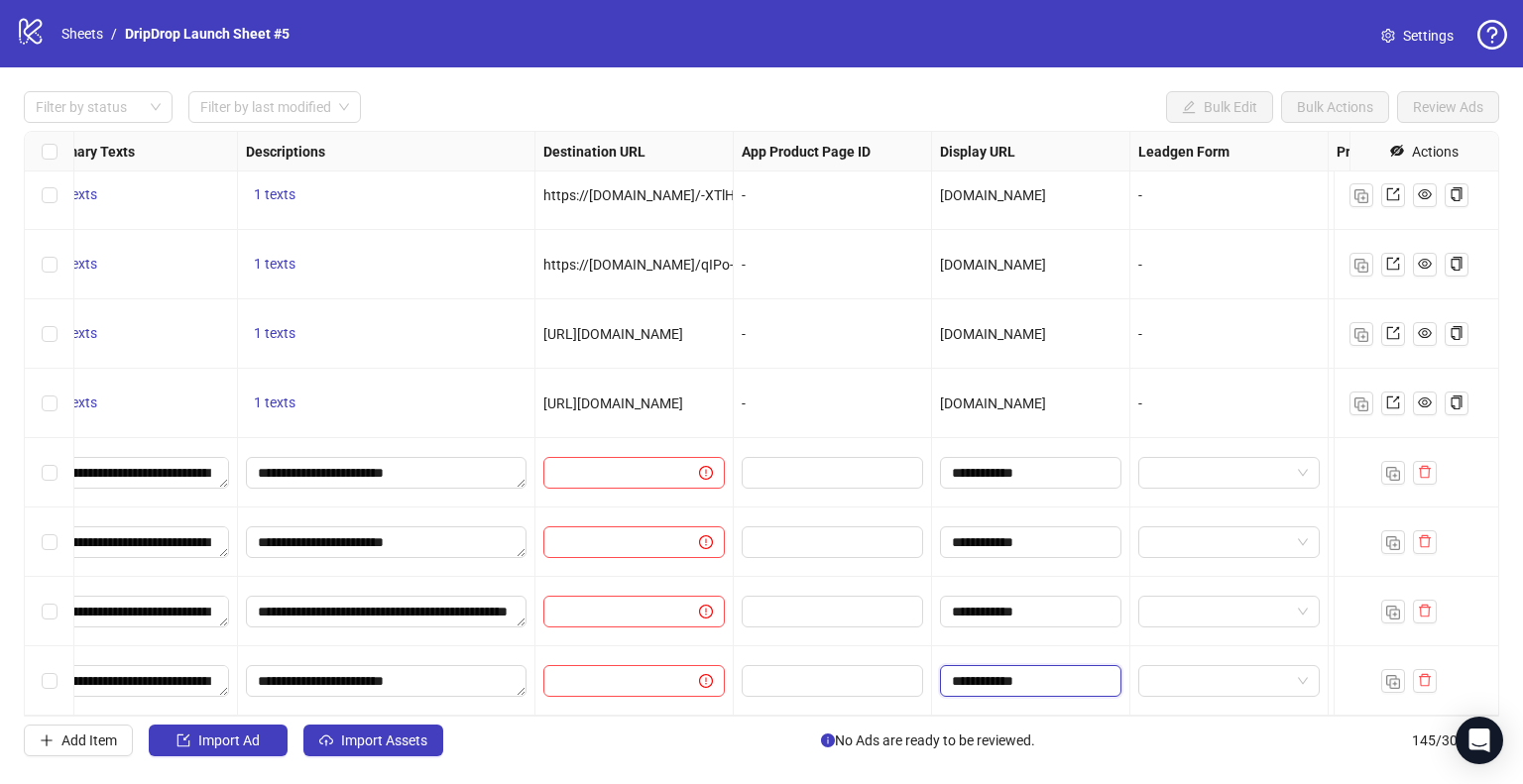 type on "**********" 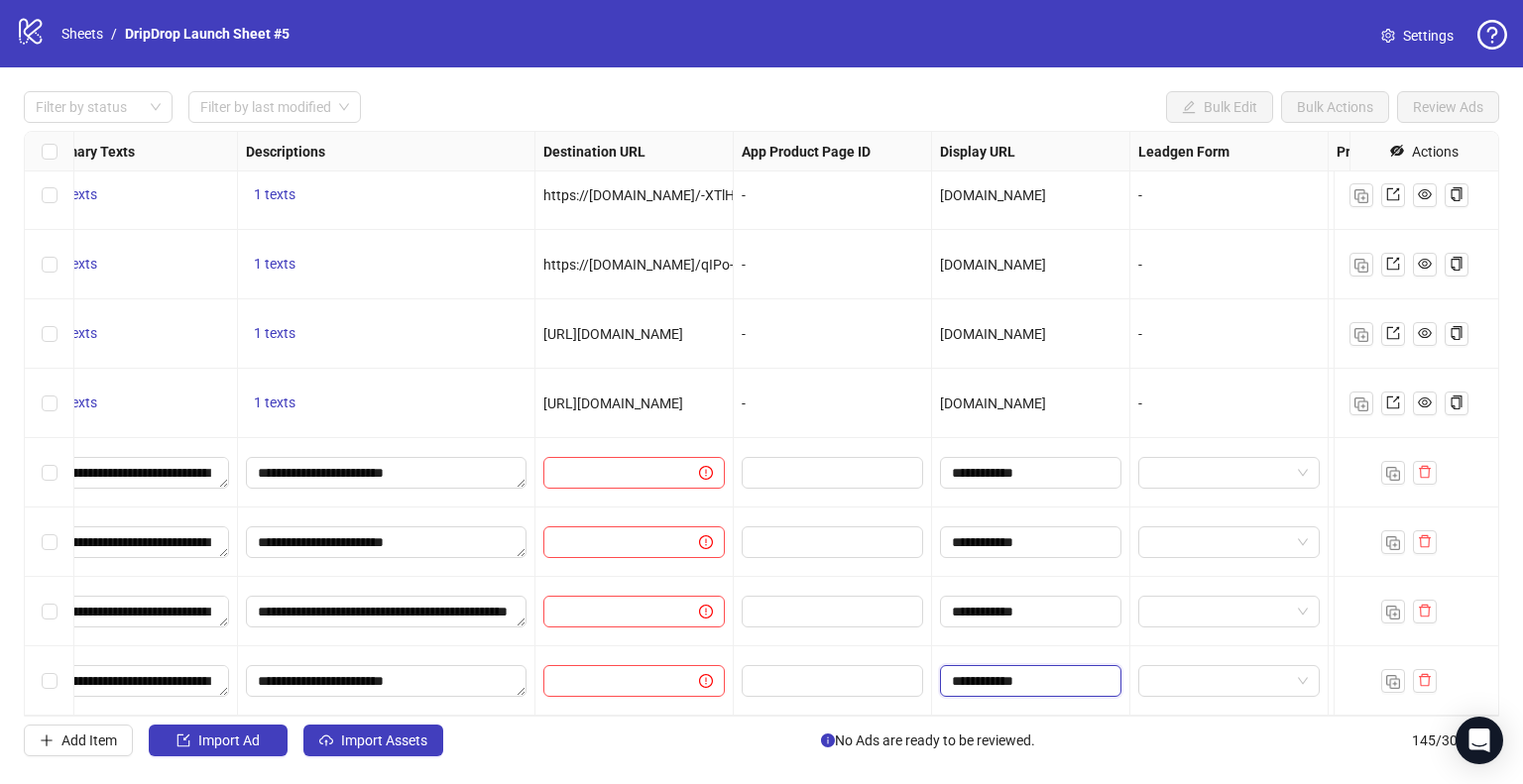 scroll, scrollTop: 9532, scrollLeft: 1686, axis: both 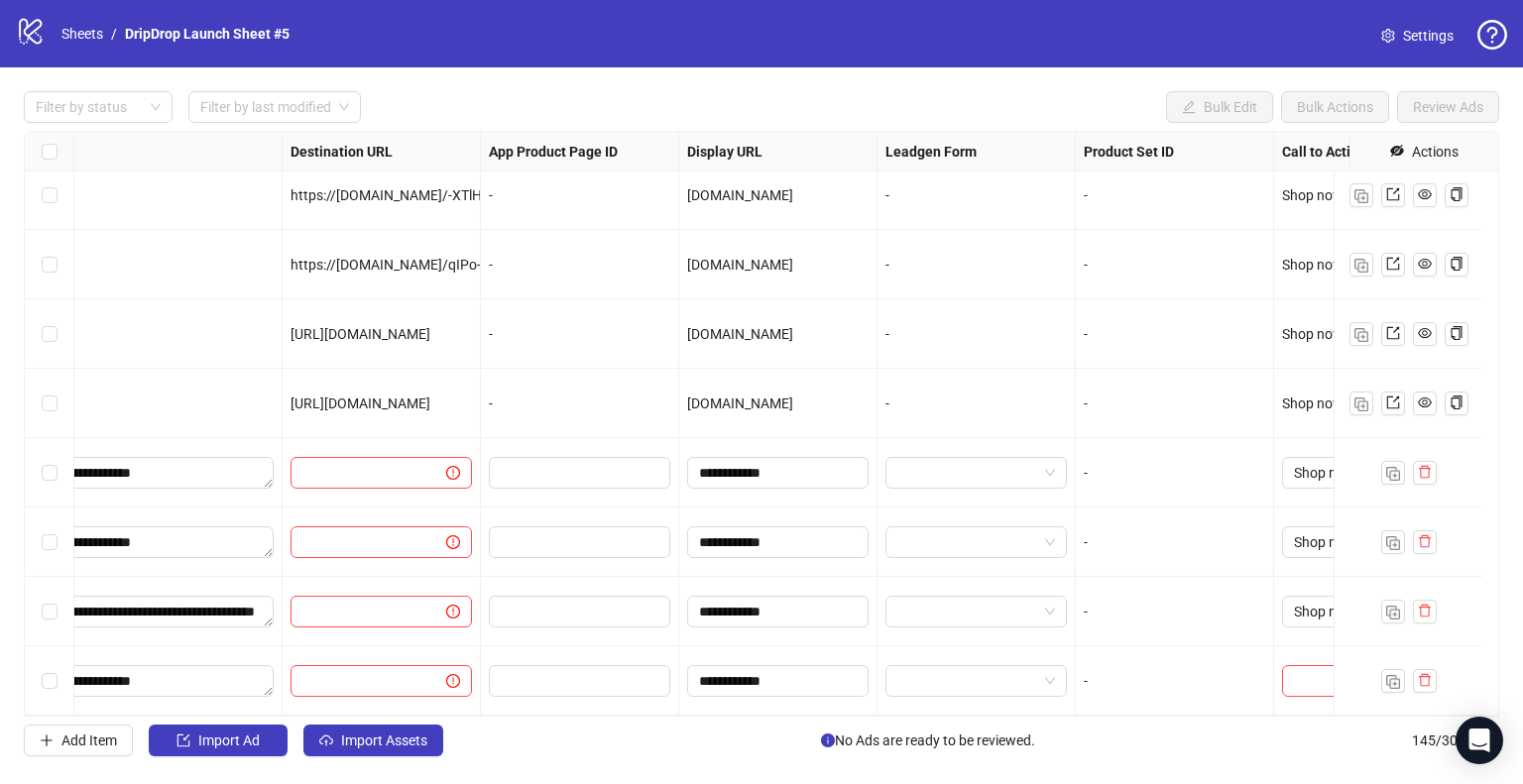 click on "**********" at bounding box center [762, 423] 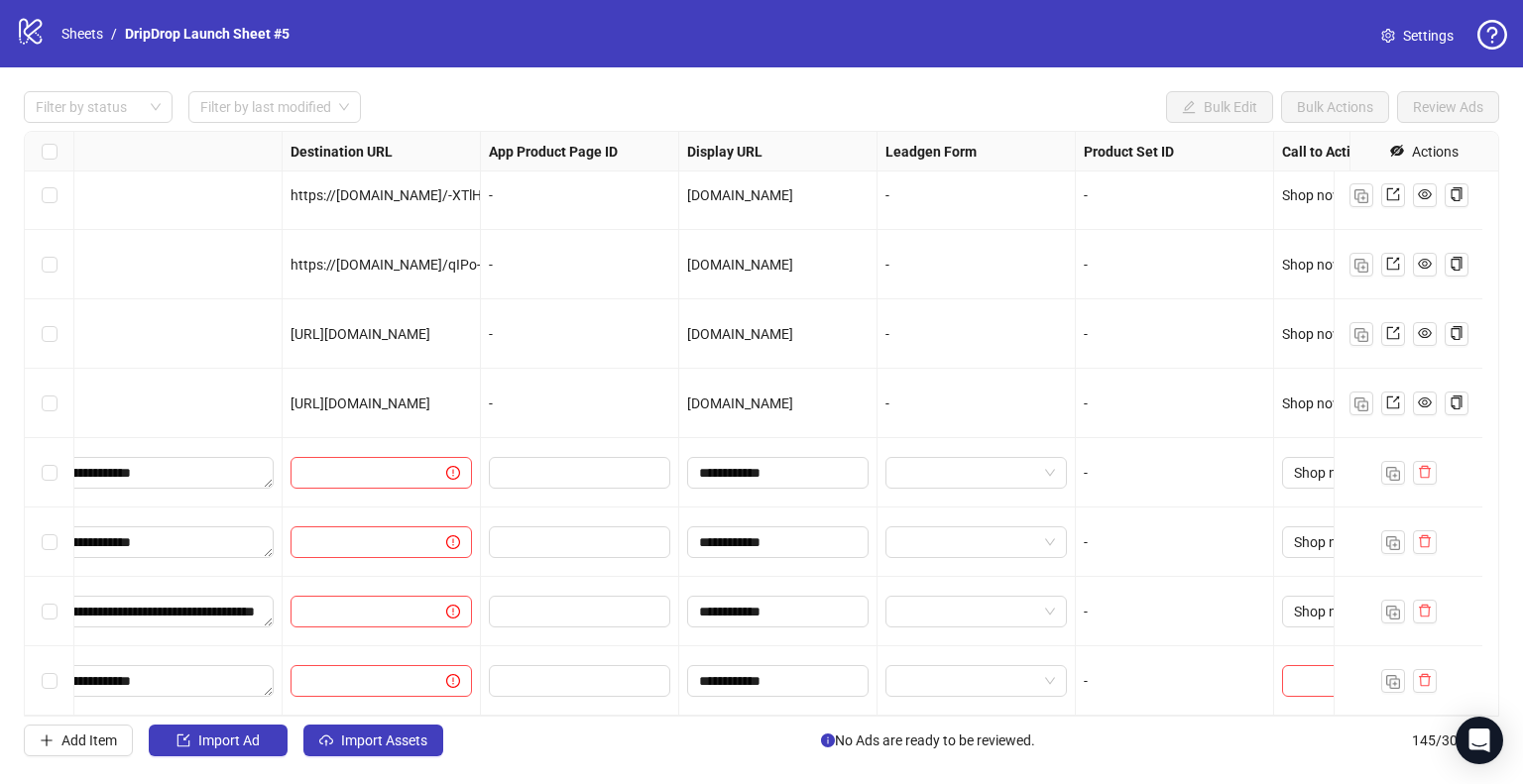 scroll, scrollTop: 9532, scrollLeft: 1785, axis: both 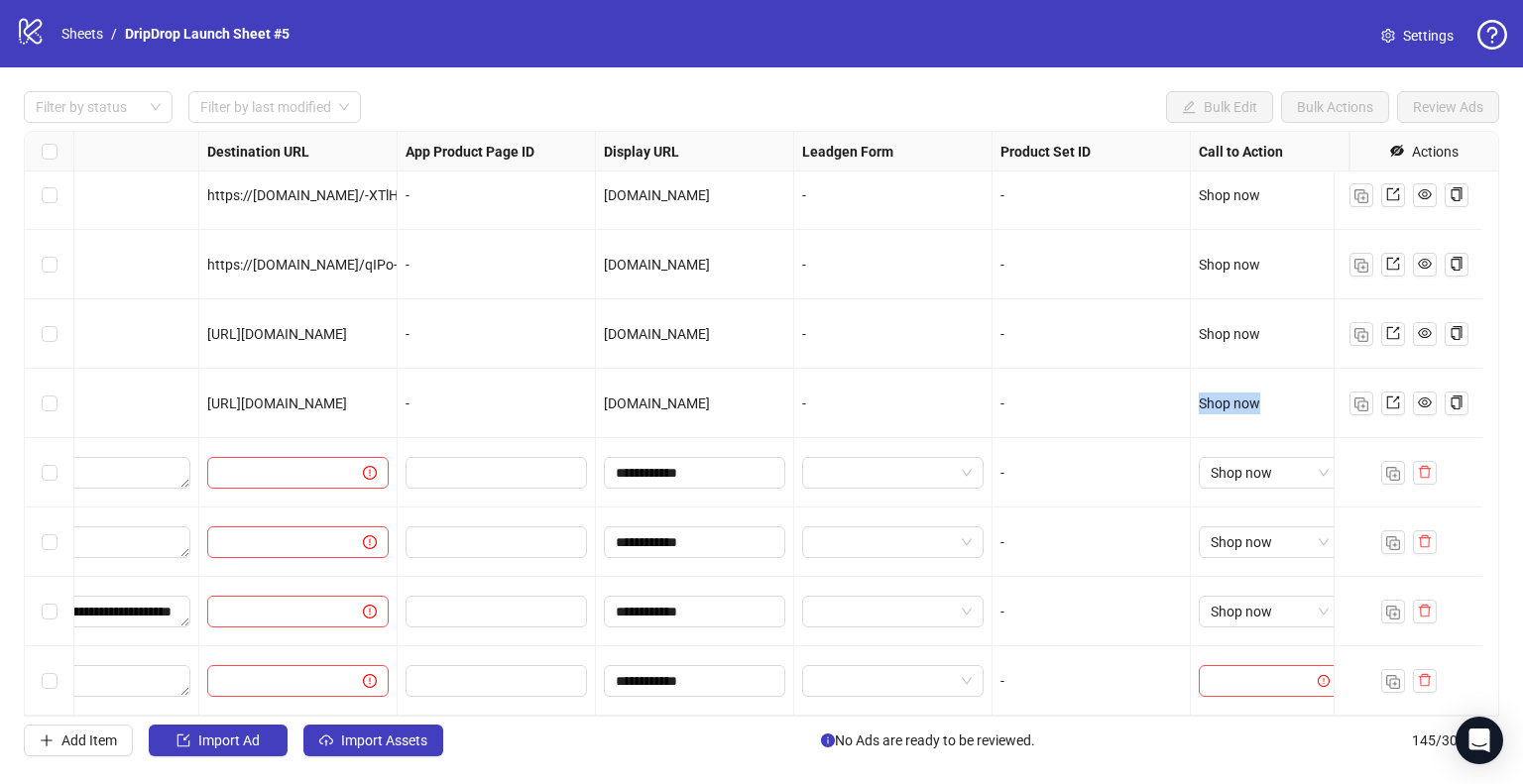 drag, startPoint x: 1246, startPoint y: 388, endPoint x: 1170, endPoint y: 395, distance: 76.32169 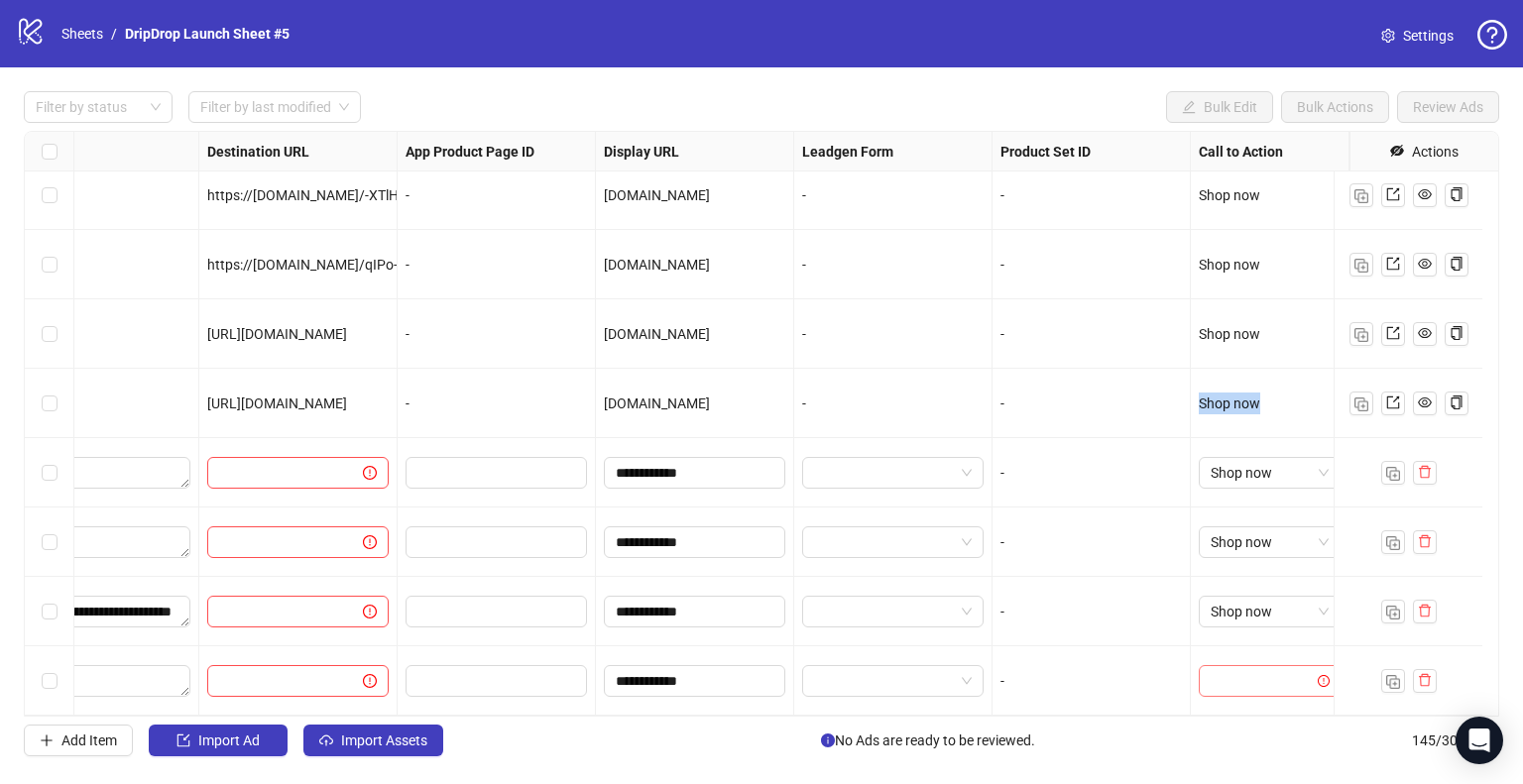 click at bounding box center [1260, 681] 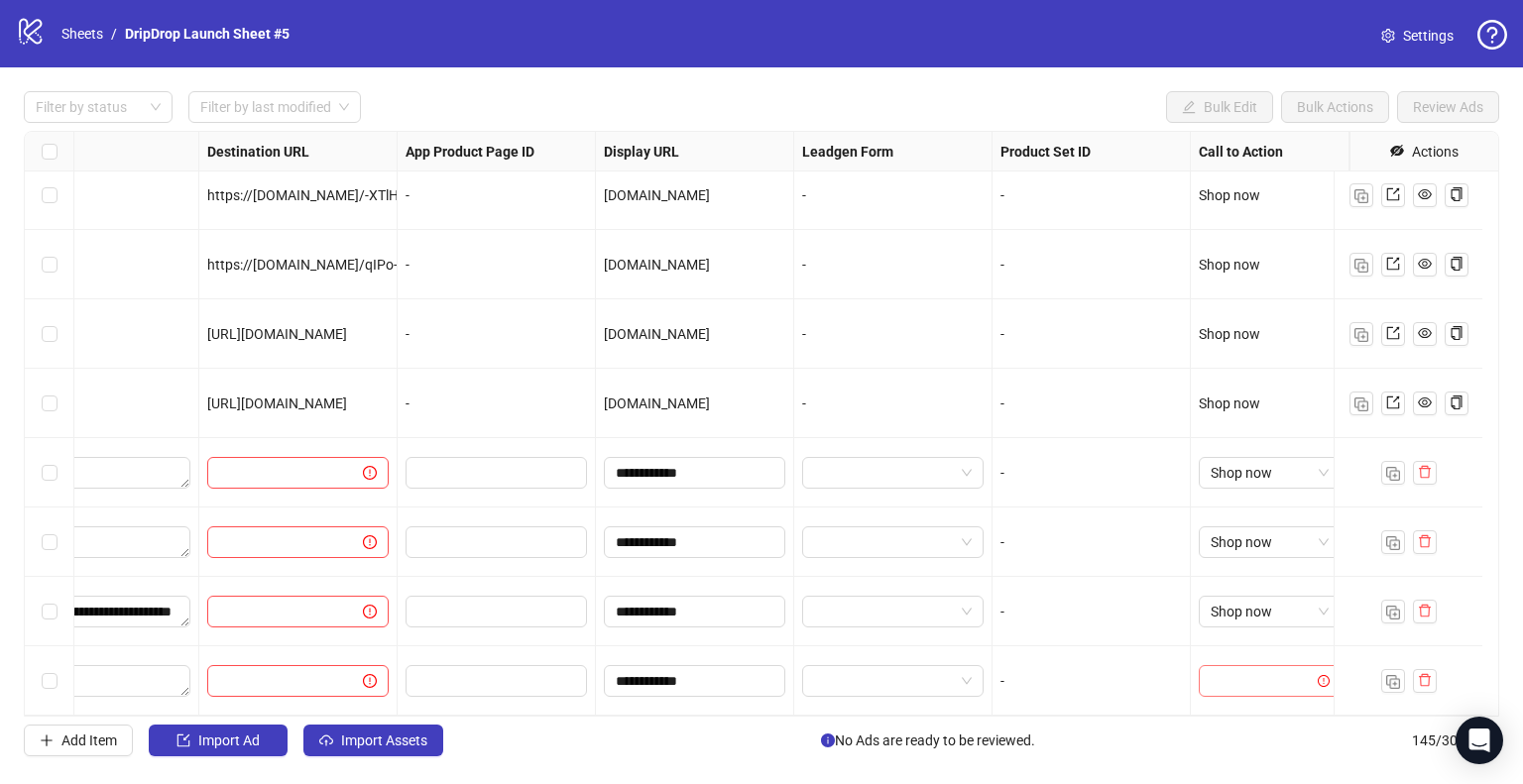 paste on "********" 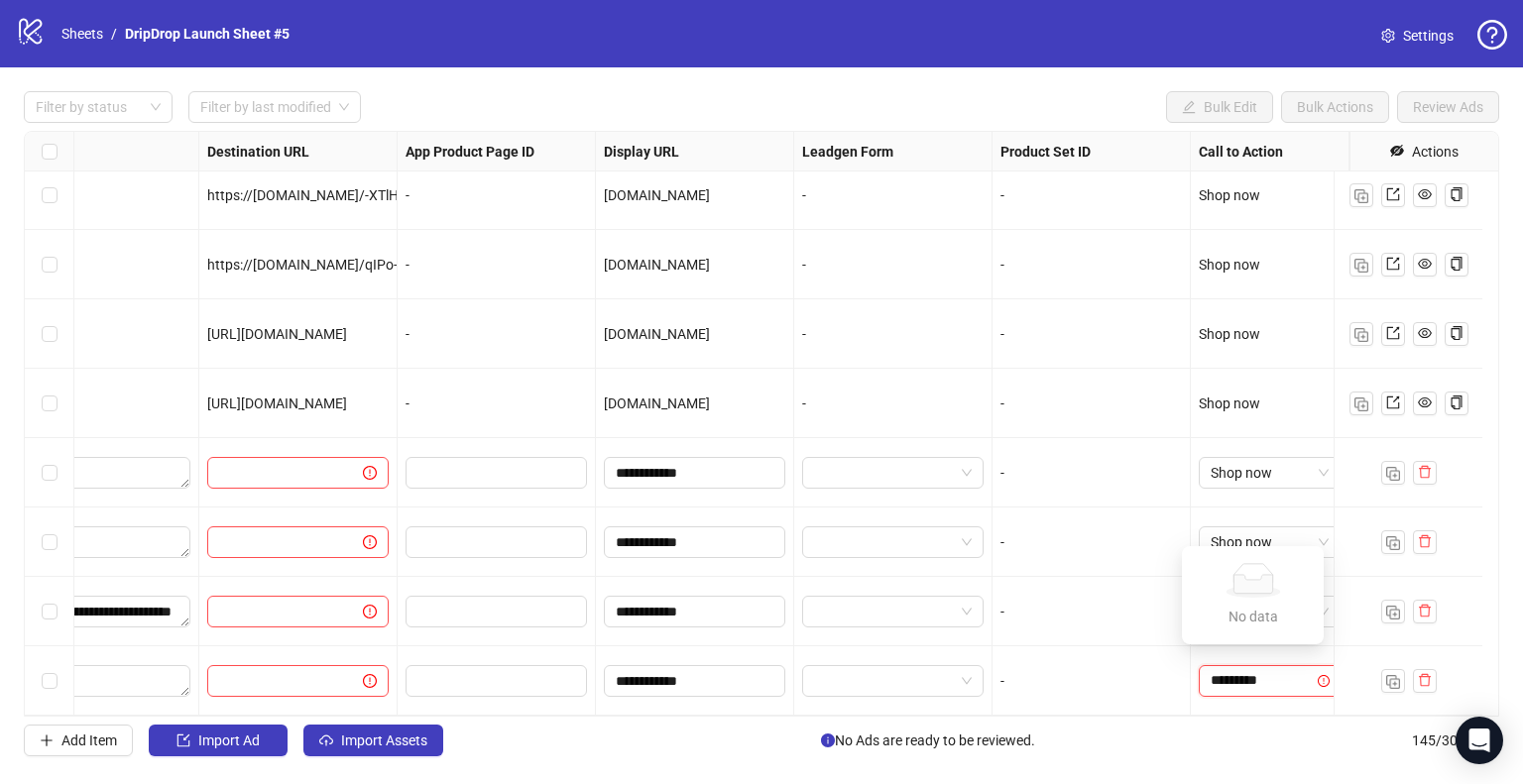 drag, startPoint x: 1268, startPoint y: 654, endPoint x: 1192, endPoint y: 673, distance: 78.33901 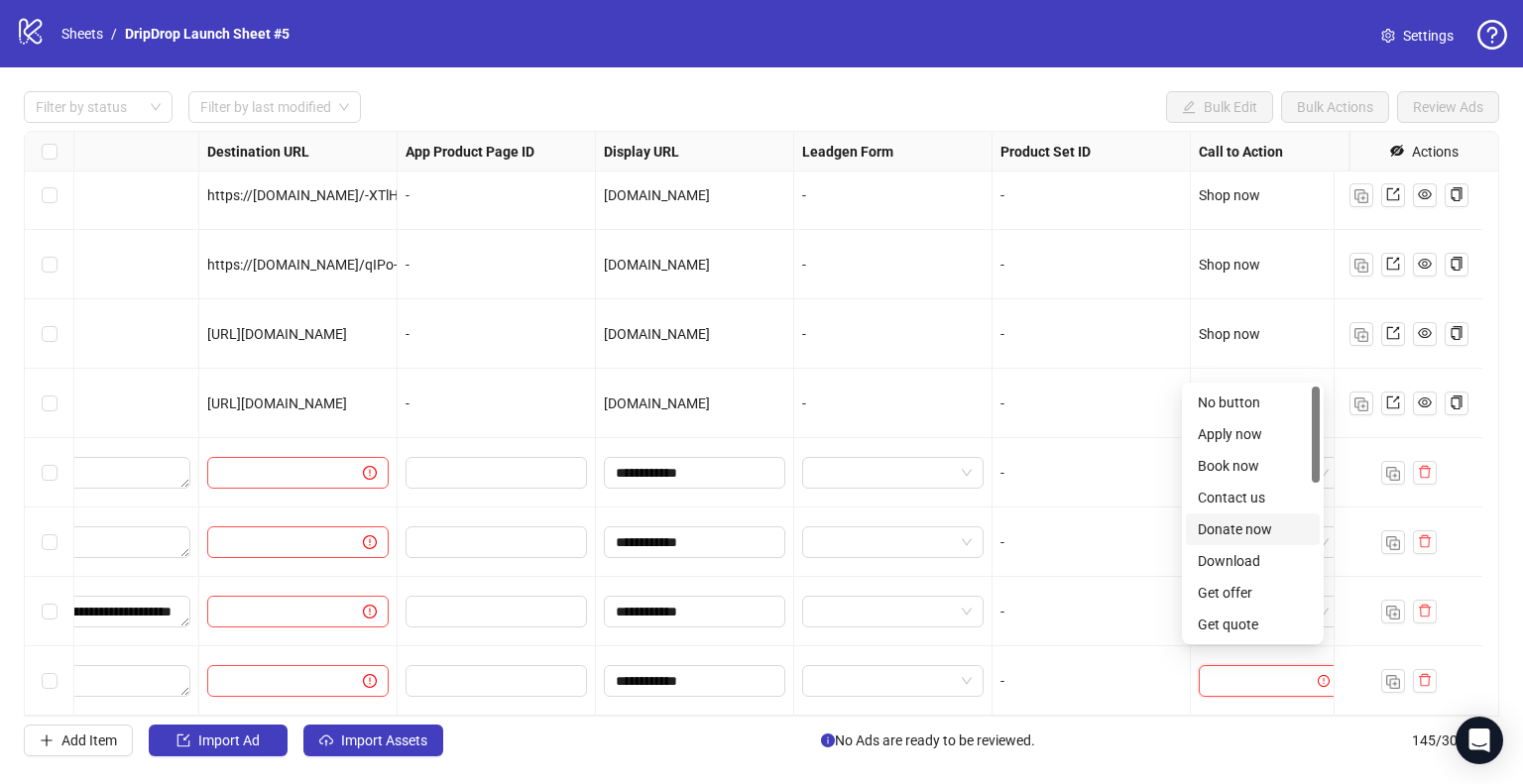 scroll, scrollTop: 396, scrollLeft: 0, axis: vertical 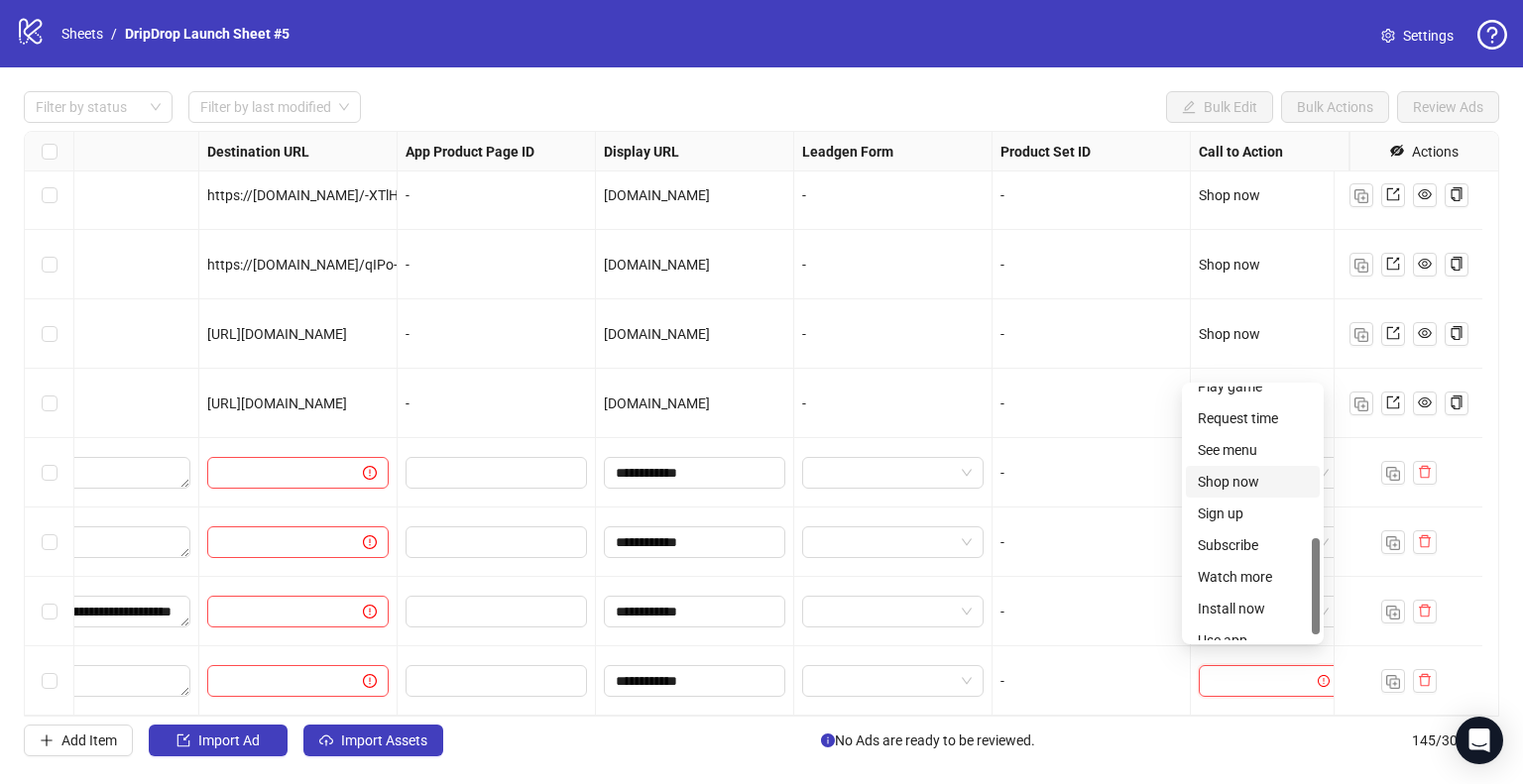 click on "Shop now" at bounding box center (1252, 482) 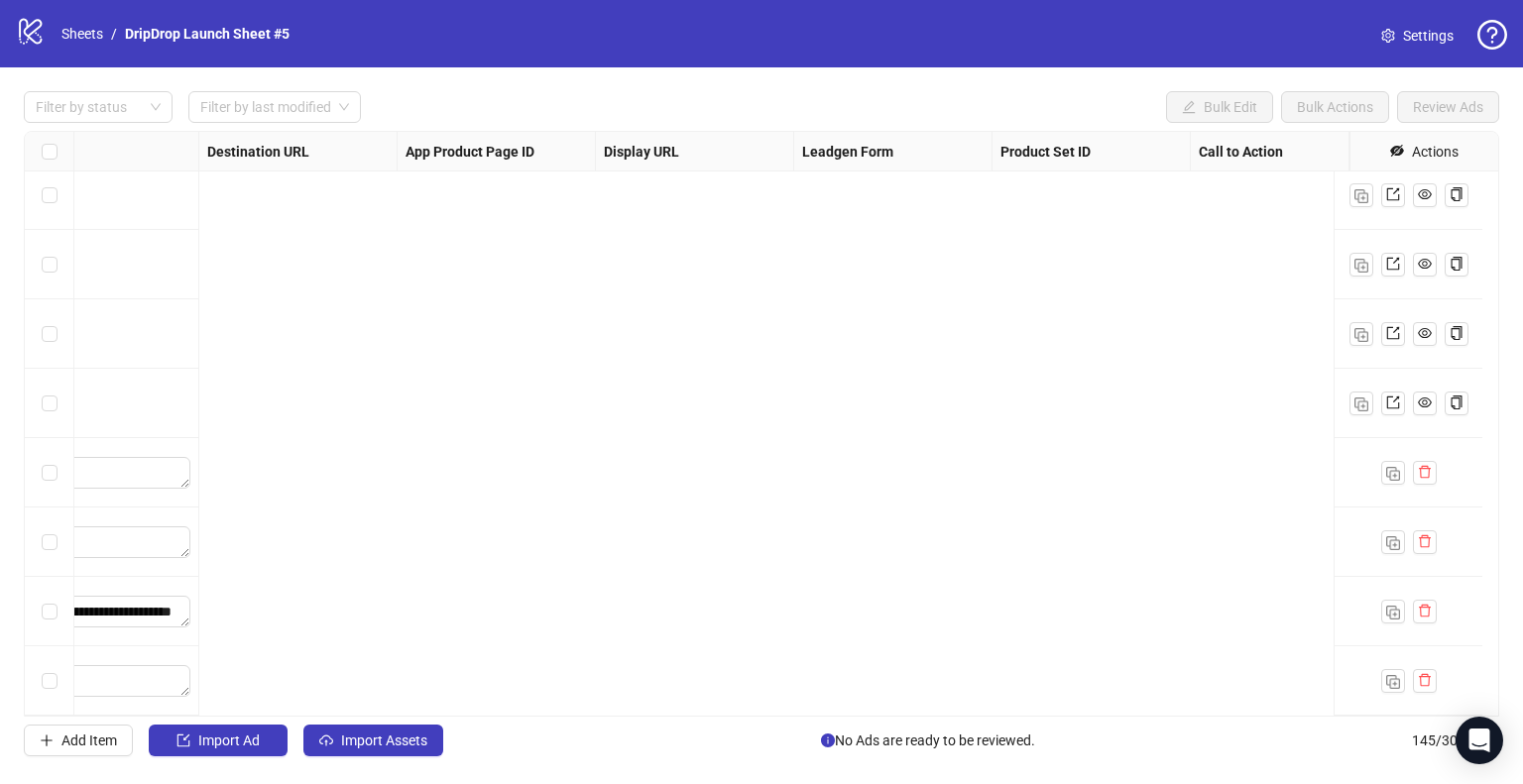 scroll, scrollTop: 9532, scrollLeft: 0, axis: vertical 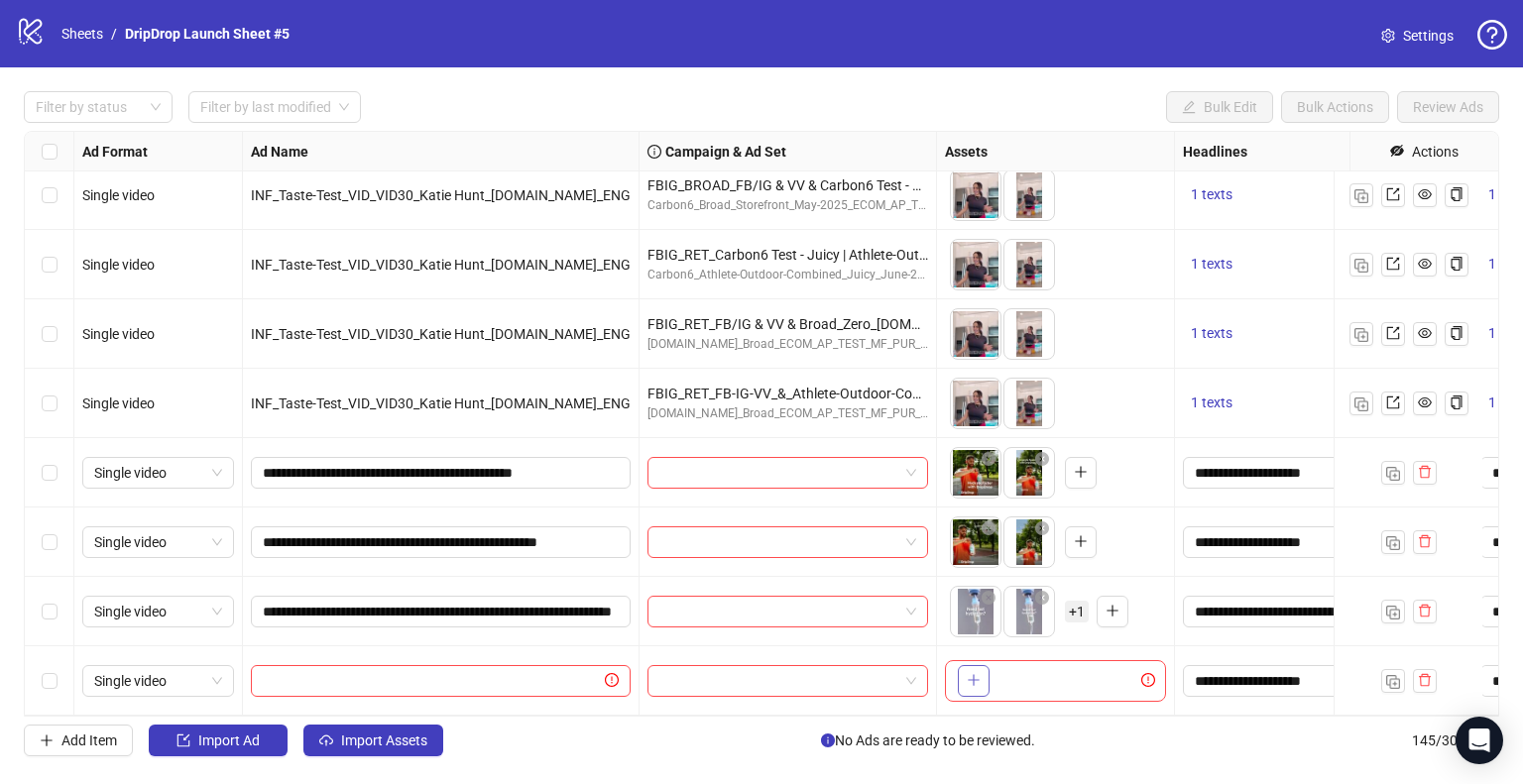 click at bounding box center [974, 680] 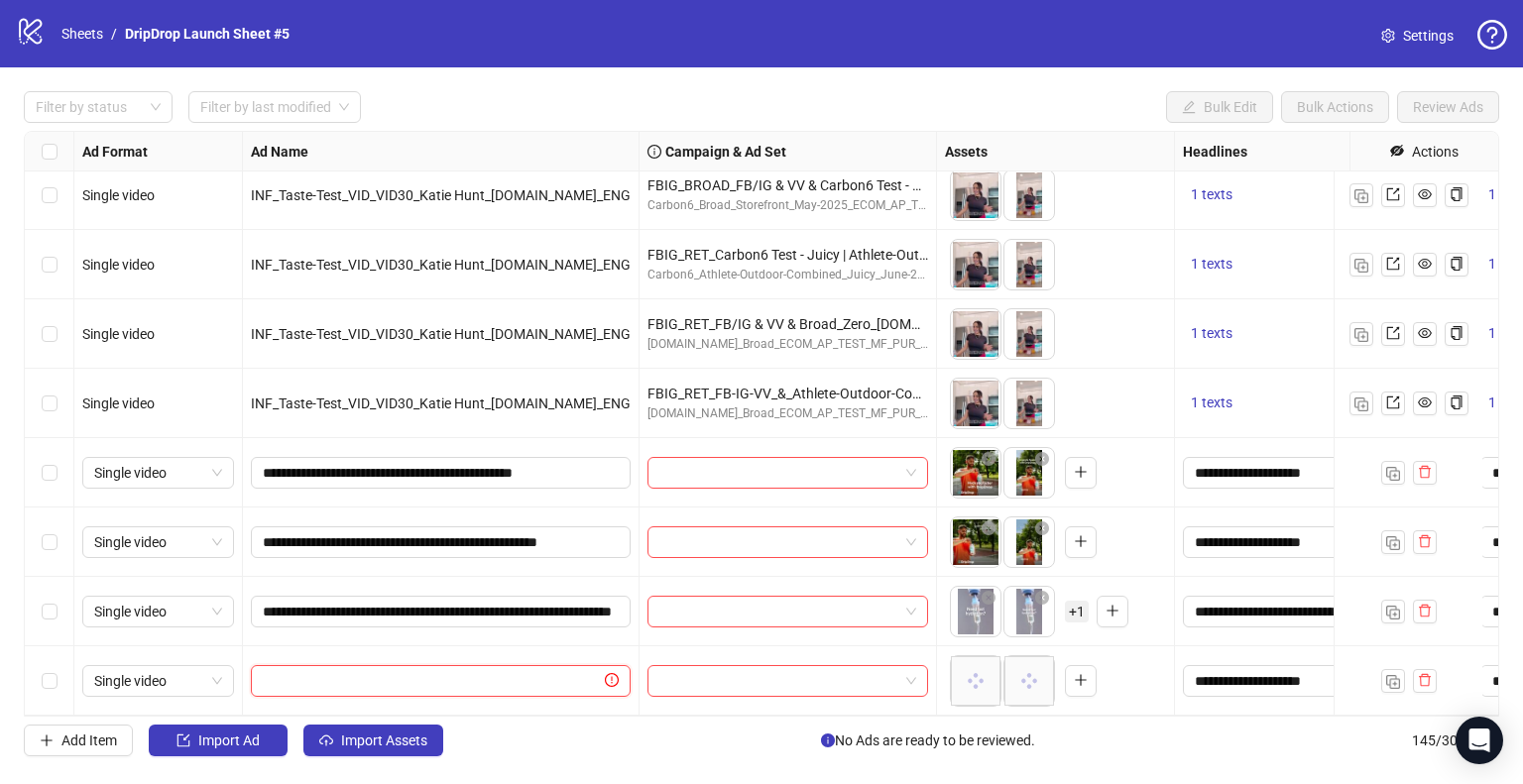 click at bounding box center [431, 681] 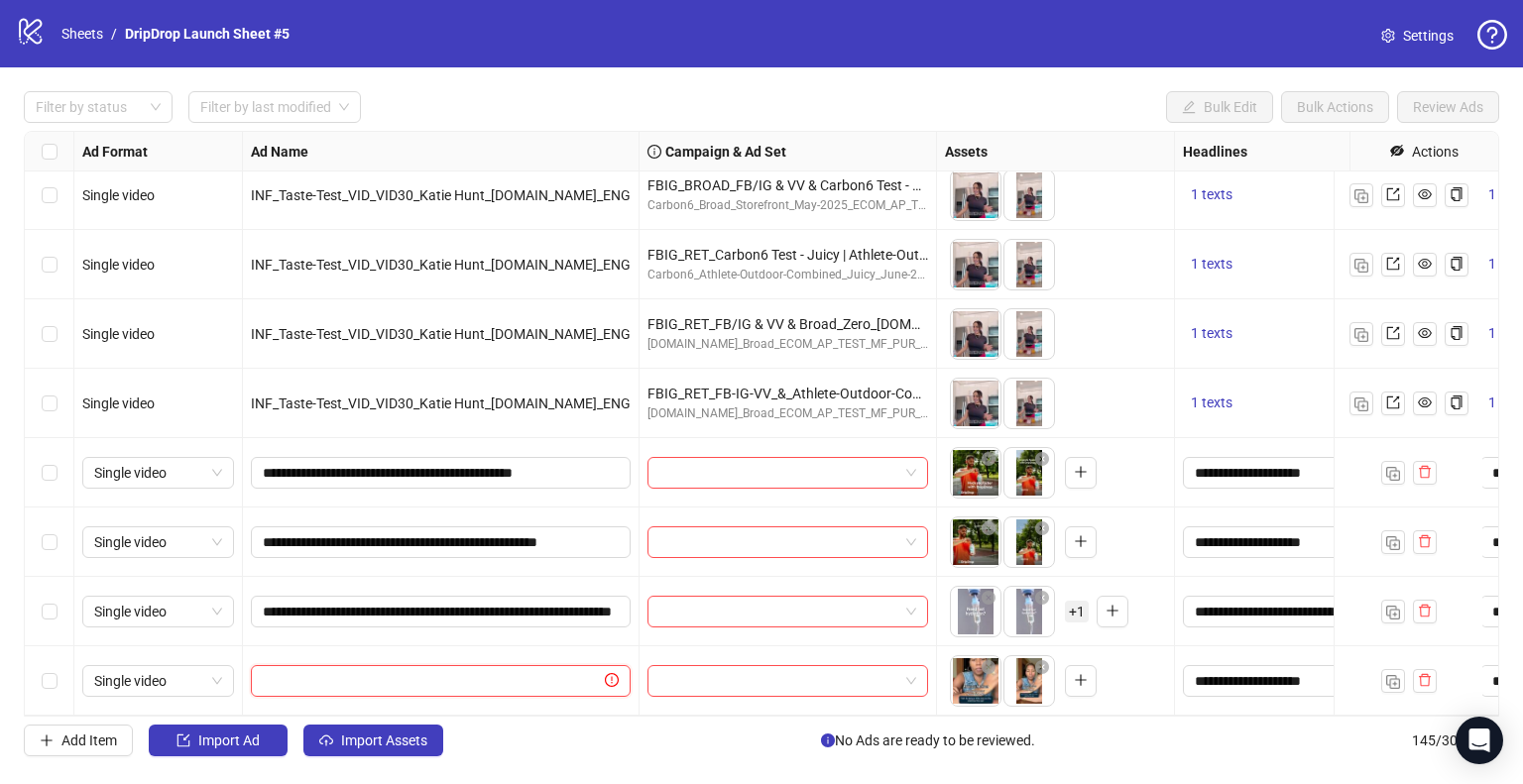 paste on "**********" 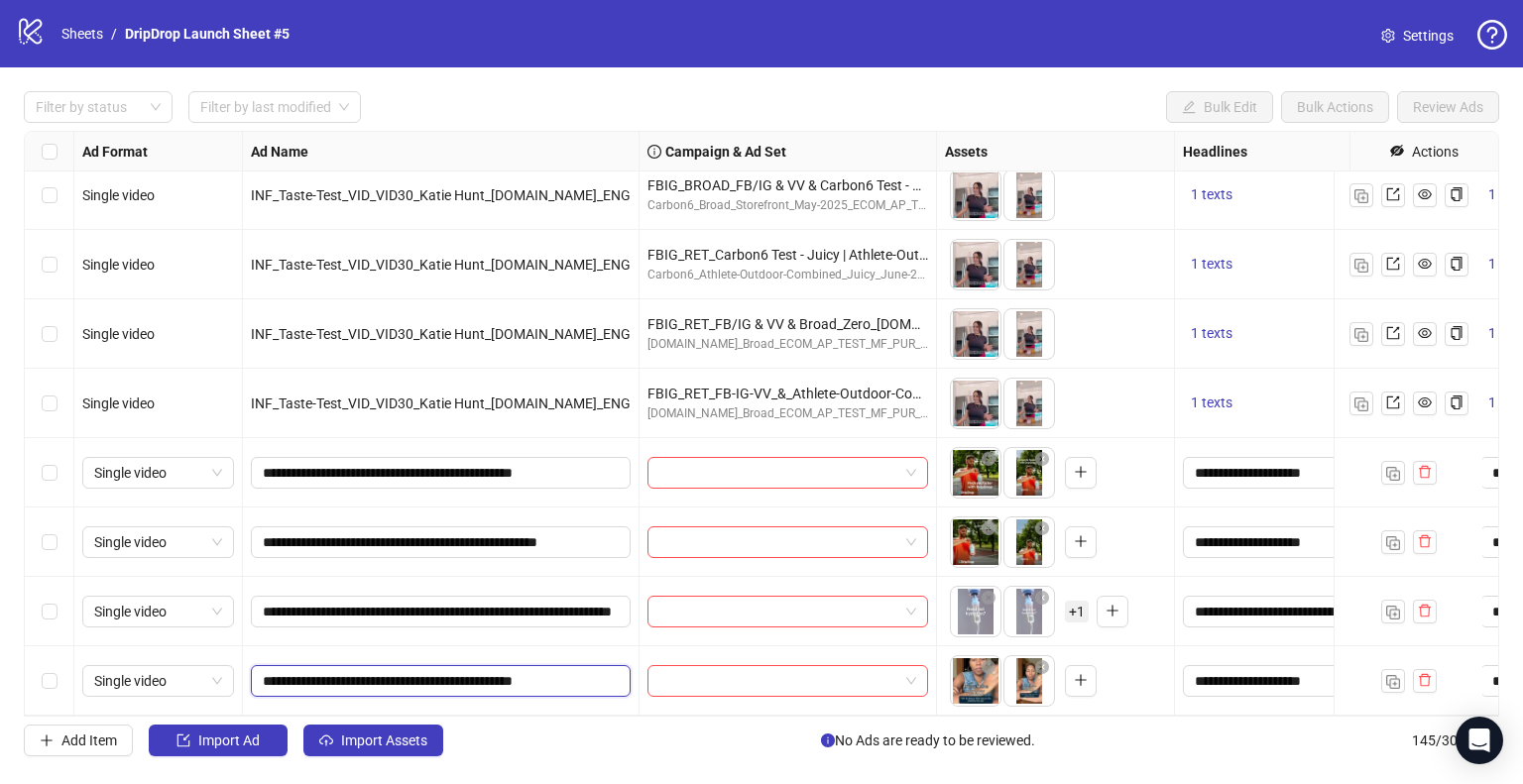 scroll, scrollTop: 0, scrollLeft: 8, axis: horizontal 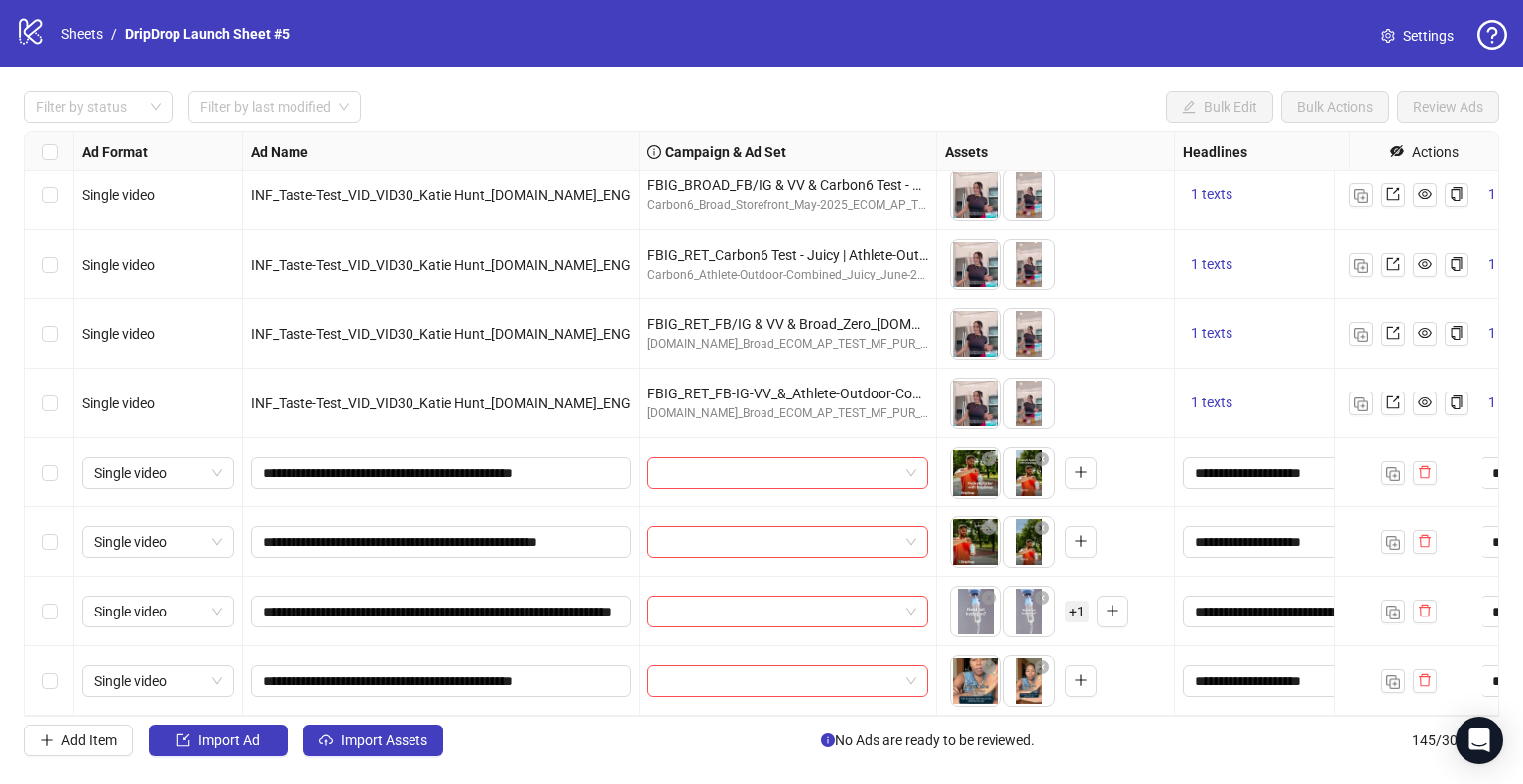 click on "**********" at bounding box center (441, 681) 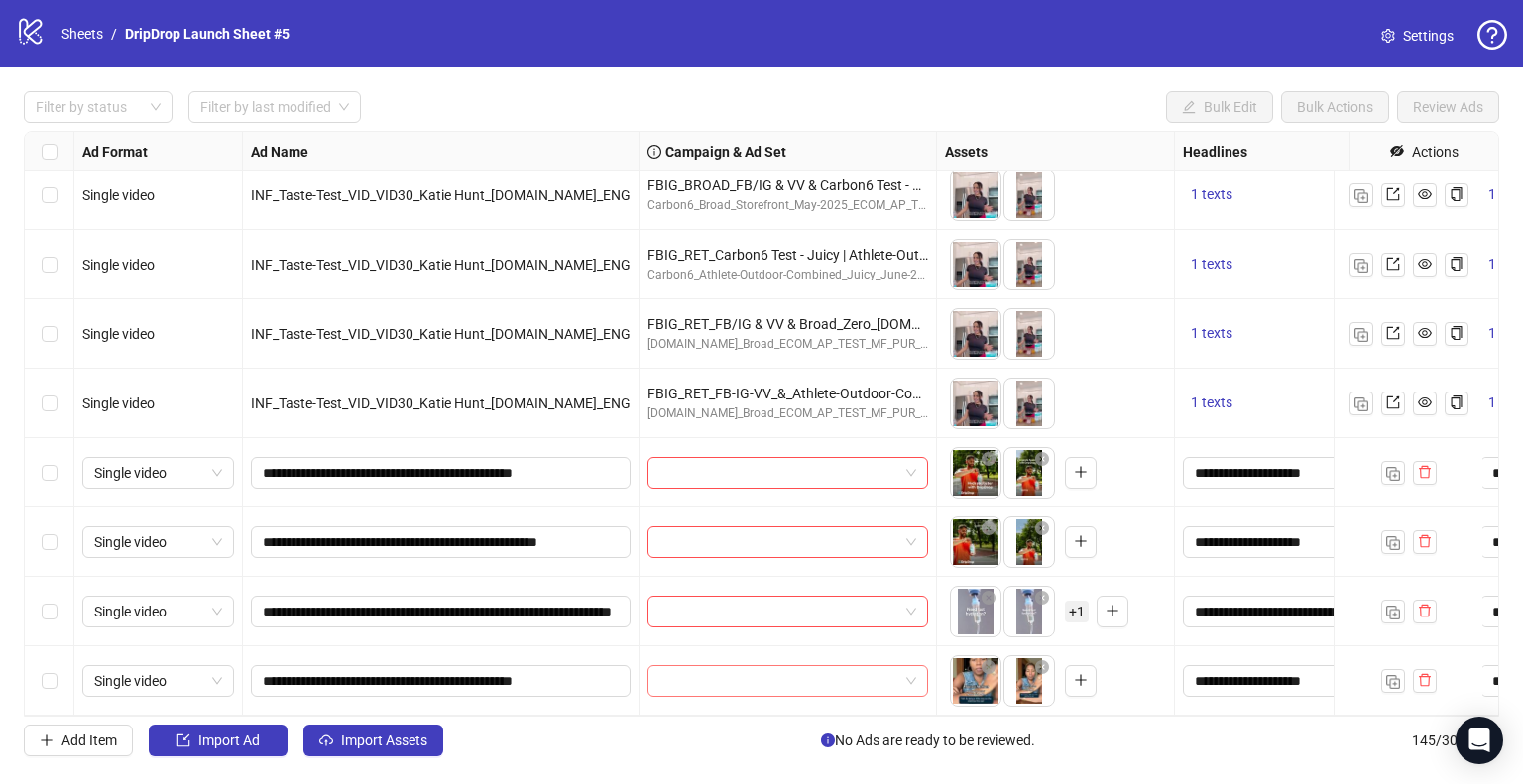 click at bounding box center (778, 681) 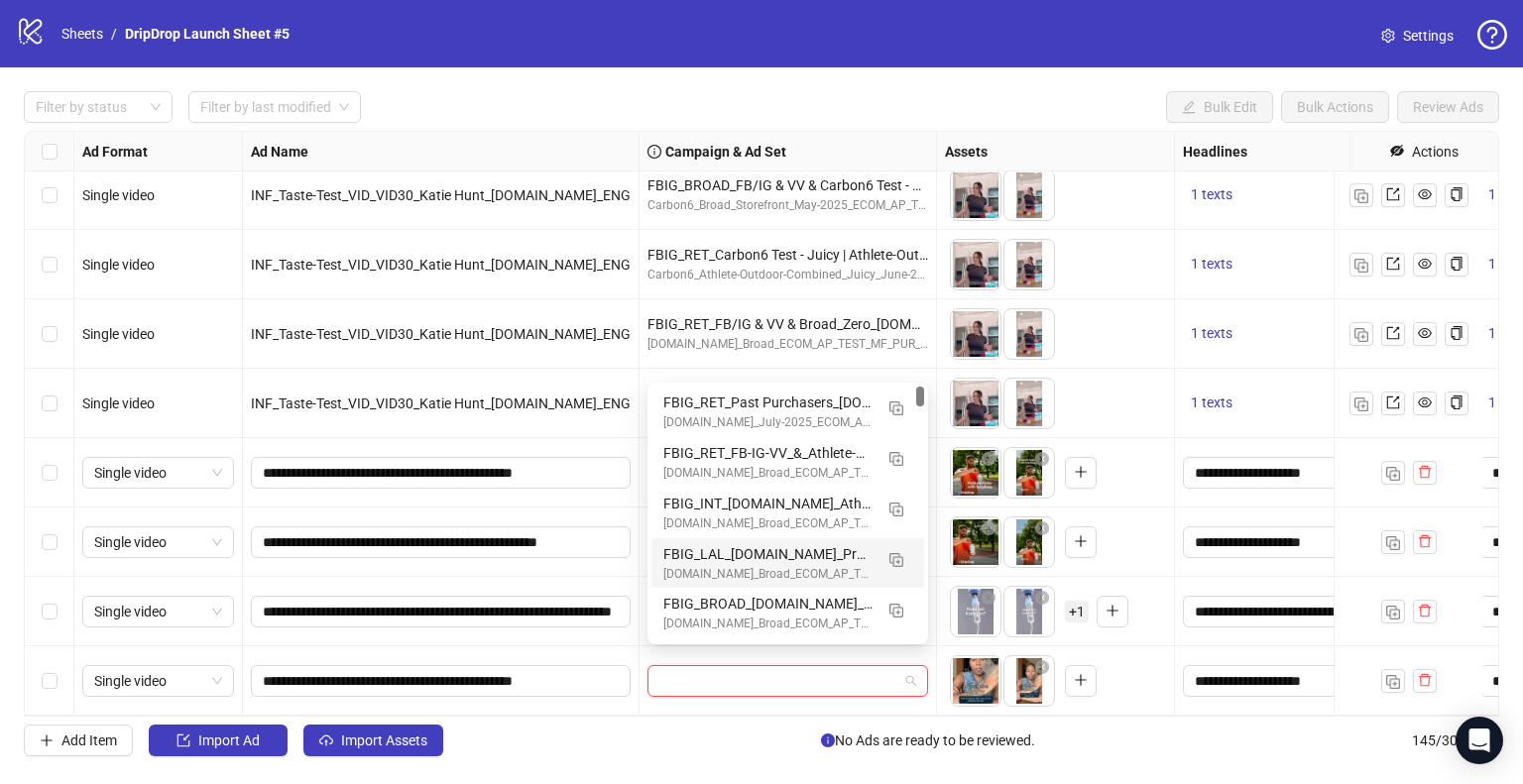 paste on "**********" 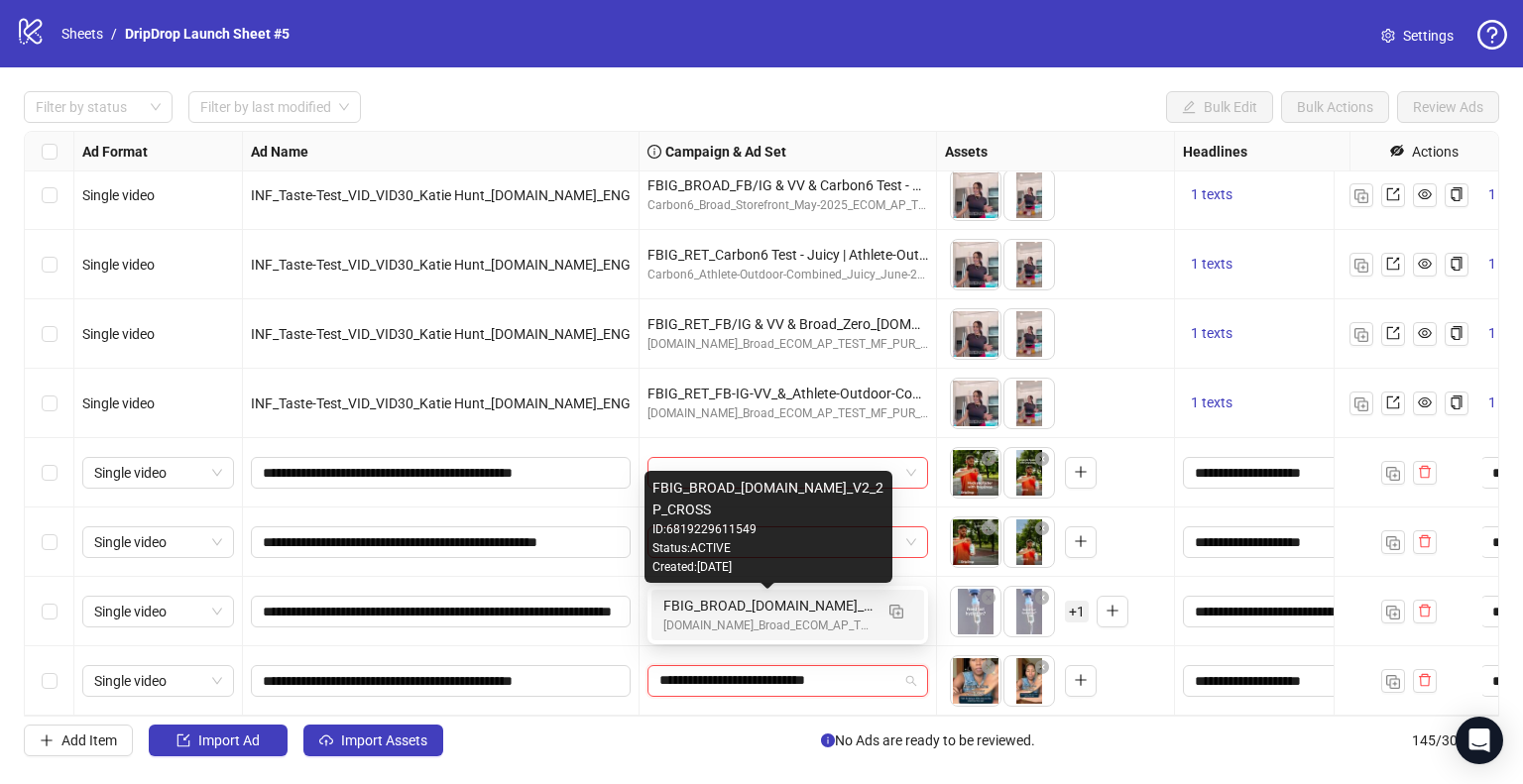 click on "FBIG_BROAD_[DOMAIN_NAME]_V2_2P_CROSS" at bounding box center [767, 606] 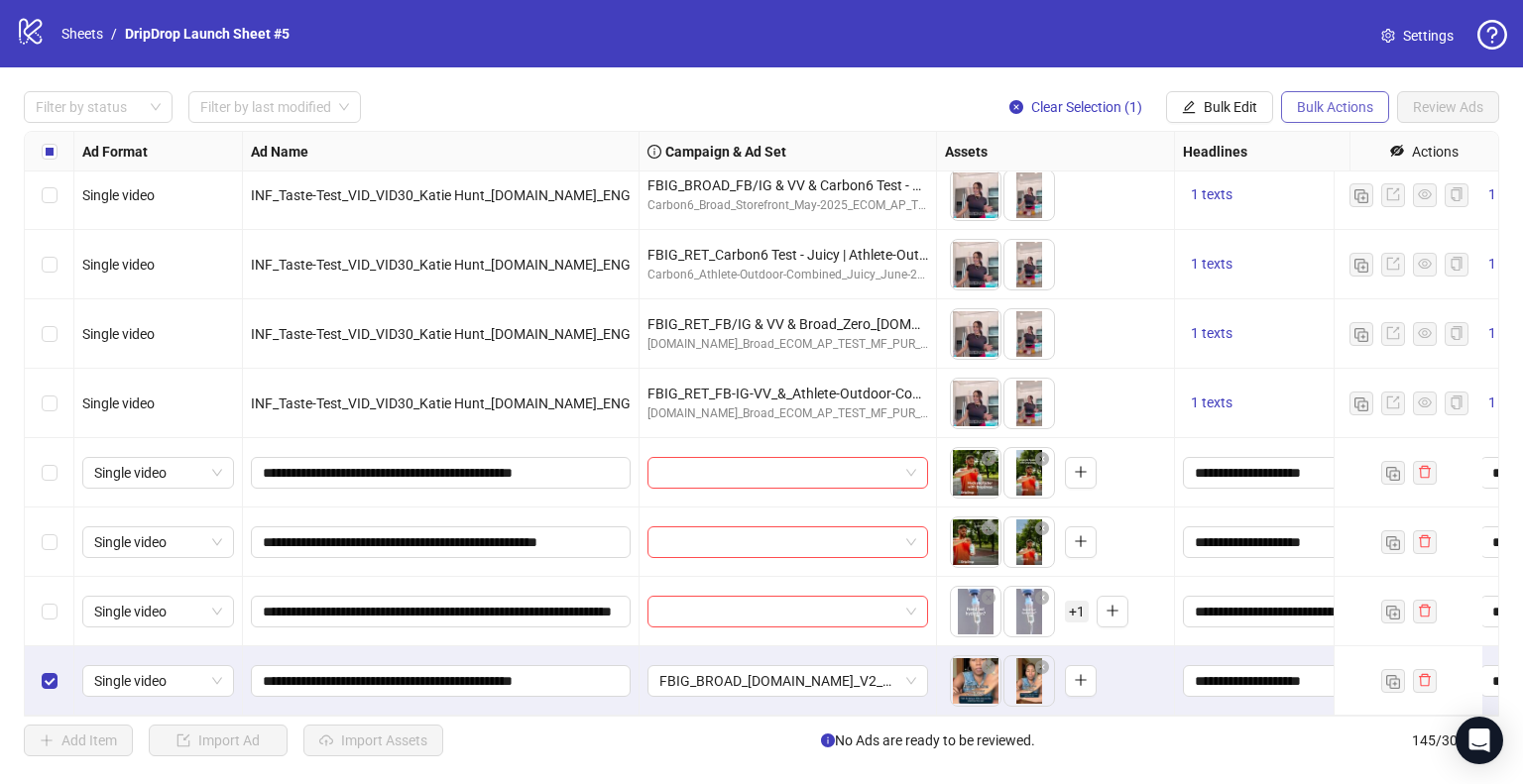 click on "Bulk Actions" at bounding box center (1335, 107) 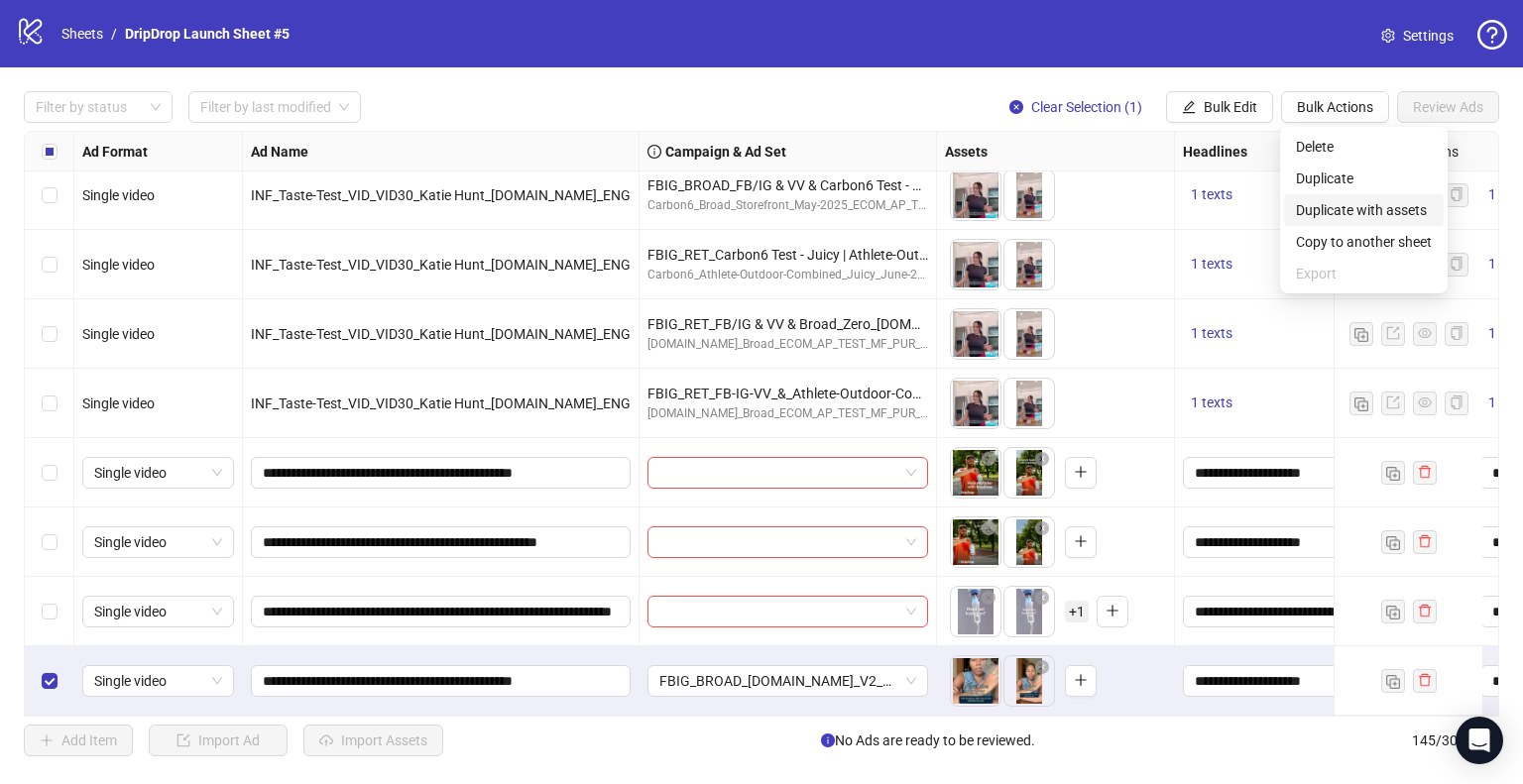 click on "Duplicate with assets" at bounding box center (1363, 210) 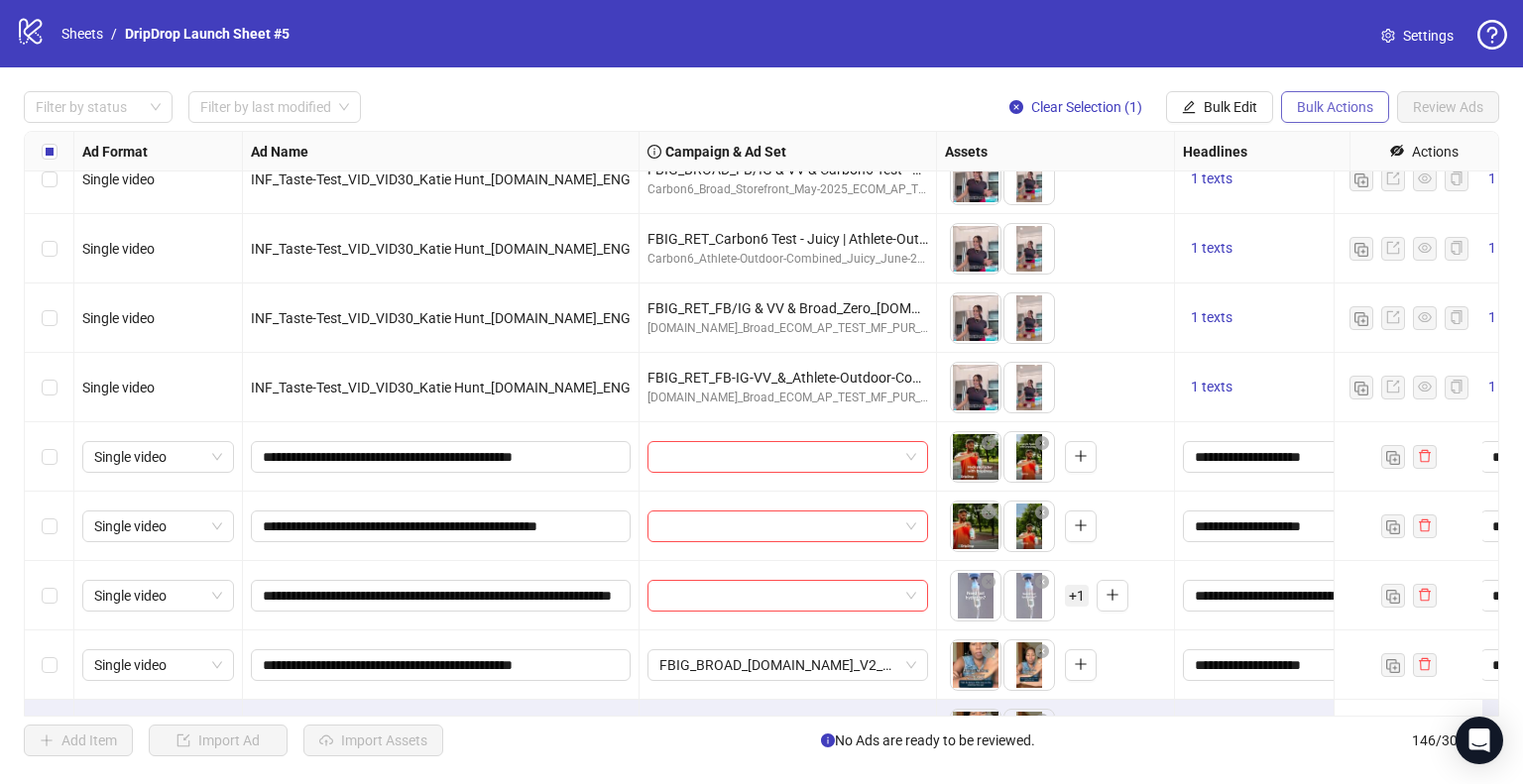 click on "Bulk Actions" at bounding box center [1335, 107] 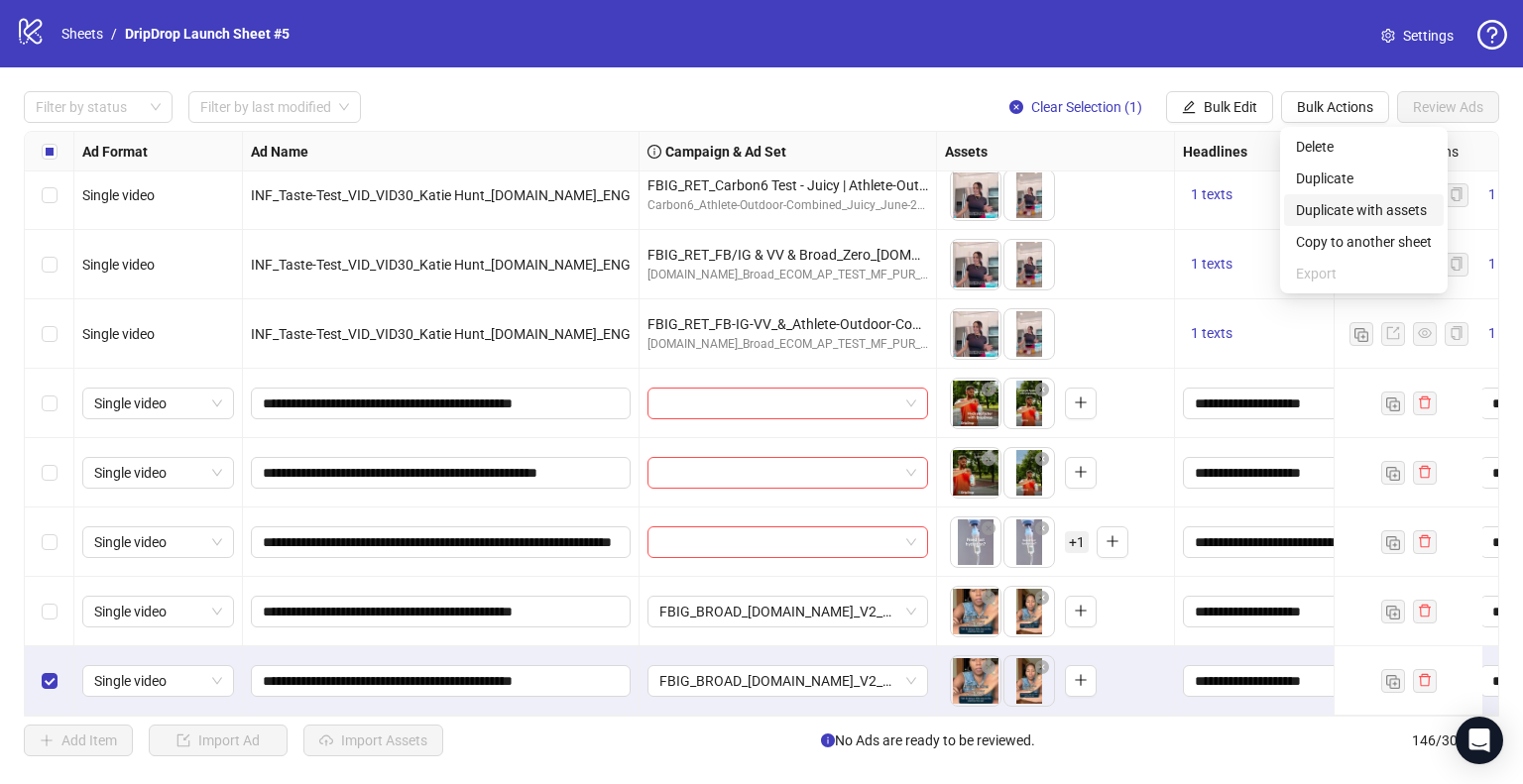 click on "Duplicate with assets" at bounding box center [1363, 210] 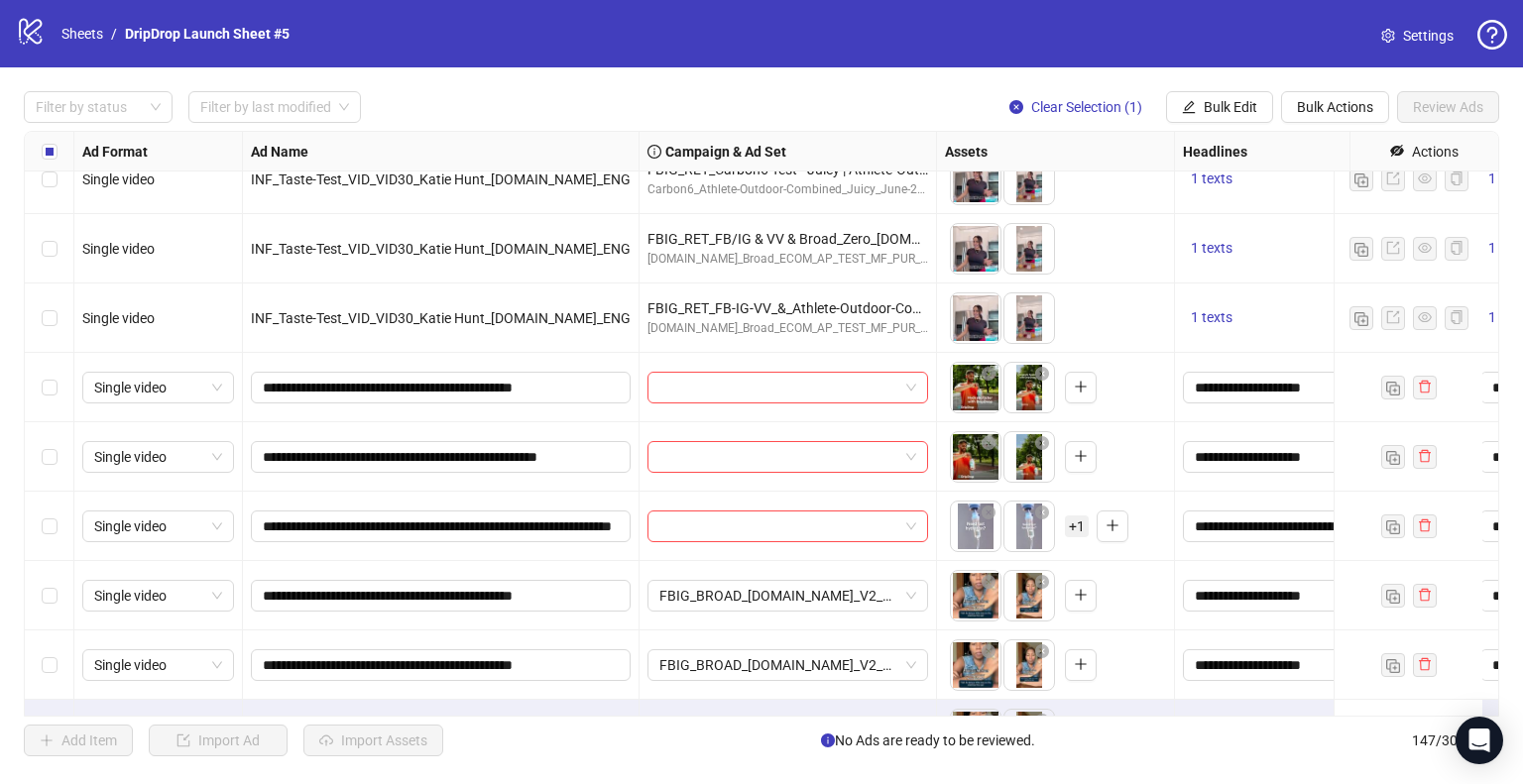 scroll, scrollTop: 9671, scrollLeft: 0, axis: vertical 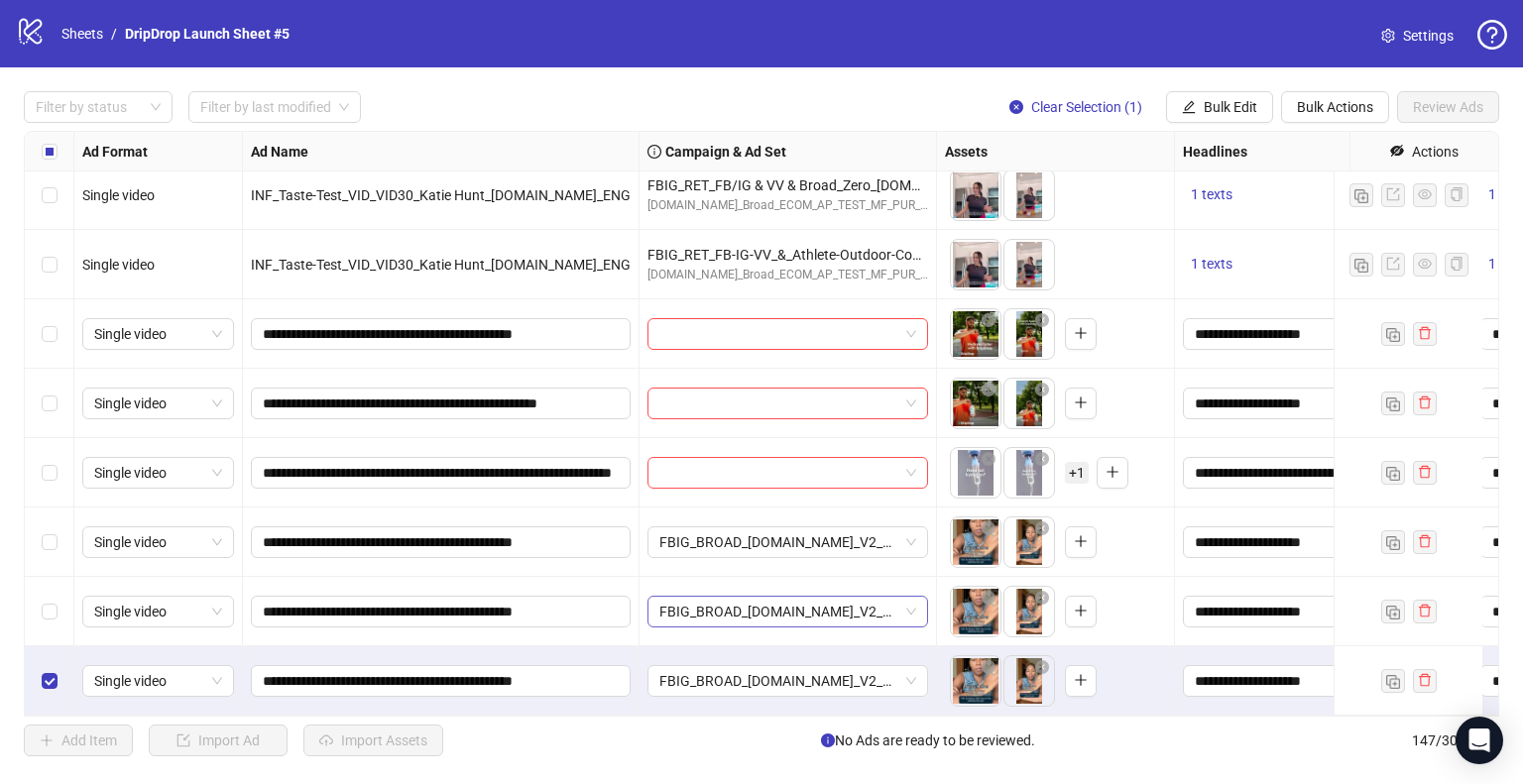 click on "FBIG_BROAD_[DOMAIN_NAME]_V2_2P_CROSS" at bounding box center [787, 612] 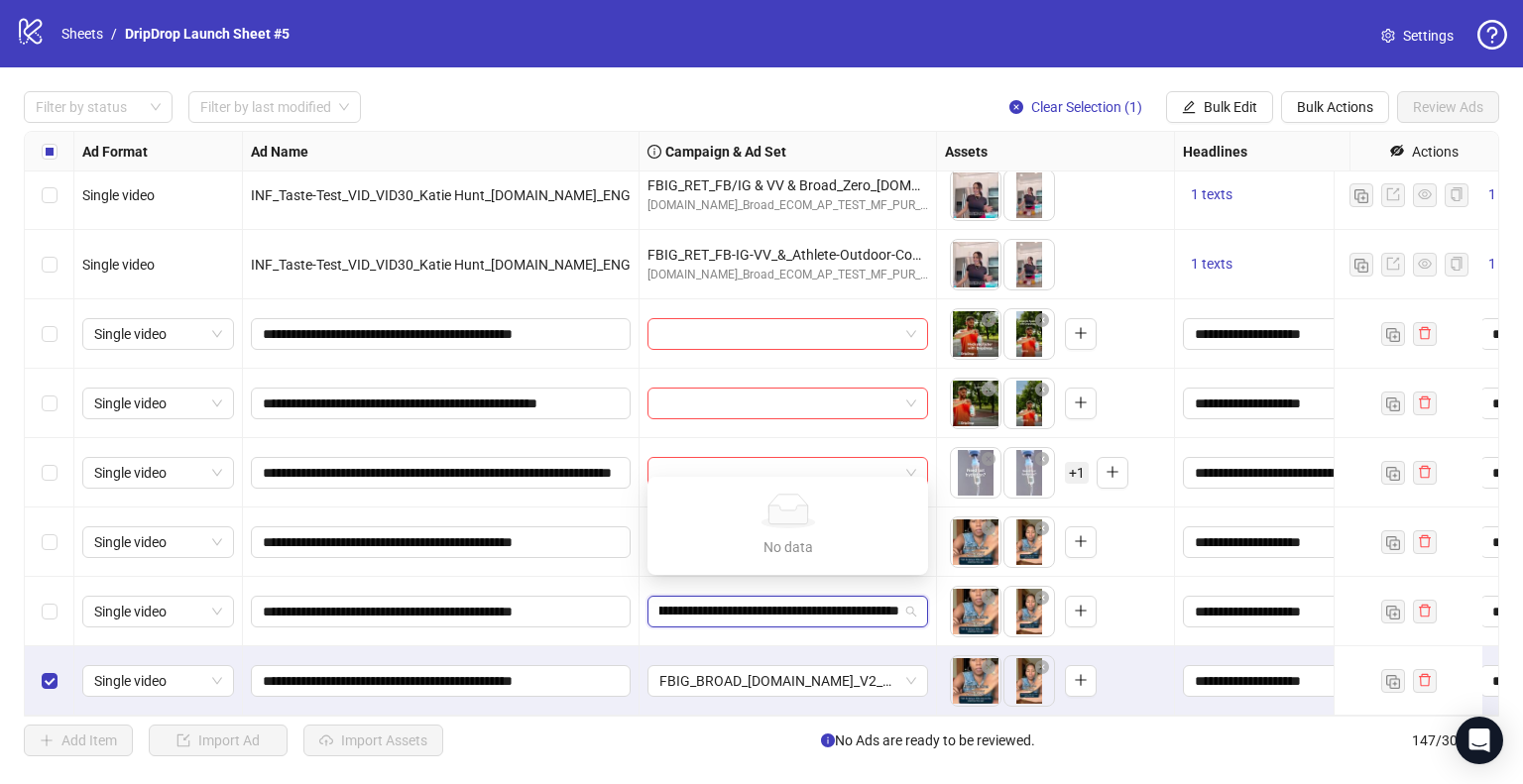 scroll, scrollTop: 0, scrollLeft: 0, axis: both 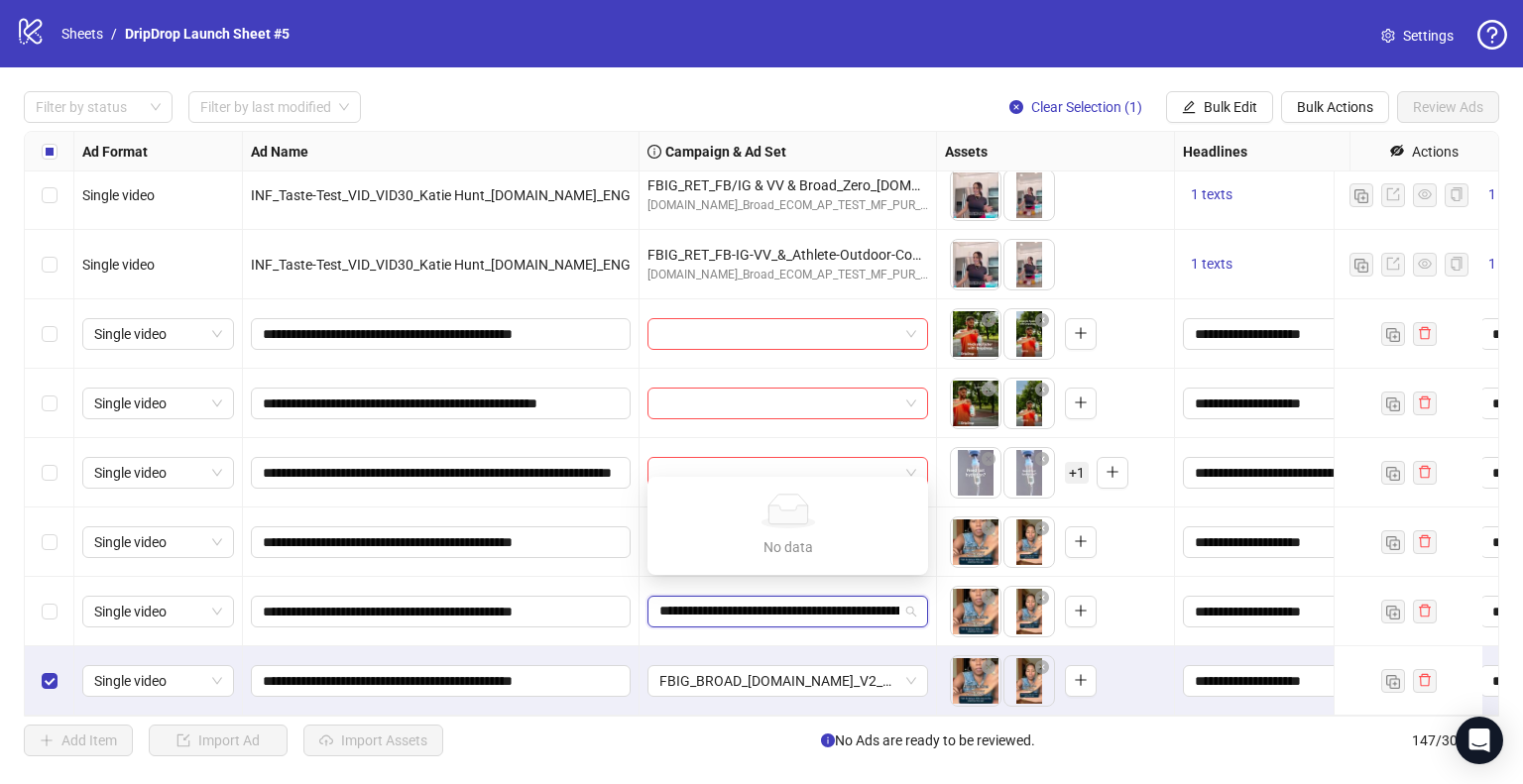 type on "**********" 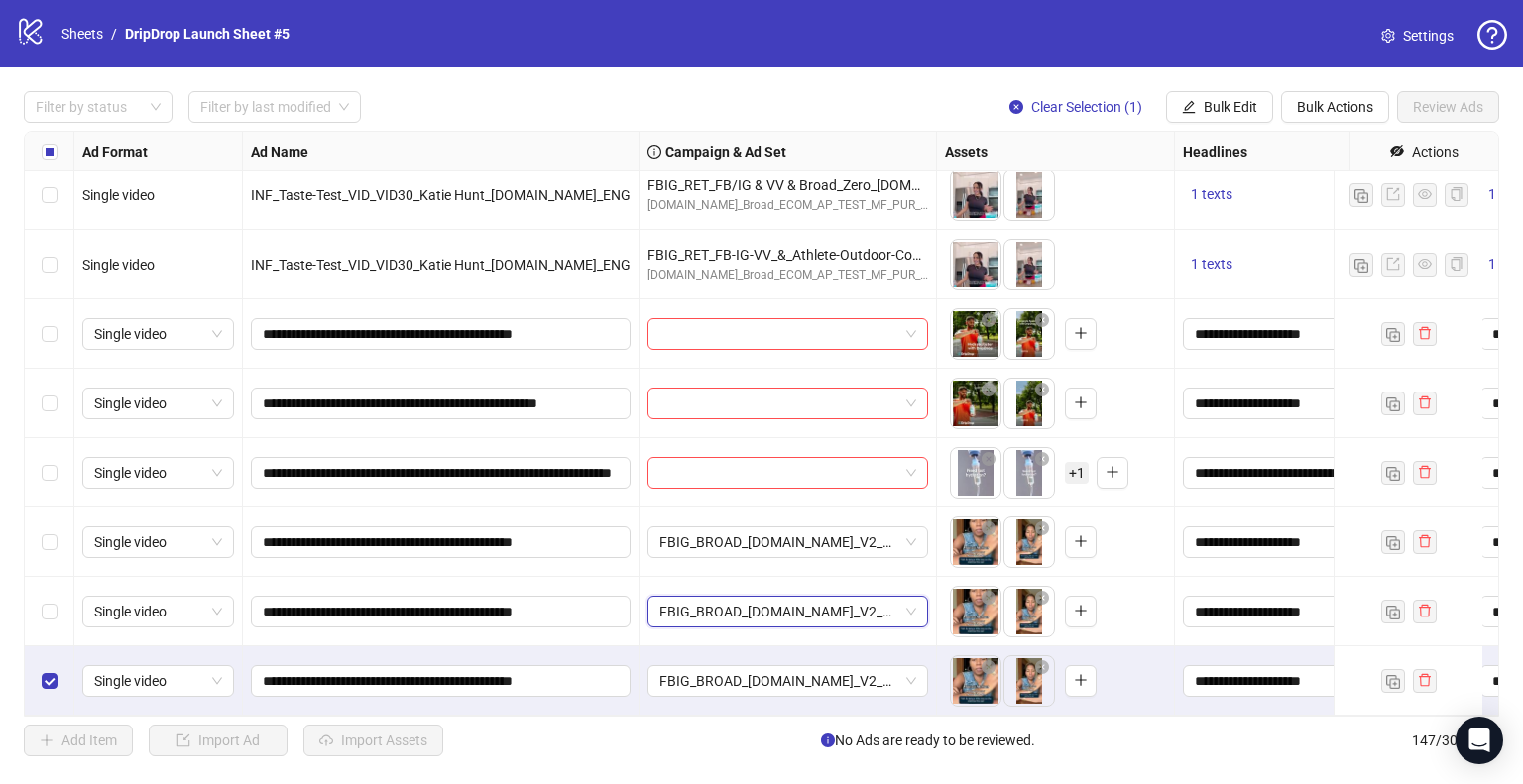 paste on "**********" 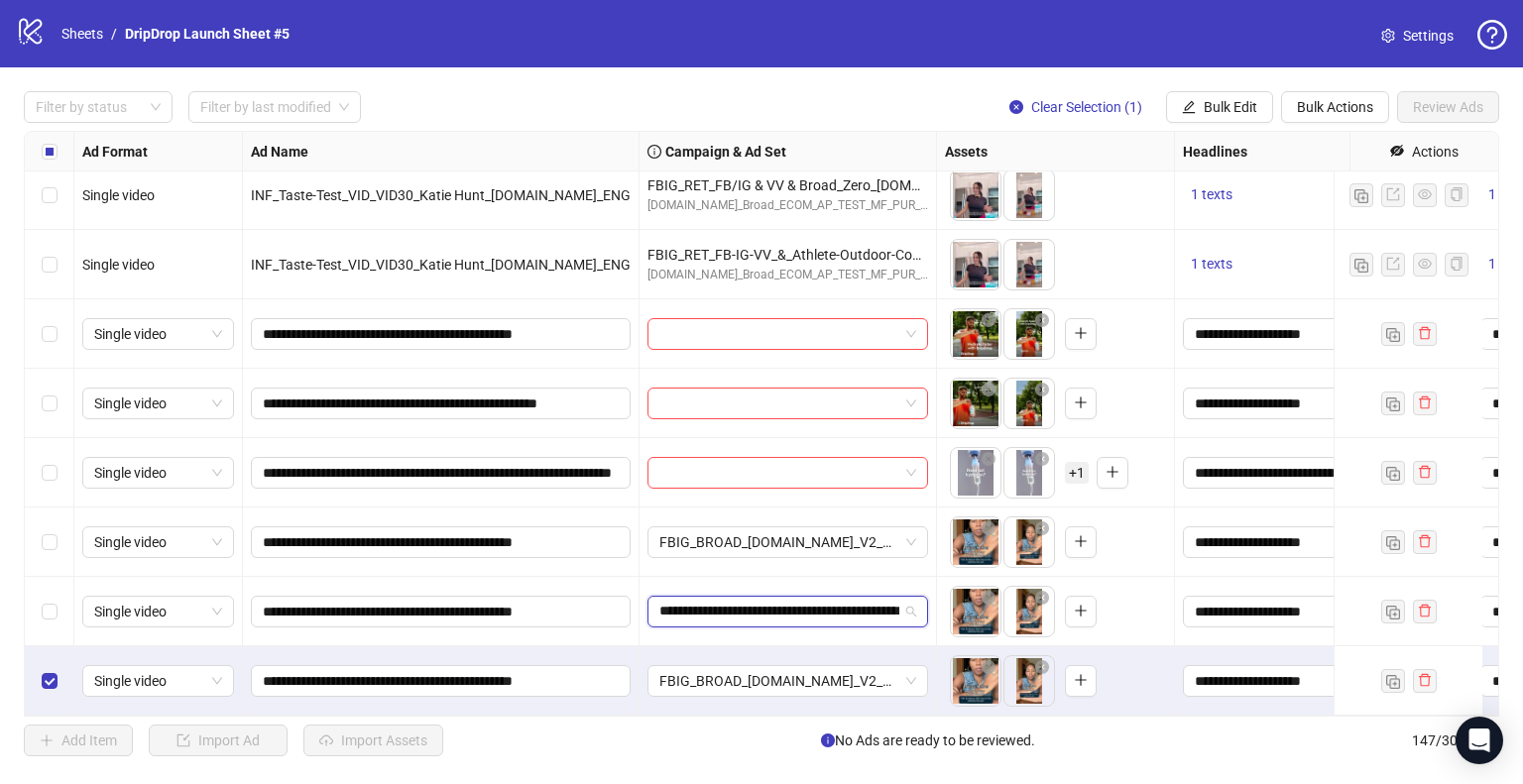 scroll, scrollTop: 0, scrollLeft: 115, axis: horizontal 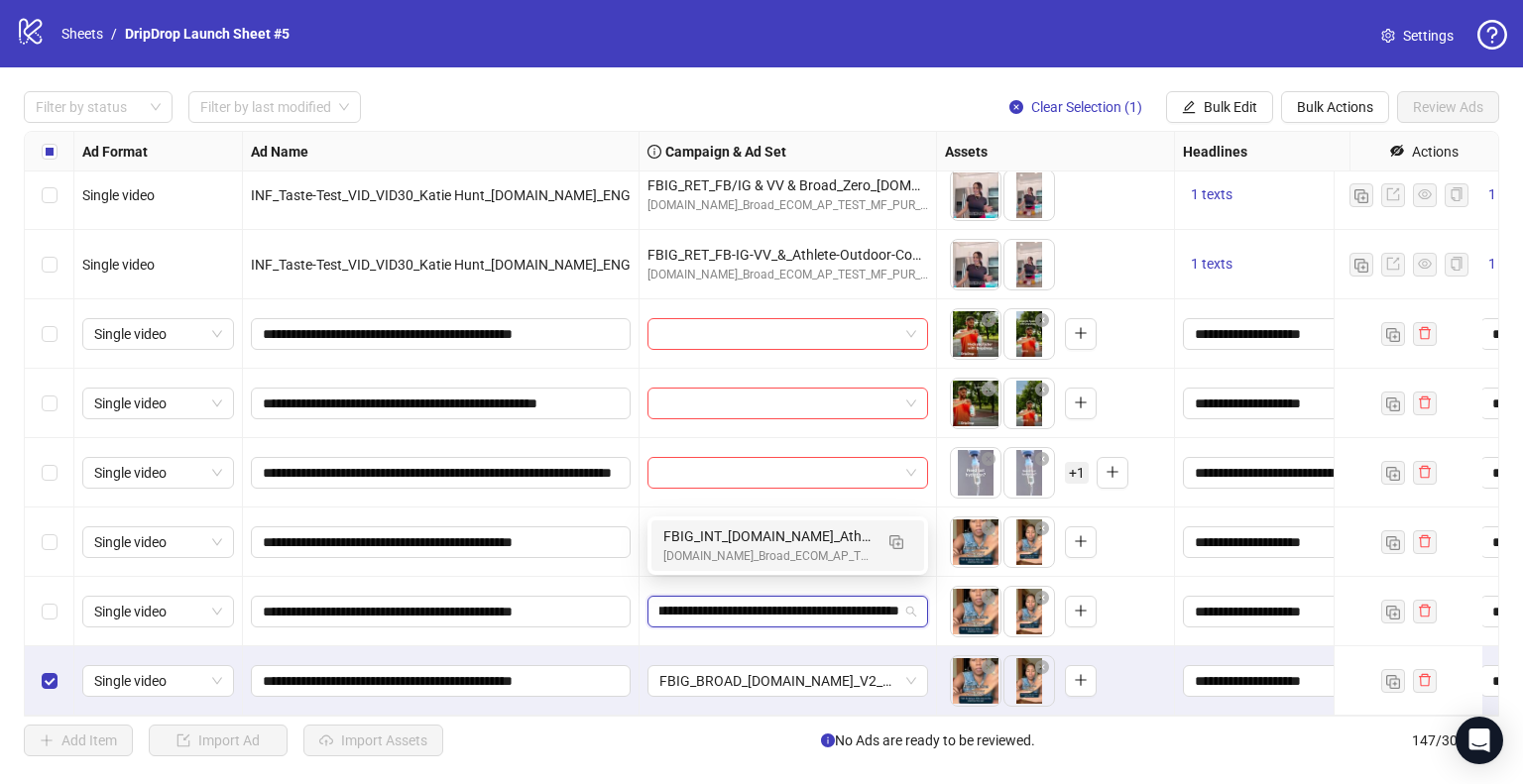 click on "[DOMAIN_NAME]_Broad_ECOM_AP_TEST_UF_PUR_META_FBIG" at bounding box center (767, 556) 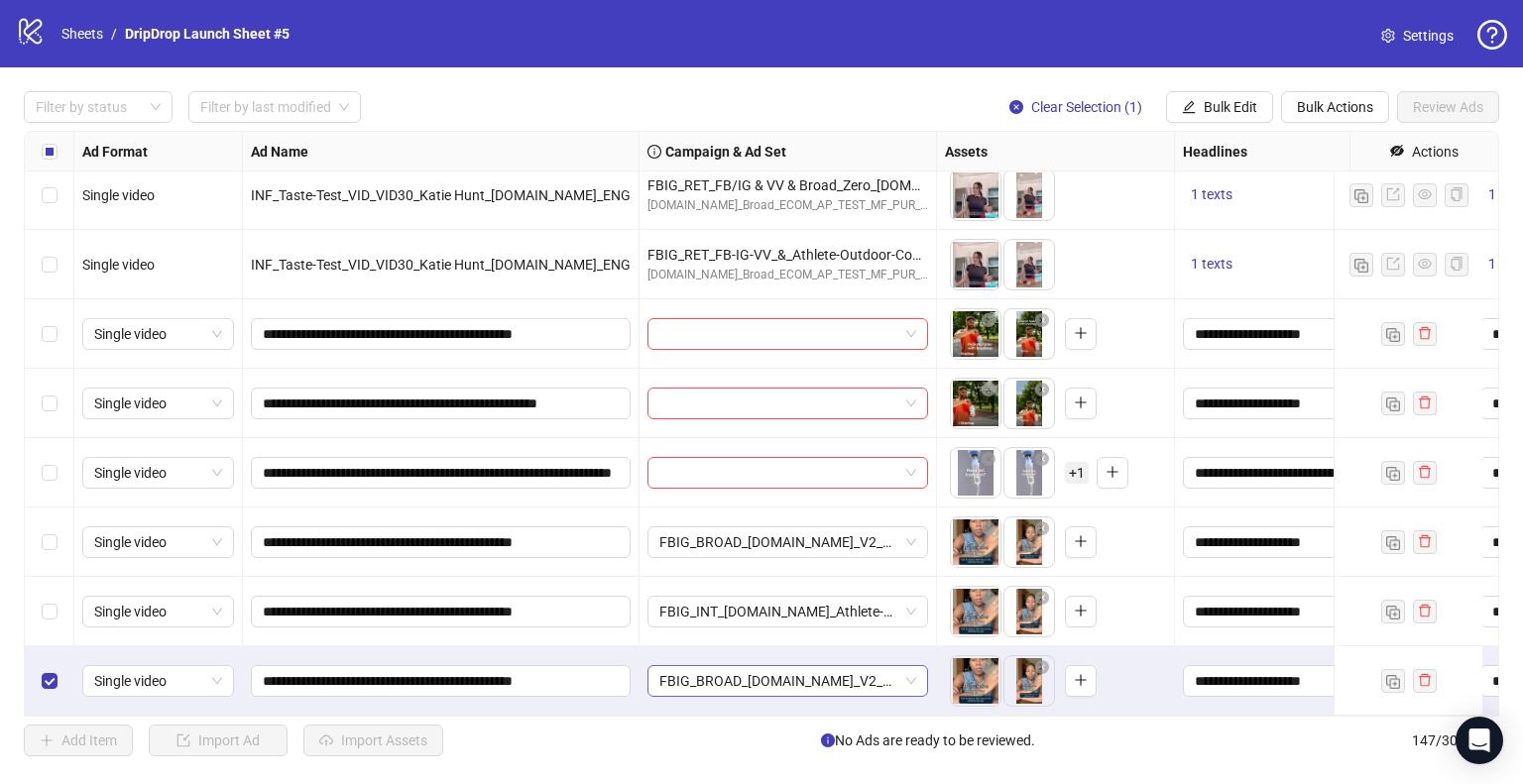 click on "FBIG_BROAD_[DOMAIN_NAME]_V2_2P_CROSS" at bounding box center [787, 681] 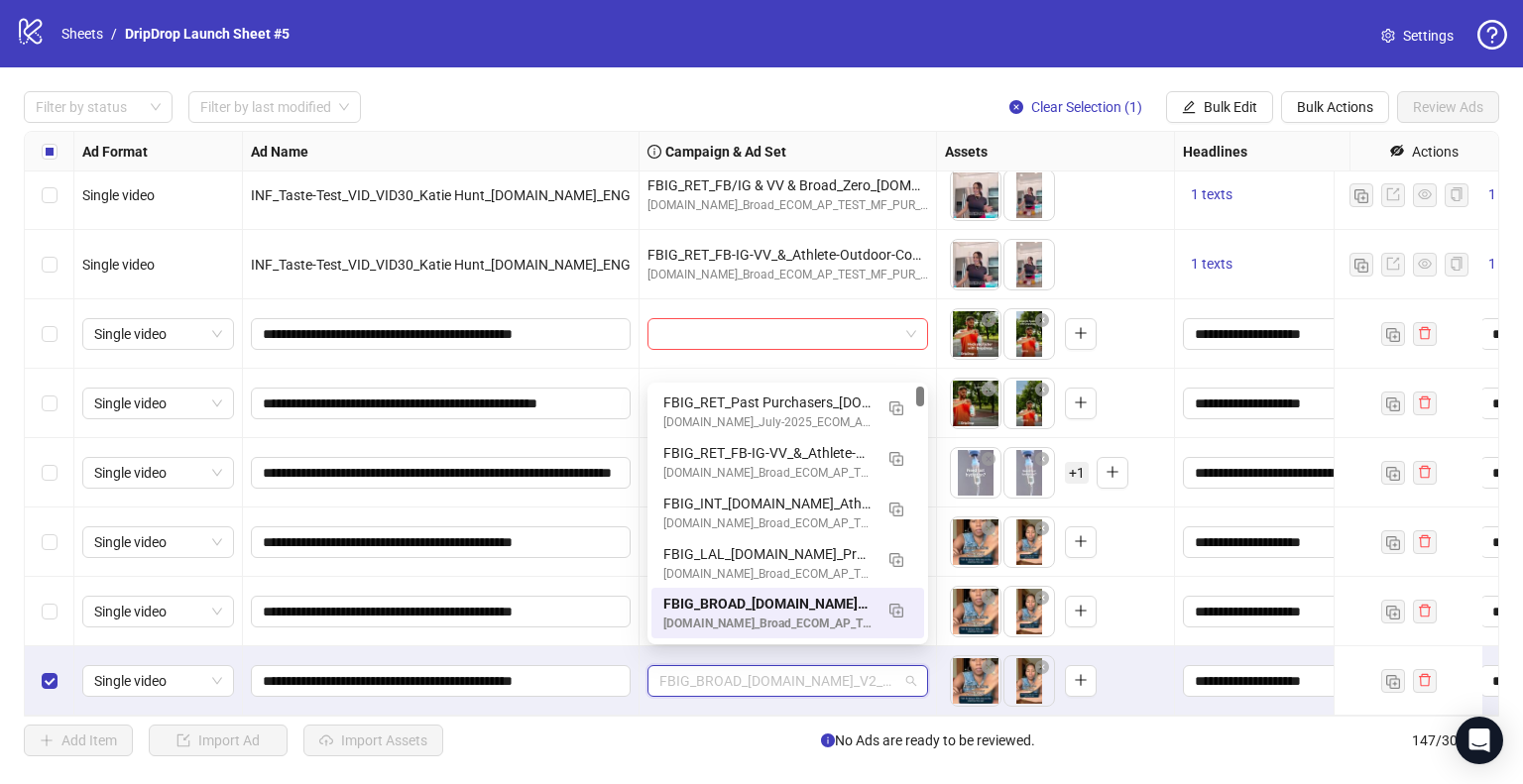 paste on "**********" 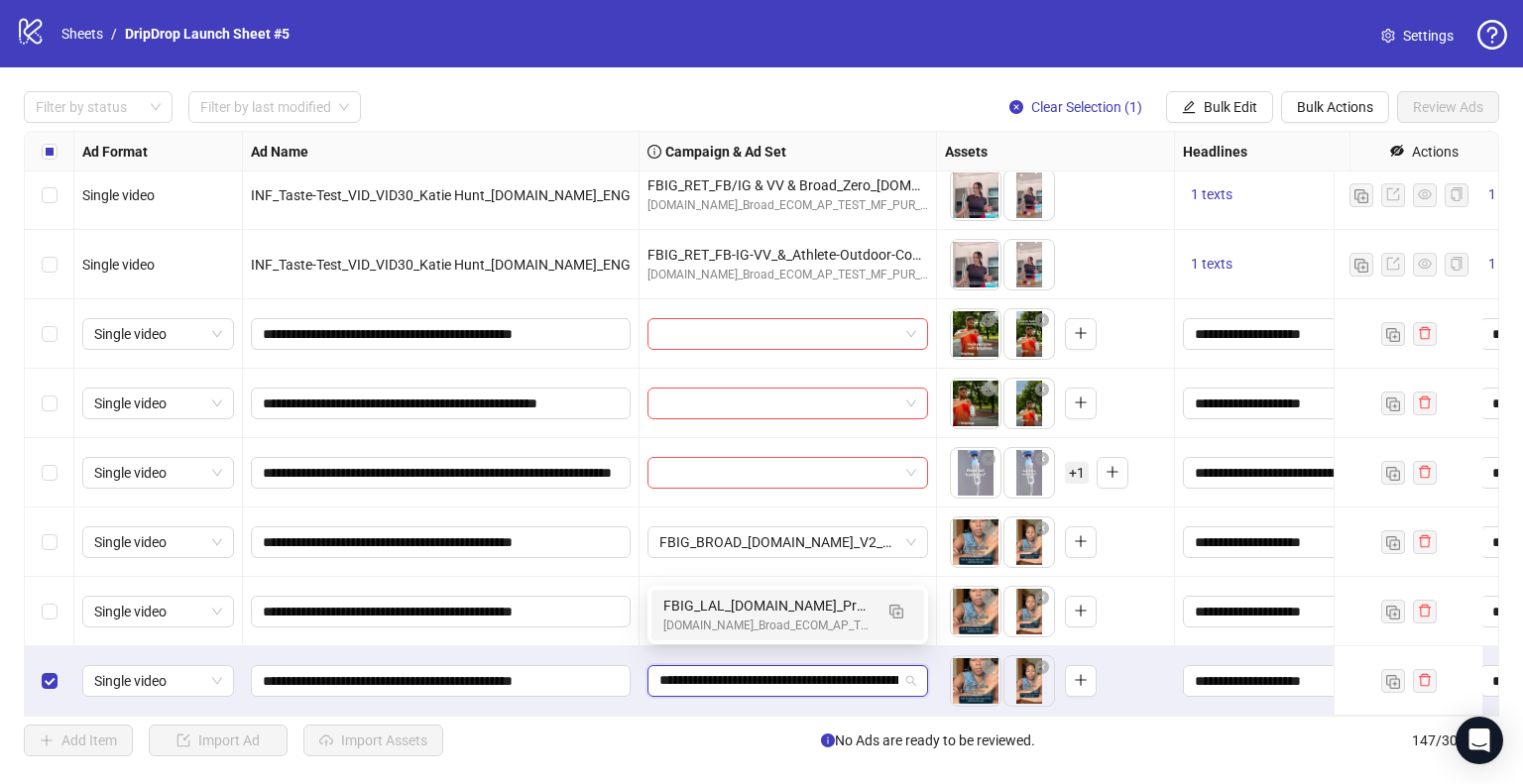 scroll, scrollTop: 0, scrollLeft: 171, axis: horizontal 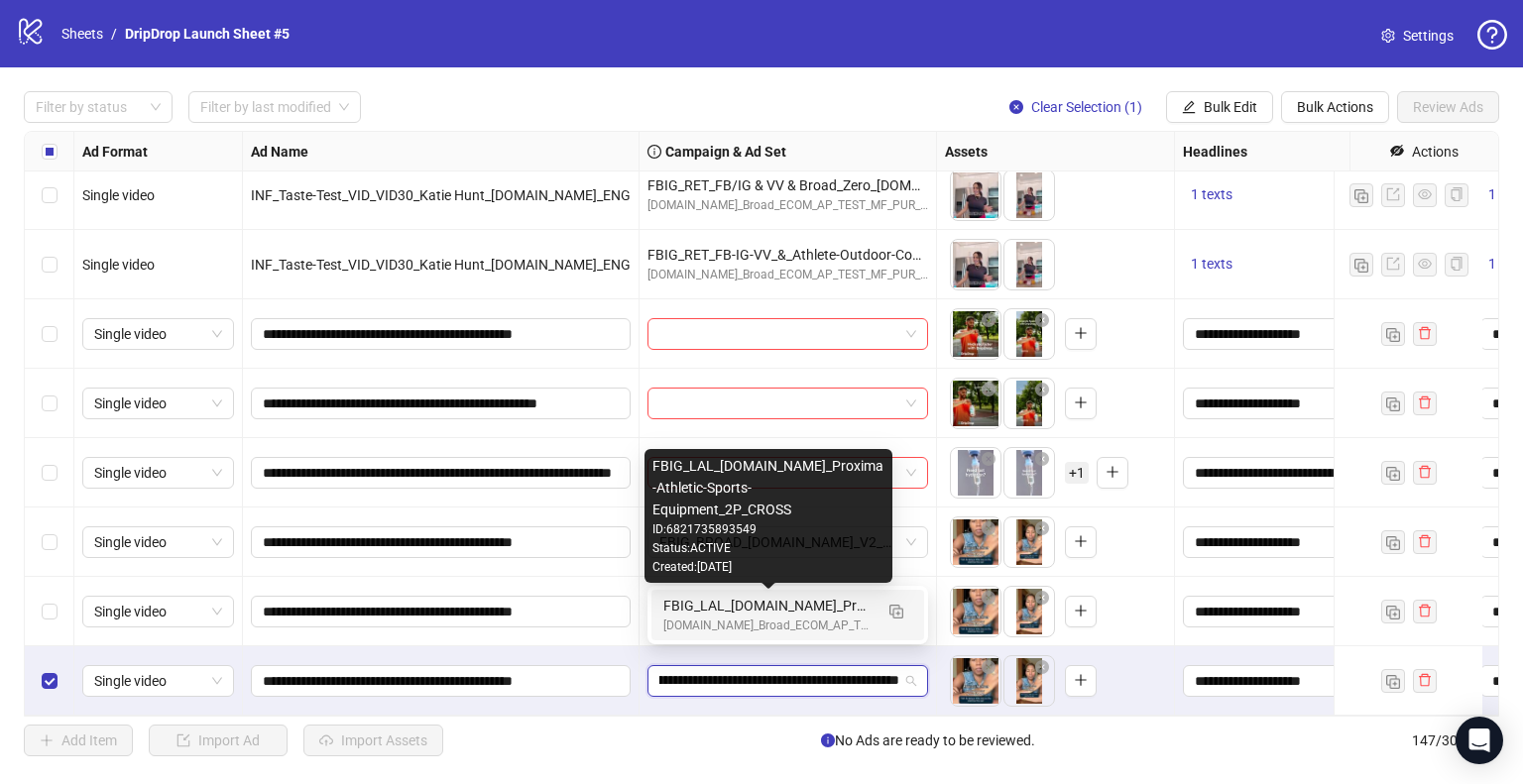 click on "FBIG_LAL_[DOMAIN_NAME]_Proxima-Athletic-Sports-Equipment_2P_CROSS" at bounding box center [767, 606] 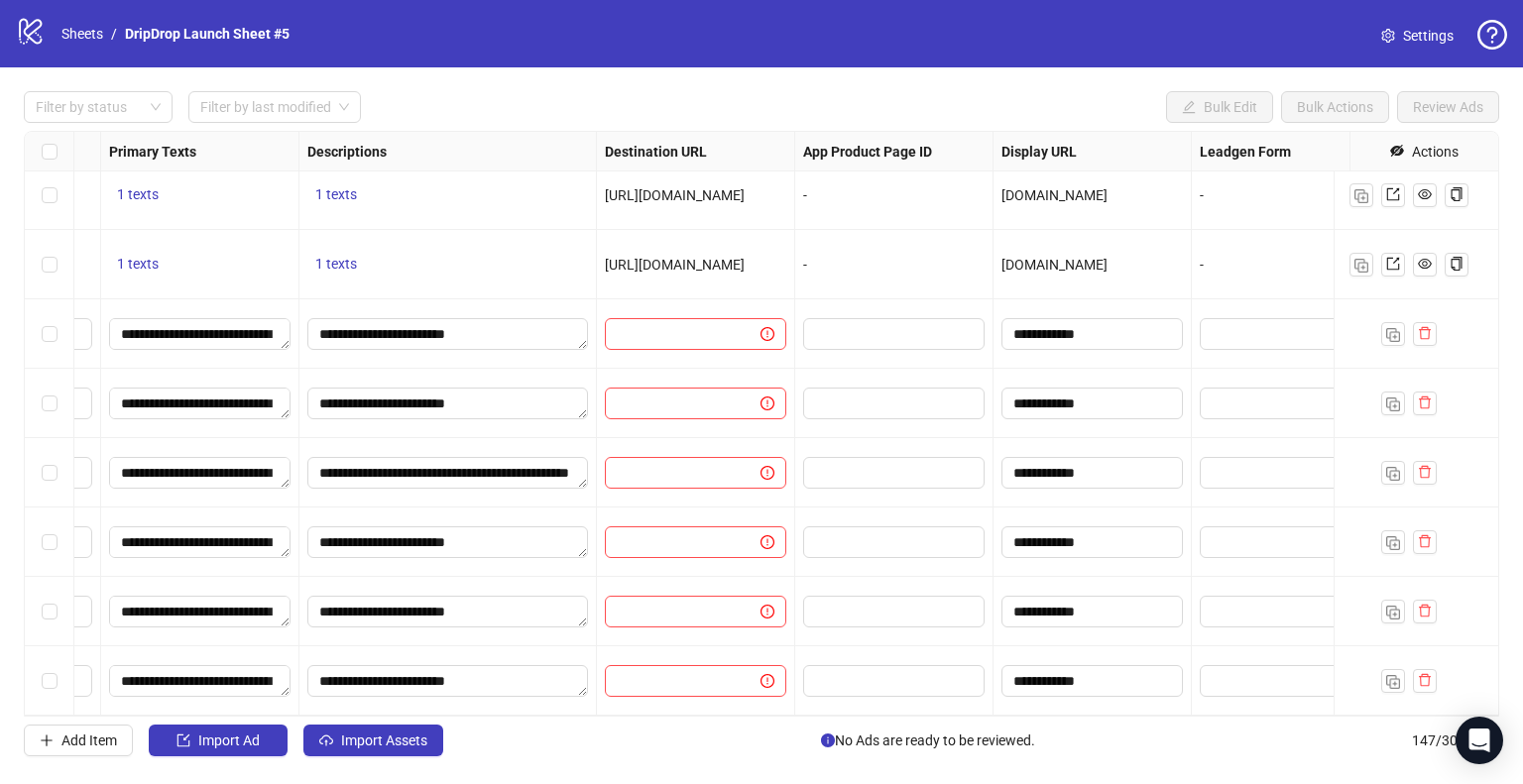 scroll, scrollTop: 9671, scrollLeft: 1385, axis: both 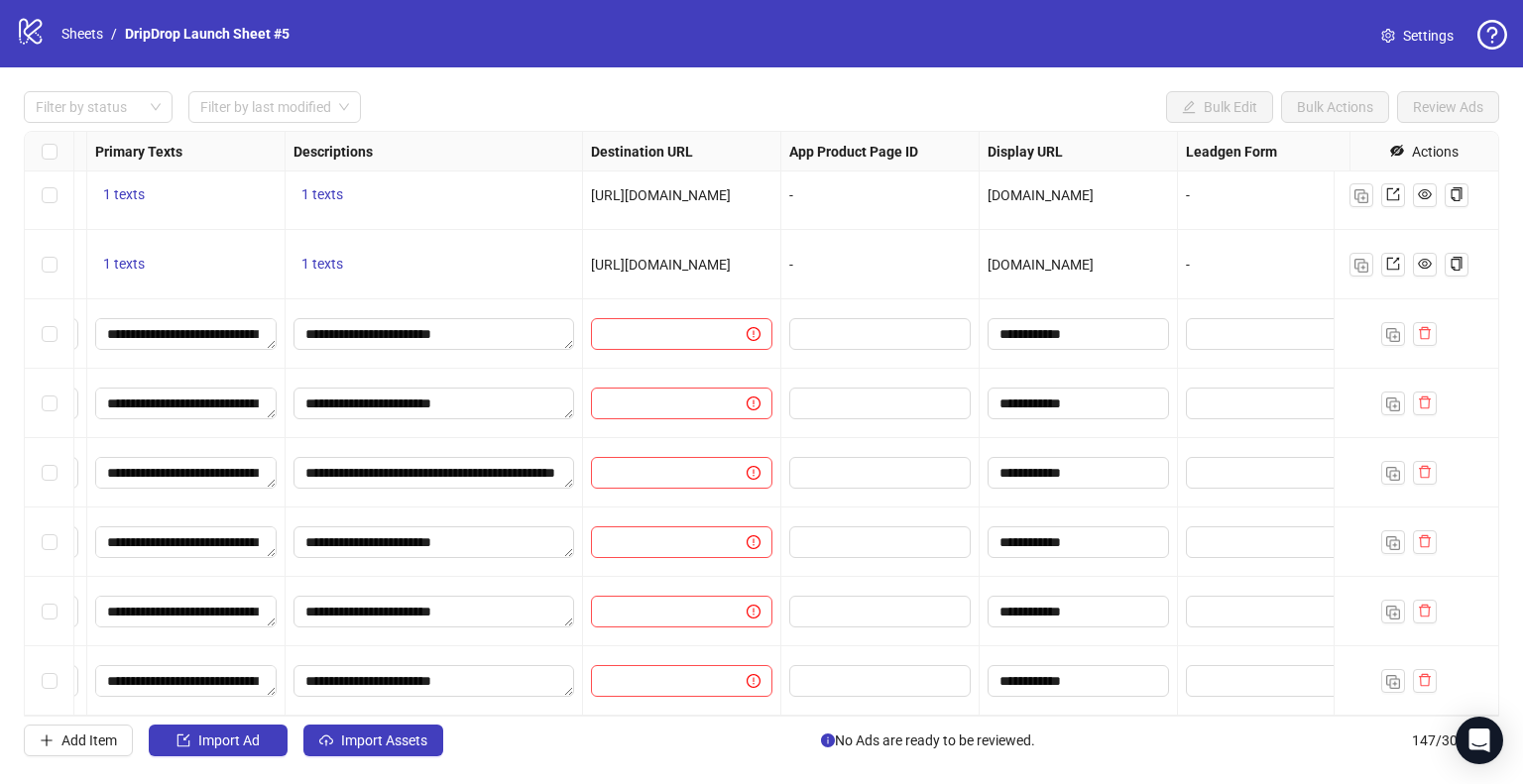 drag, startPoint x: 729, startPoint y: 247, endPoint x: 583, endPoint y: 254, distance: 146.16771 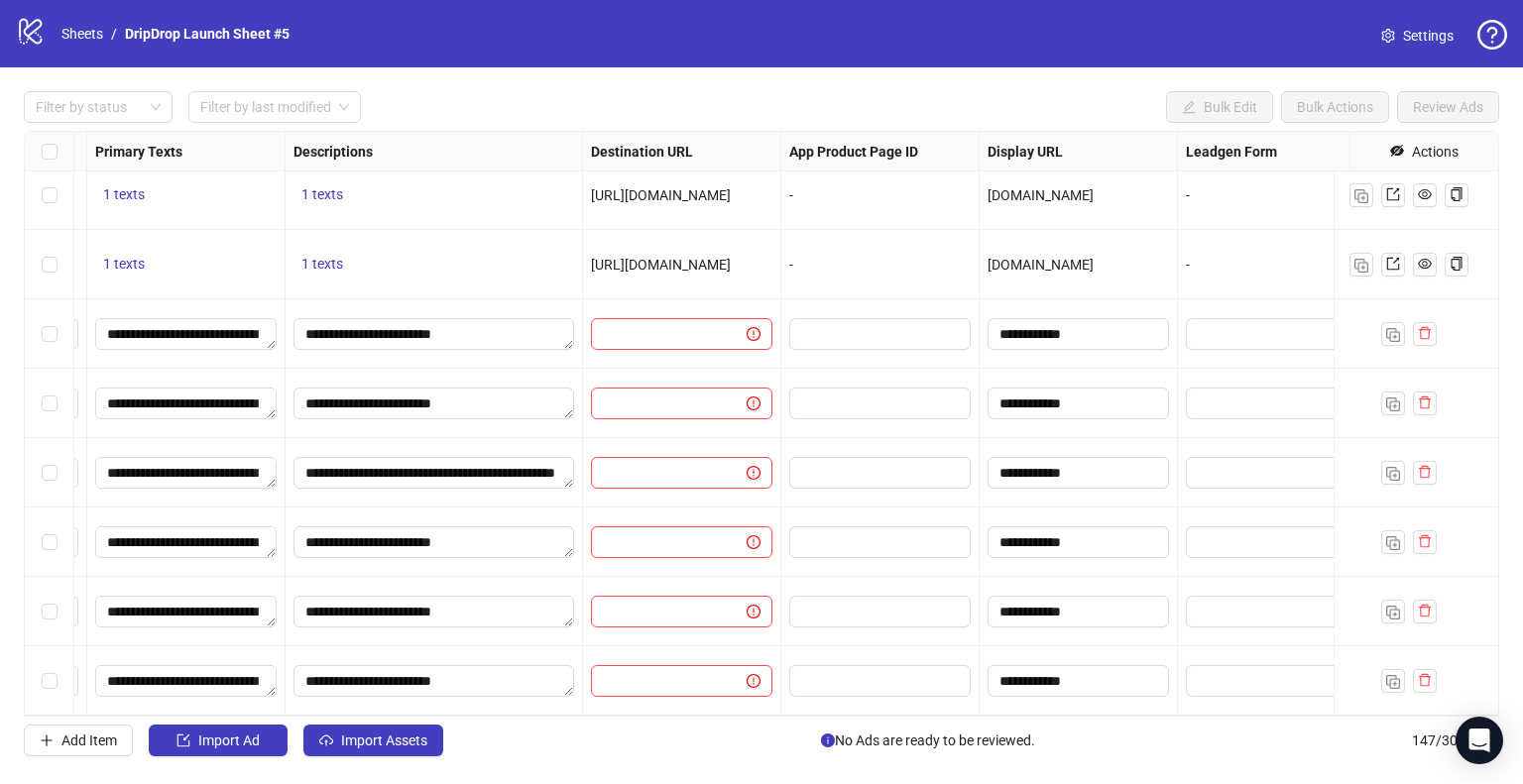click at bounding box center (660, 542) 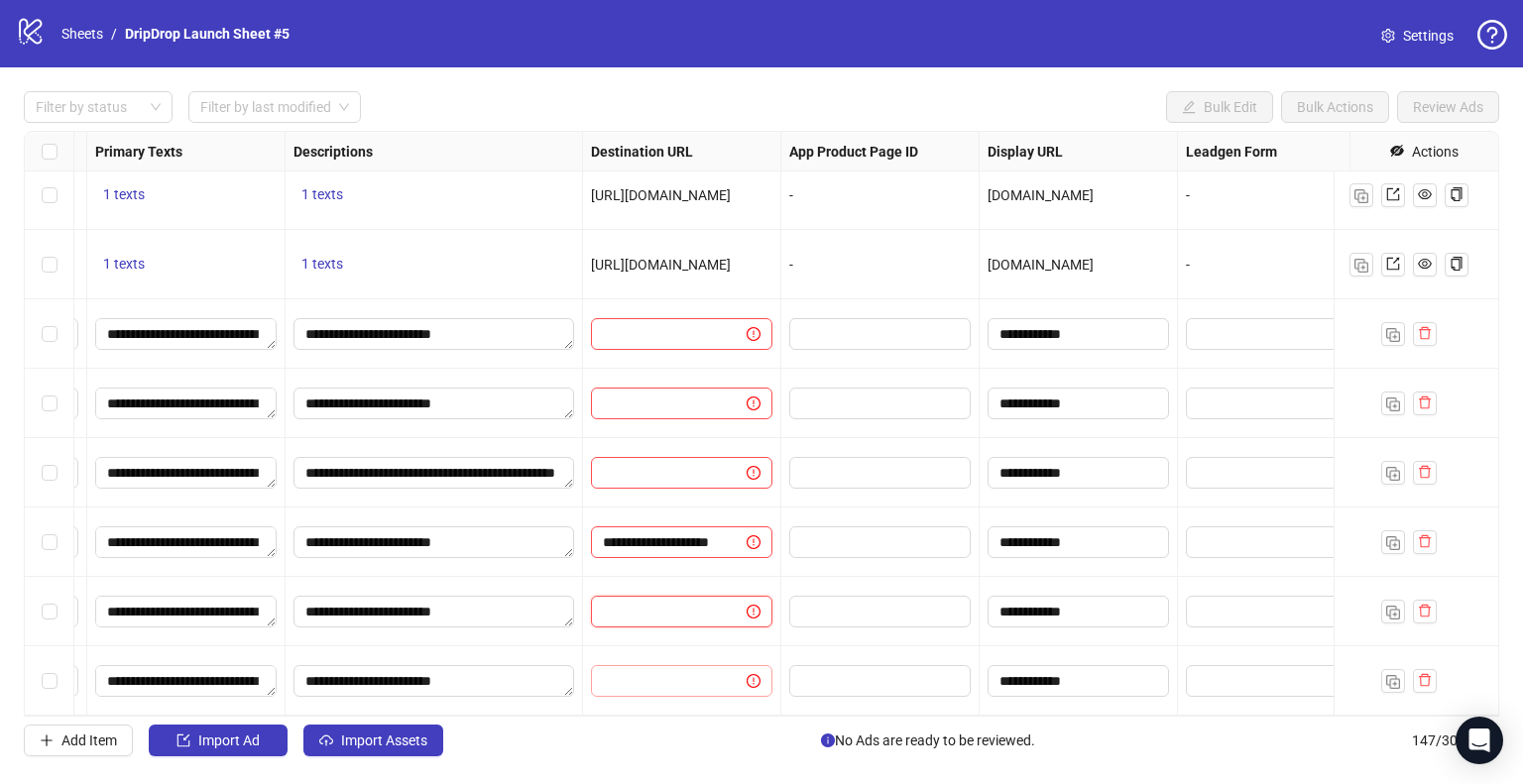 click at bounding box center [660, 612] 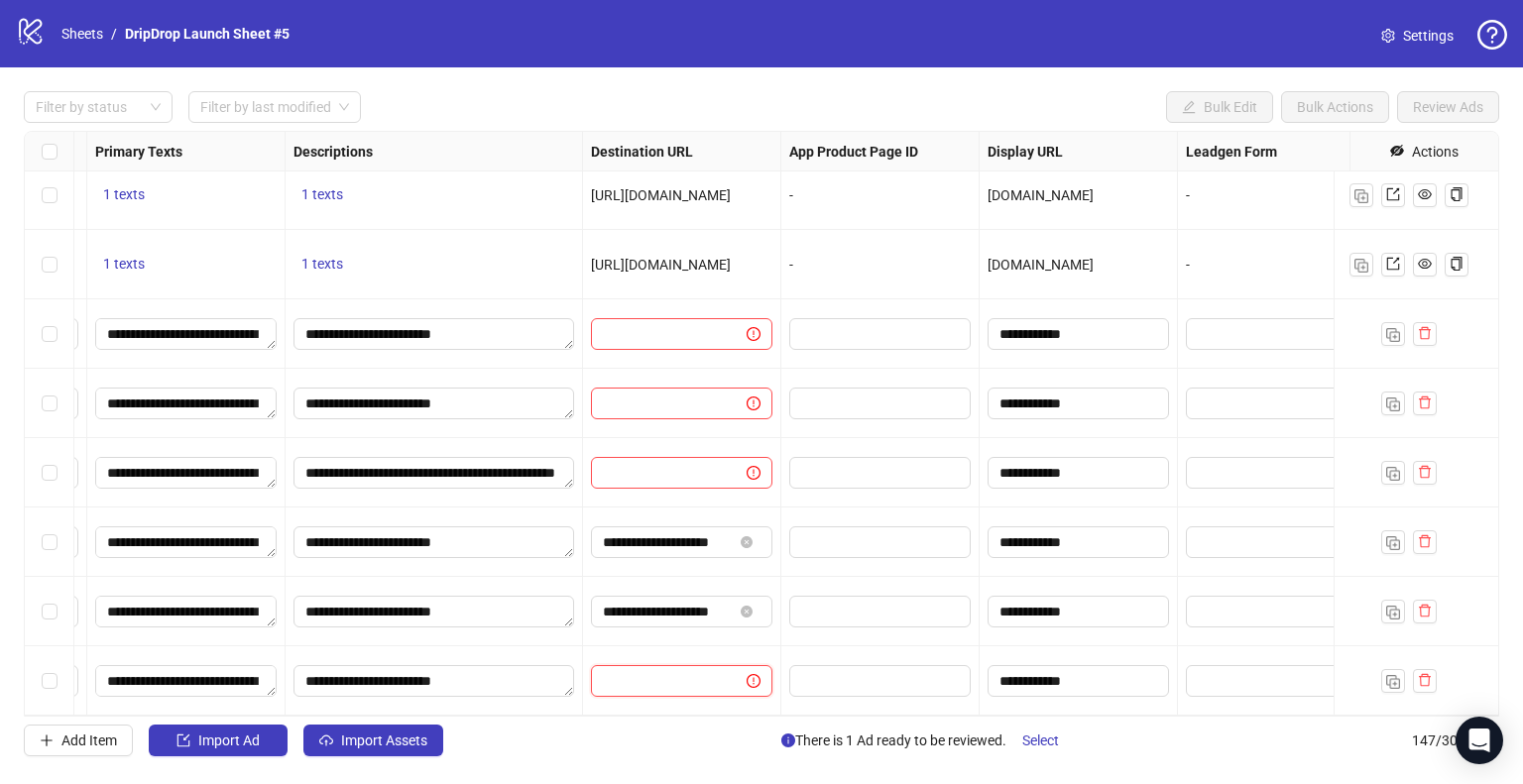 click at bounding box center (660, 681) 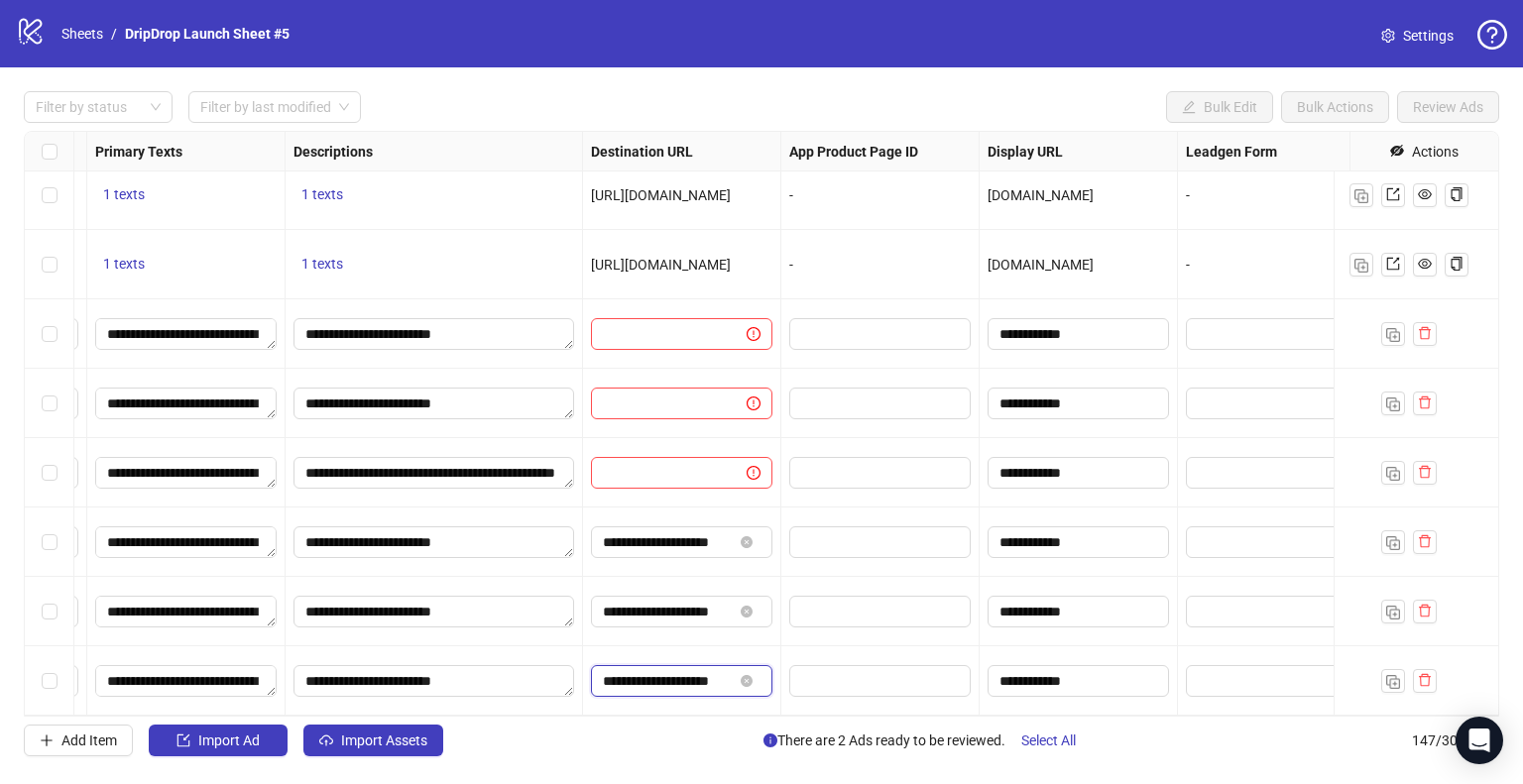 scroll, scrollTop: 0, scrollLeft: 2, axis: horizontal 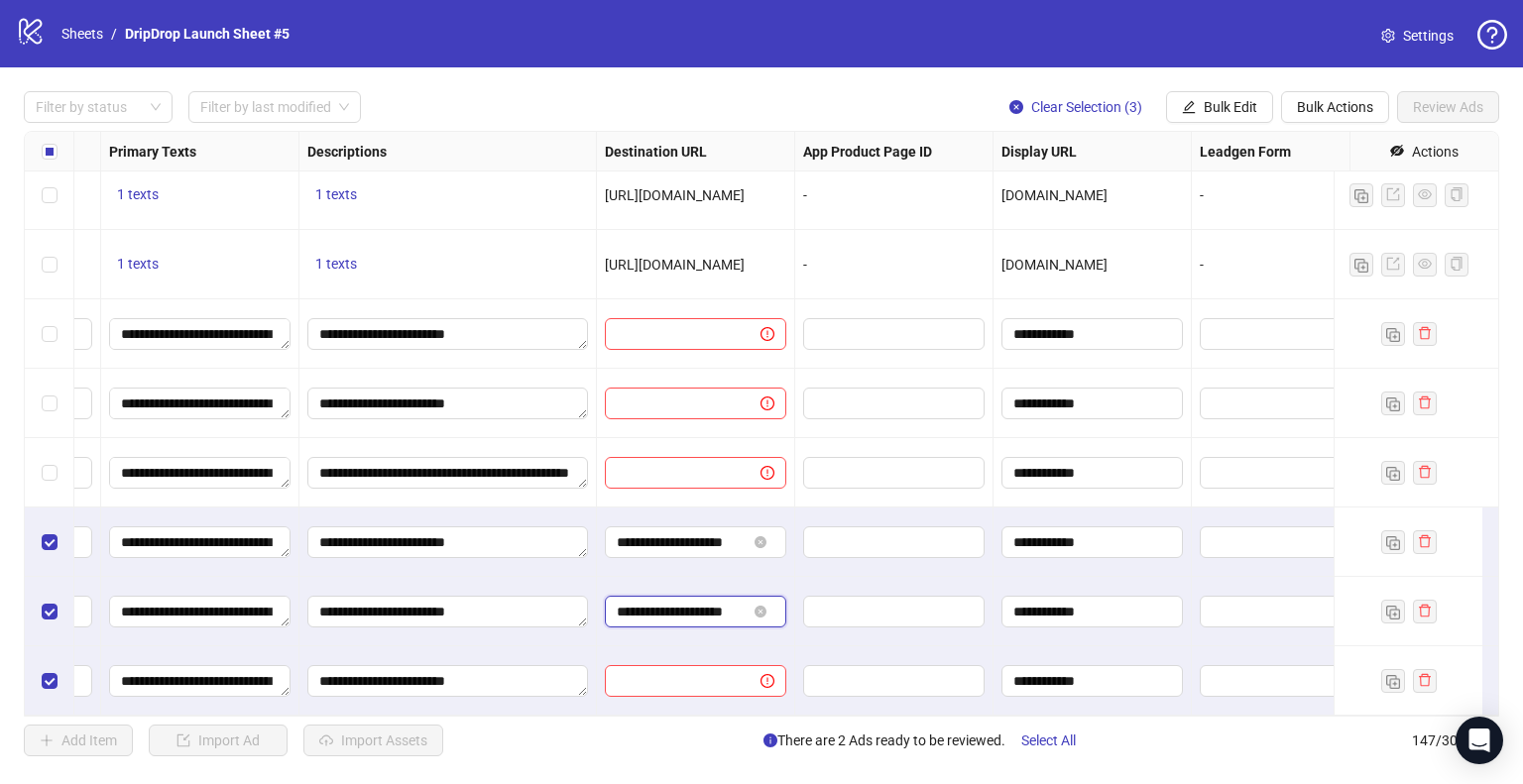 click on "**********" at bounding box center [681, 612] 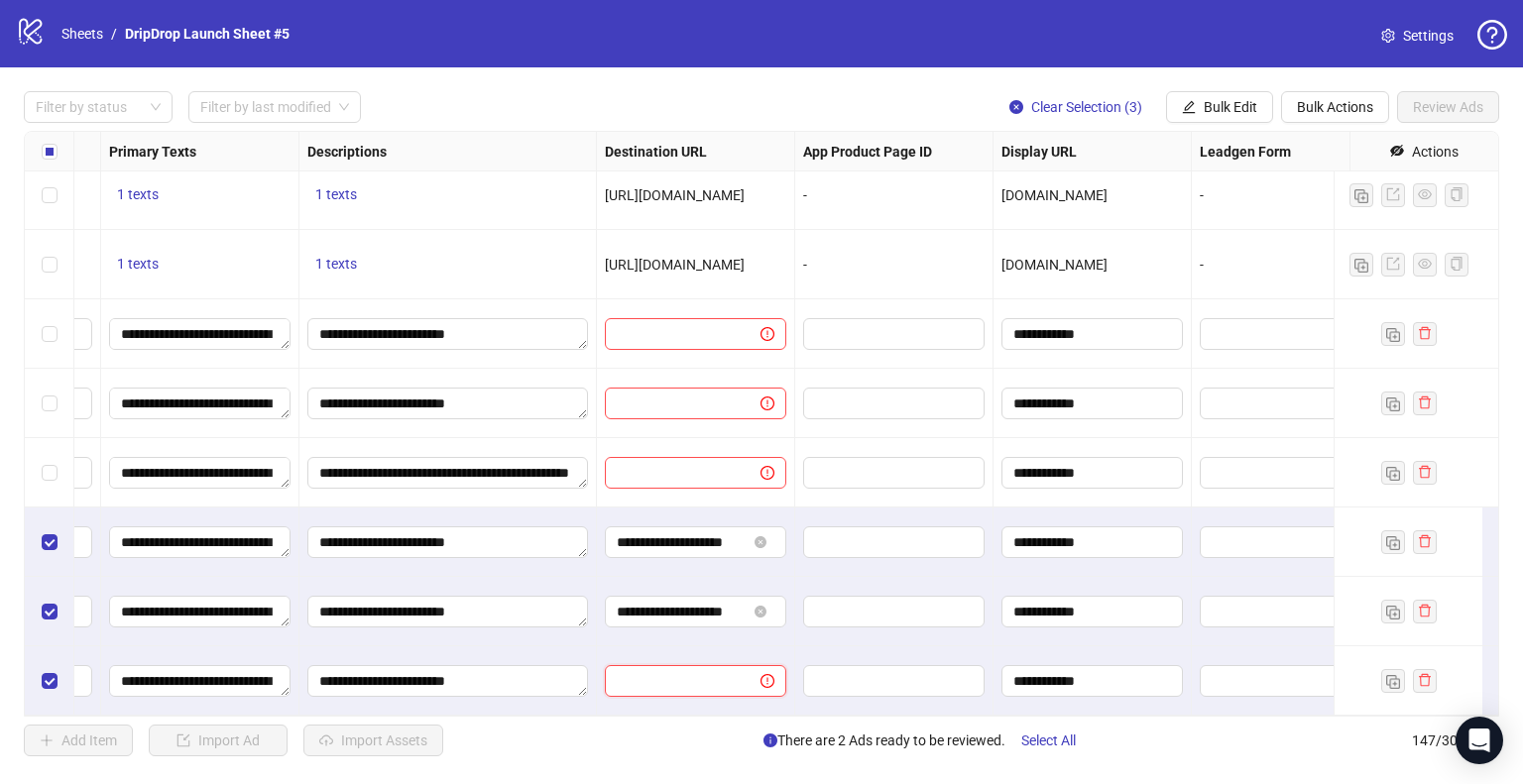 click at bounding box center [674, 681] 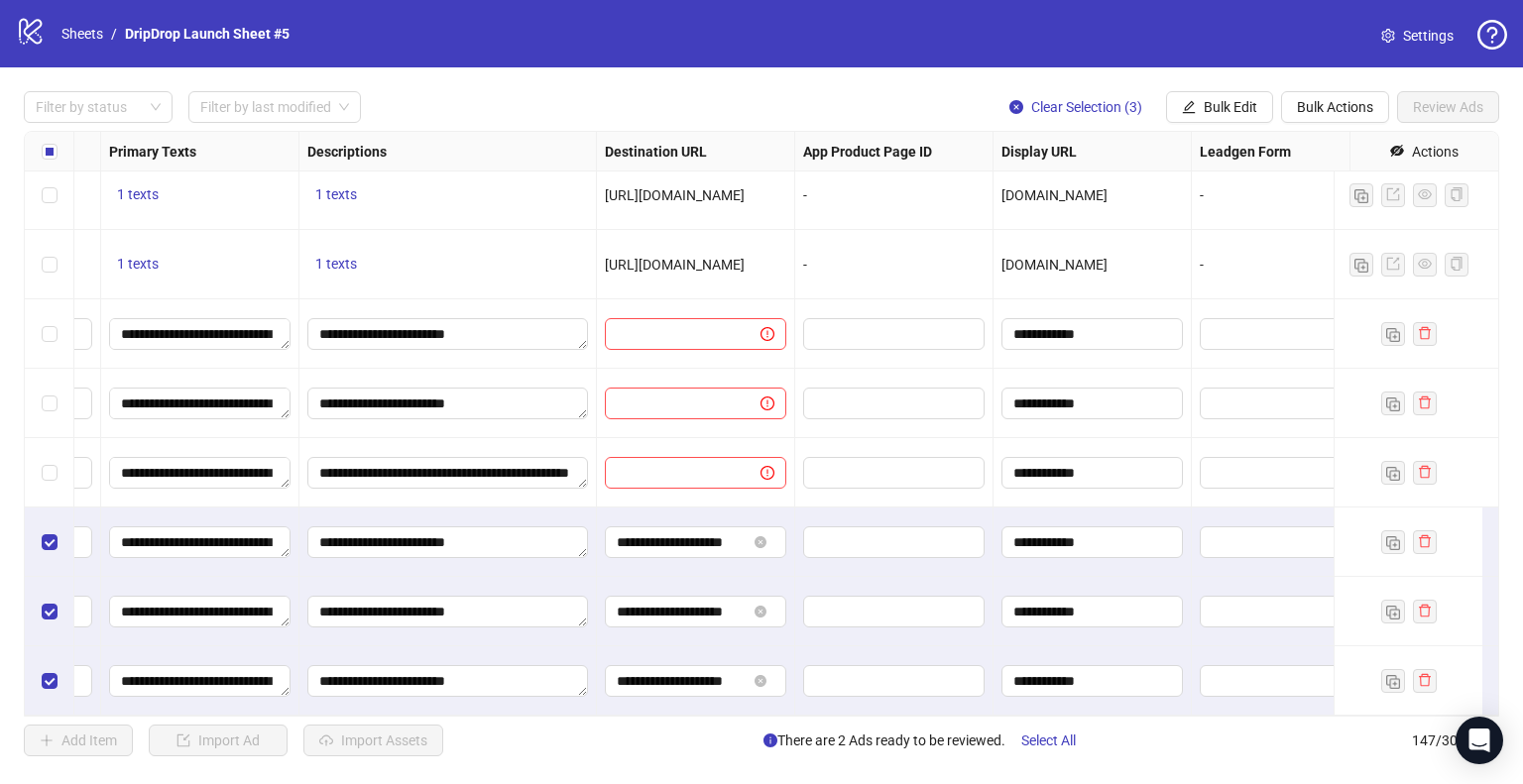 drag, startPoint x: 726, startPoint y: 630, endPoint x: 791, endPoint y: 661, distance: 72.01389 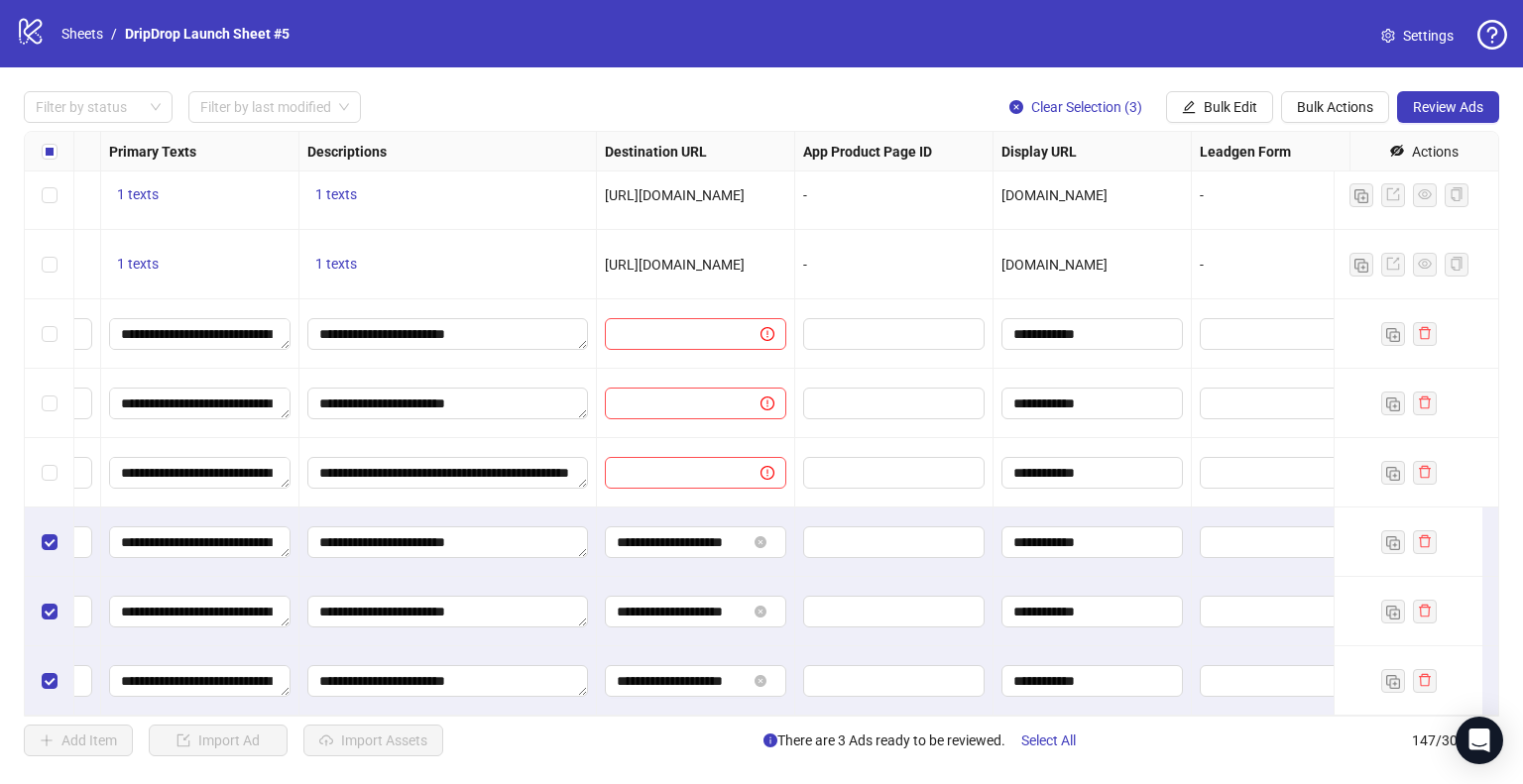 scroll, scrollTop: 9671, scrollLeft: 1785, axis: both 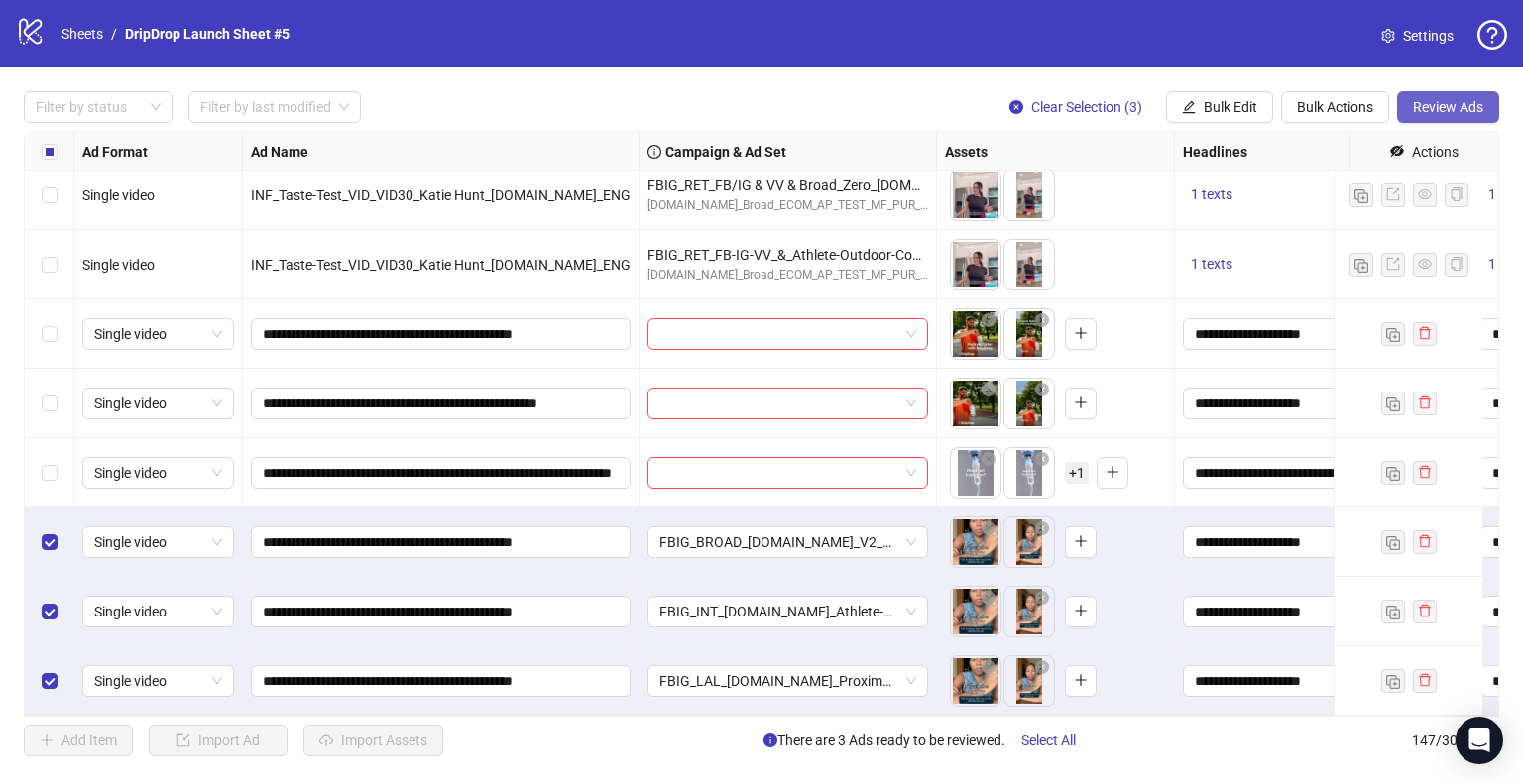 click on "Review Ads" at bounding box center [1448, 107] 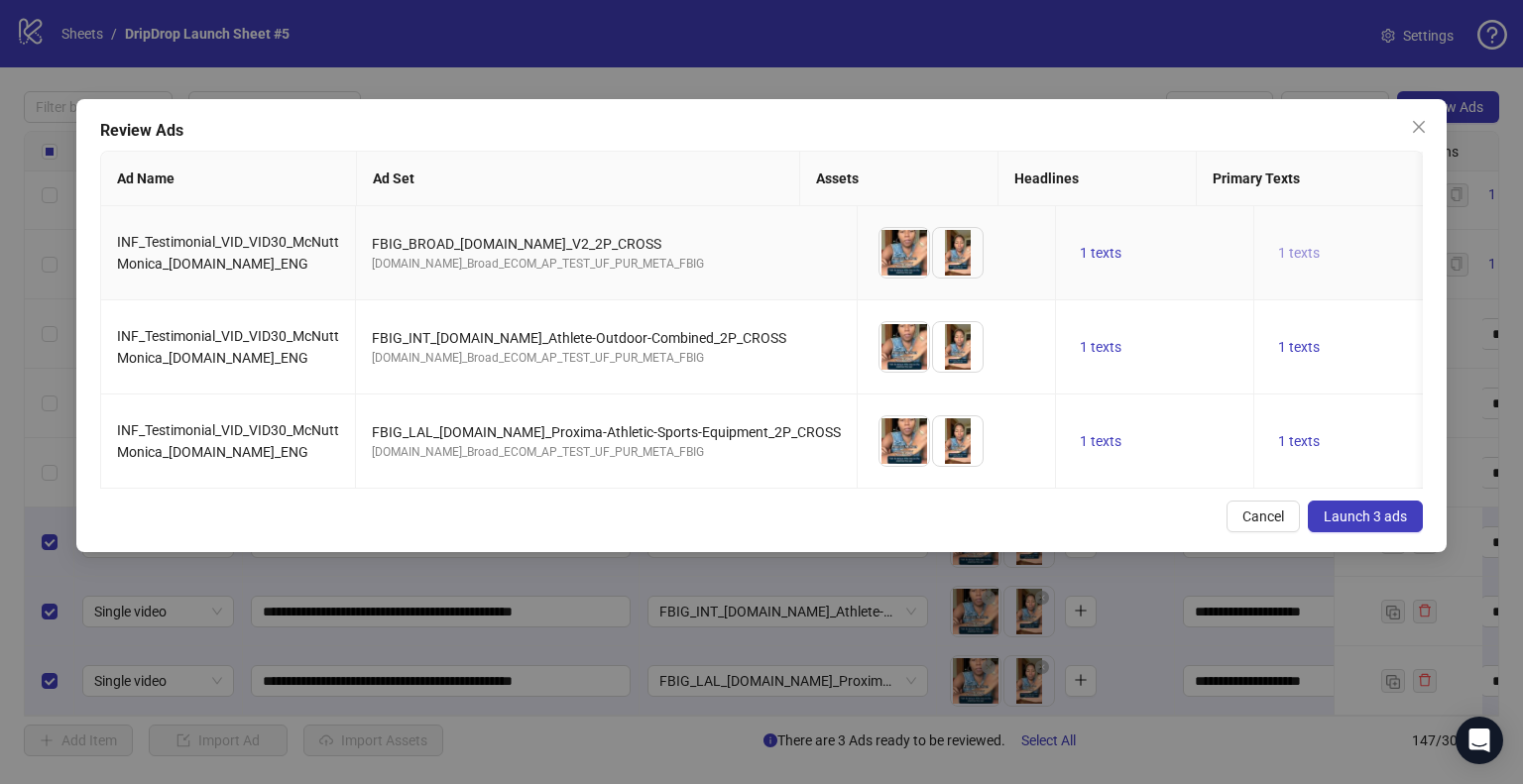 click on "1 texts" at bounding box center (1299, 253) 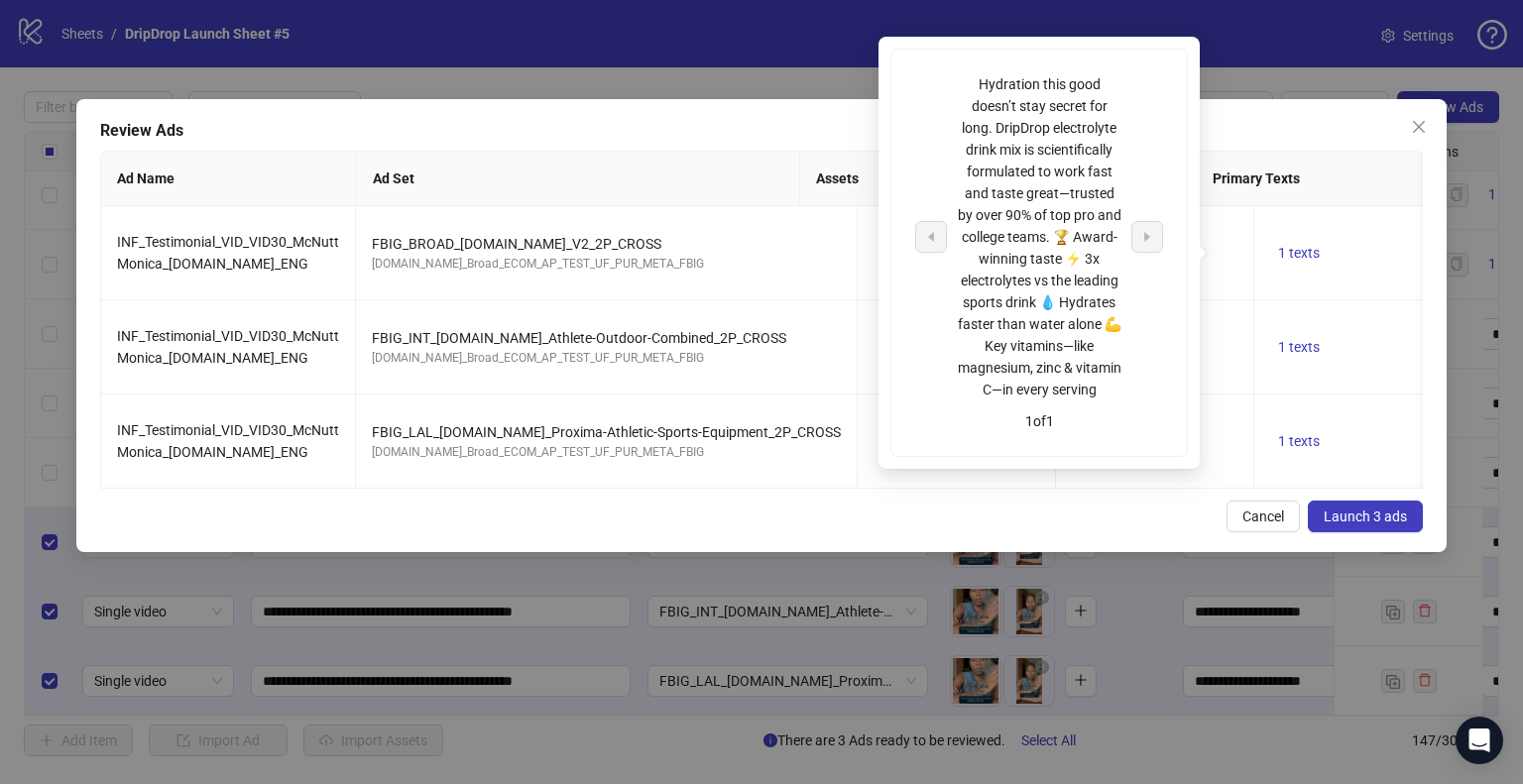 click on "Cancel Launch 3 ads" at bounding box center [762, 516] 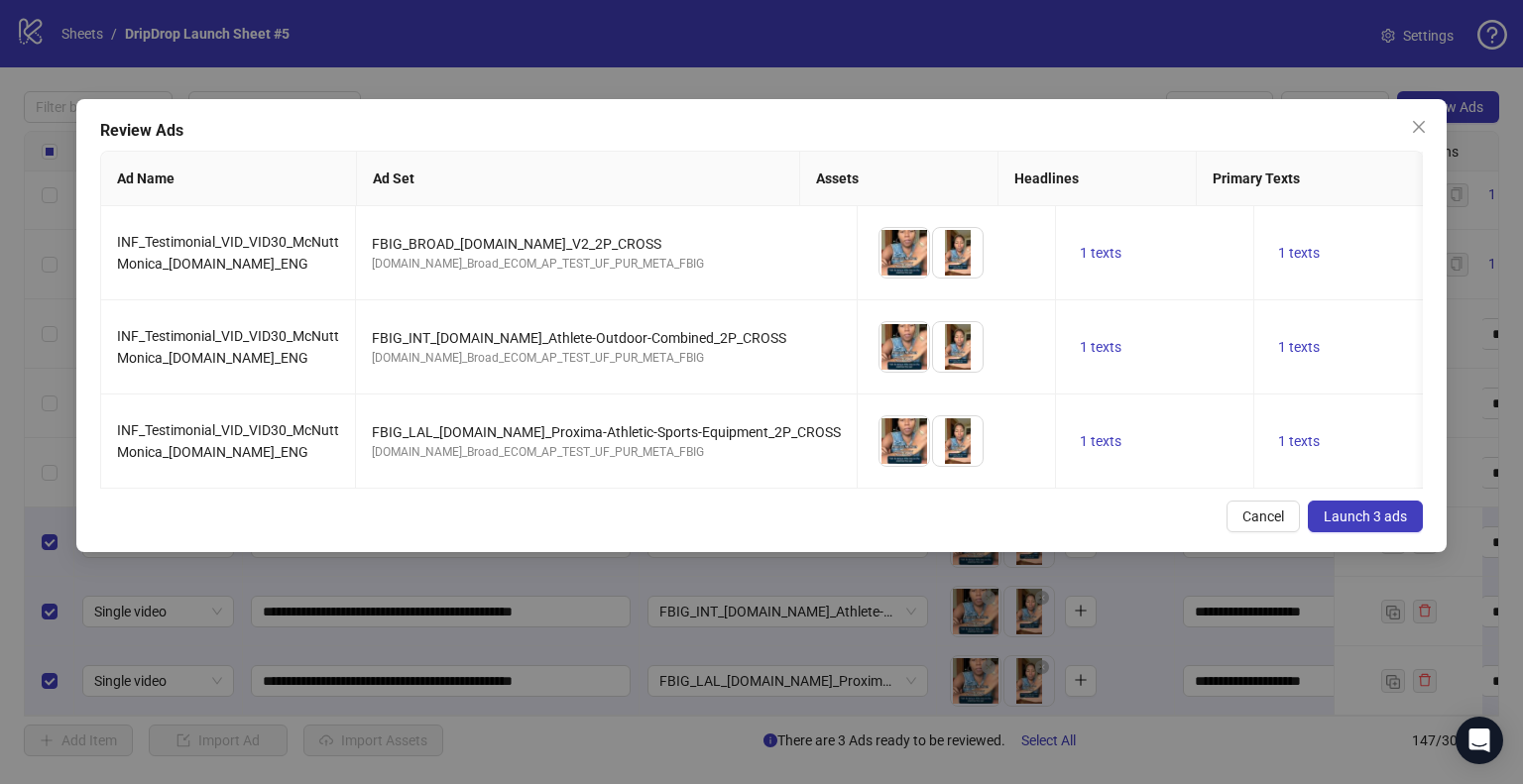 click on "Launch 3 ads" at bounding box center (1365, 516) 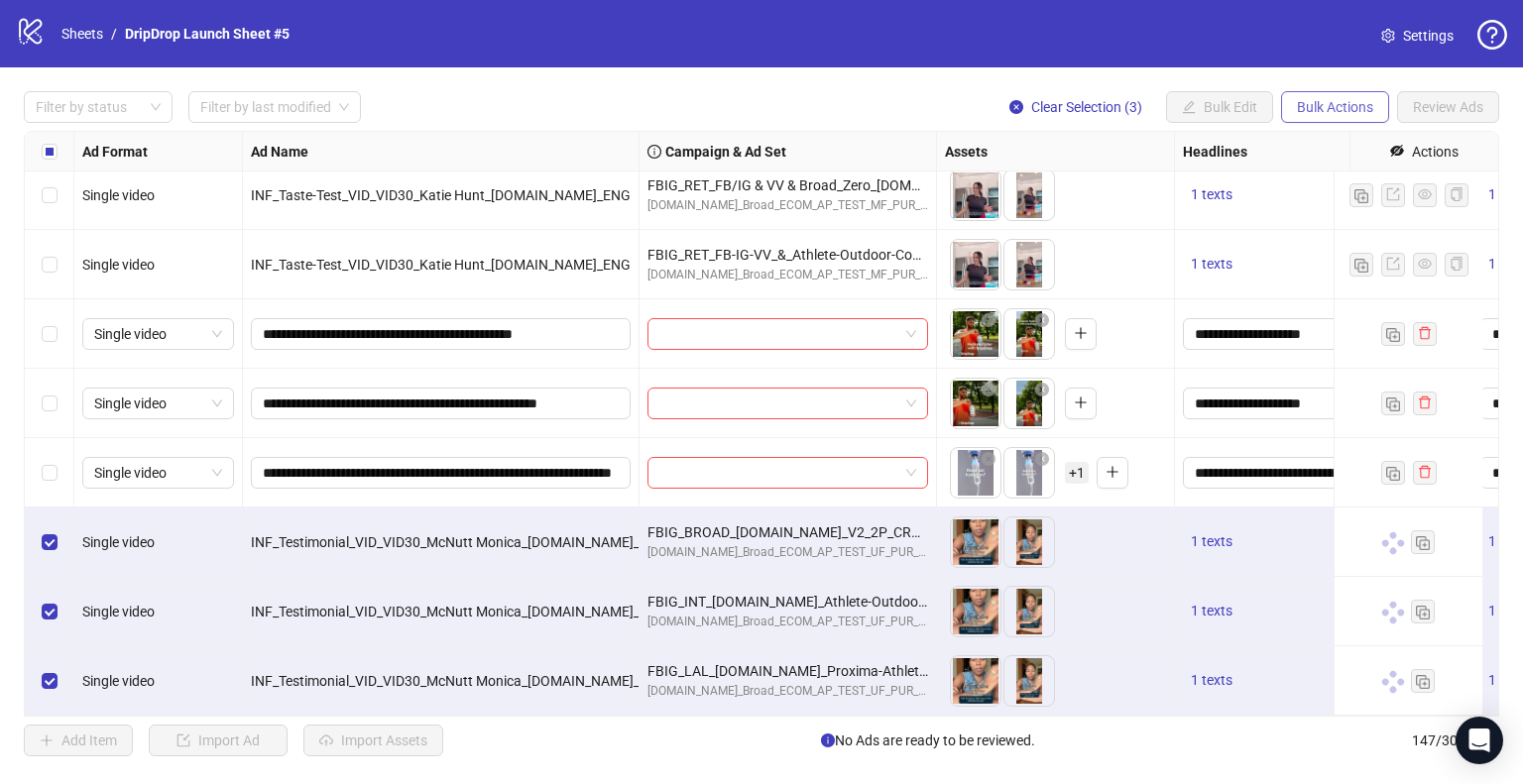 click on "Bulk Actions" at bounding box center [1335, 107] 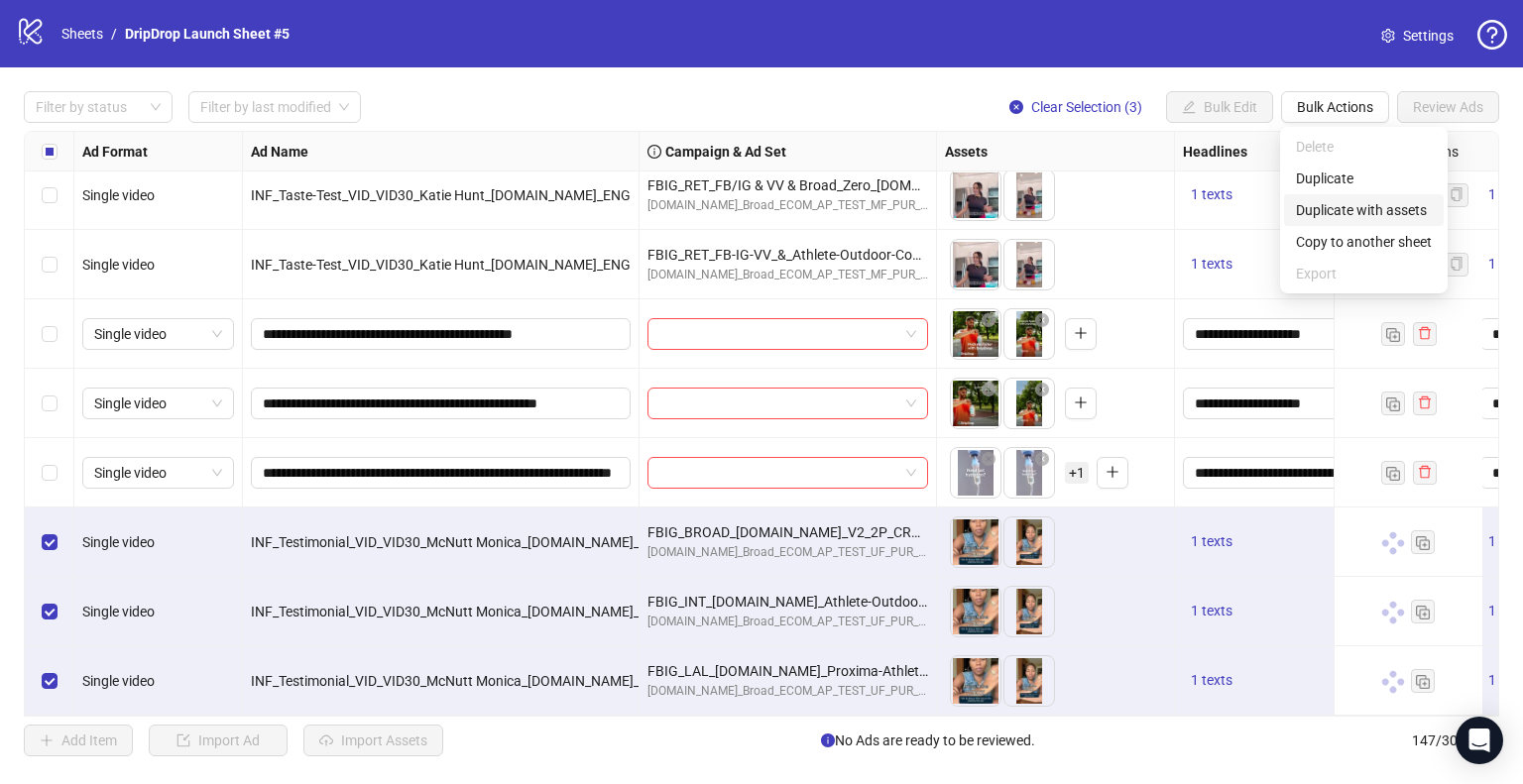 click on "Duplicate with assets" at bounding box center [1363, 210] 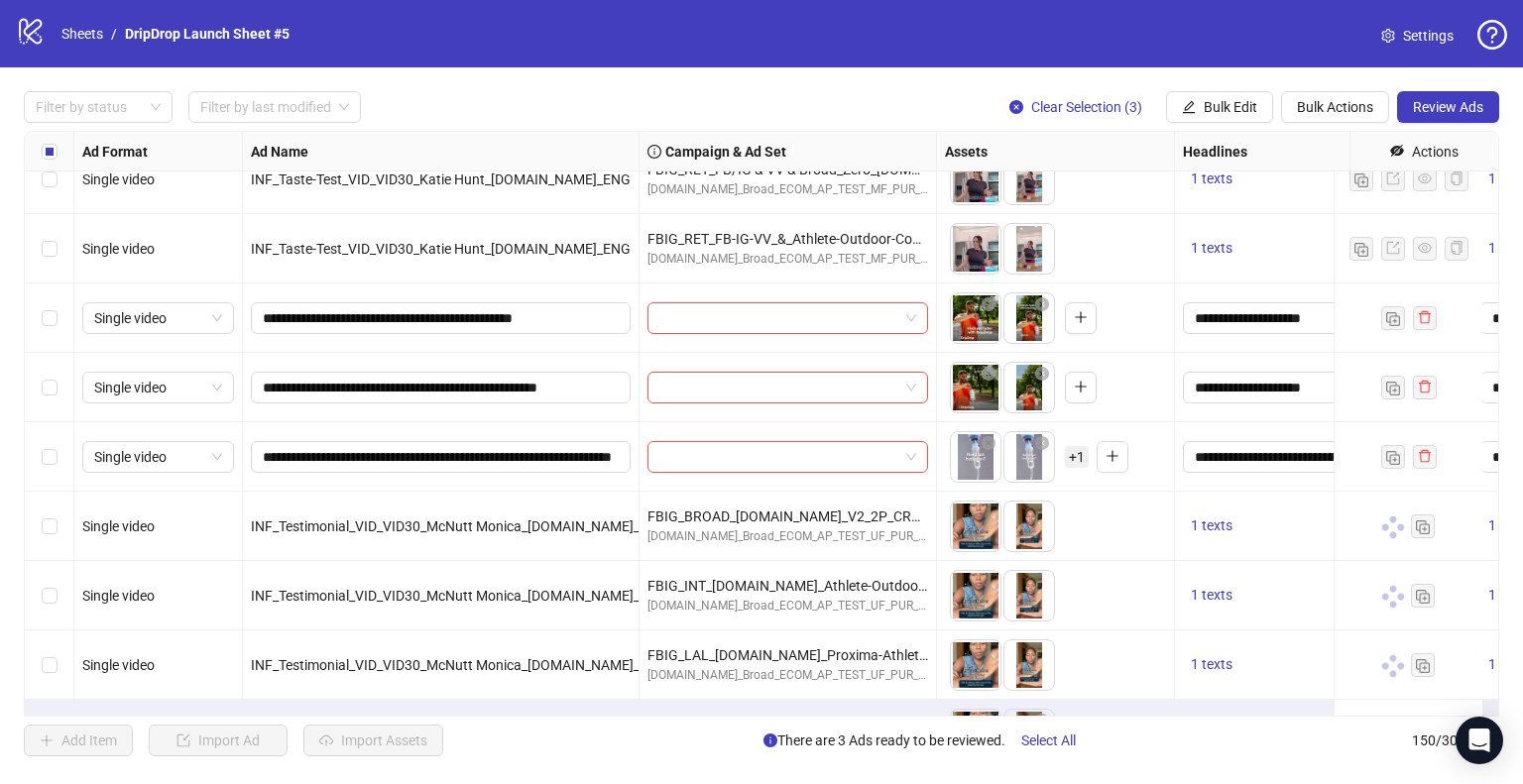 scroll, scrollTop: 9879, scrollLeft: 0, axis: vertical 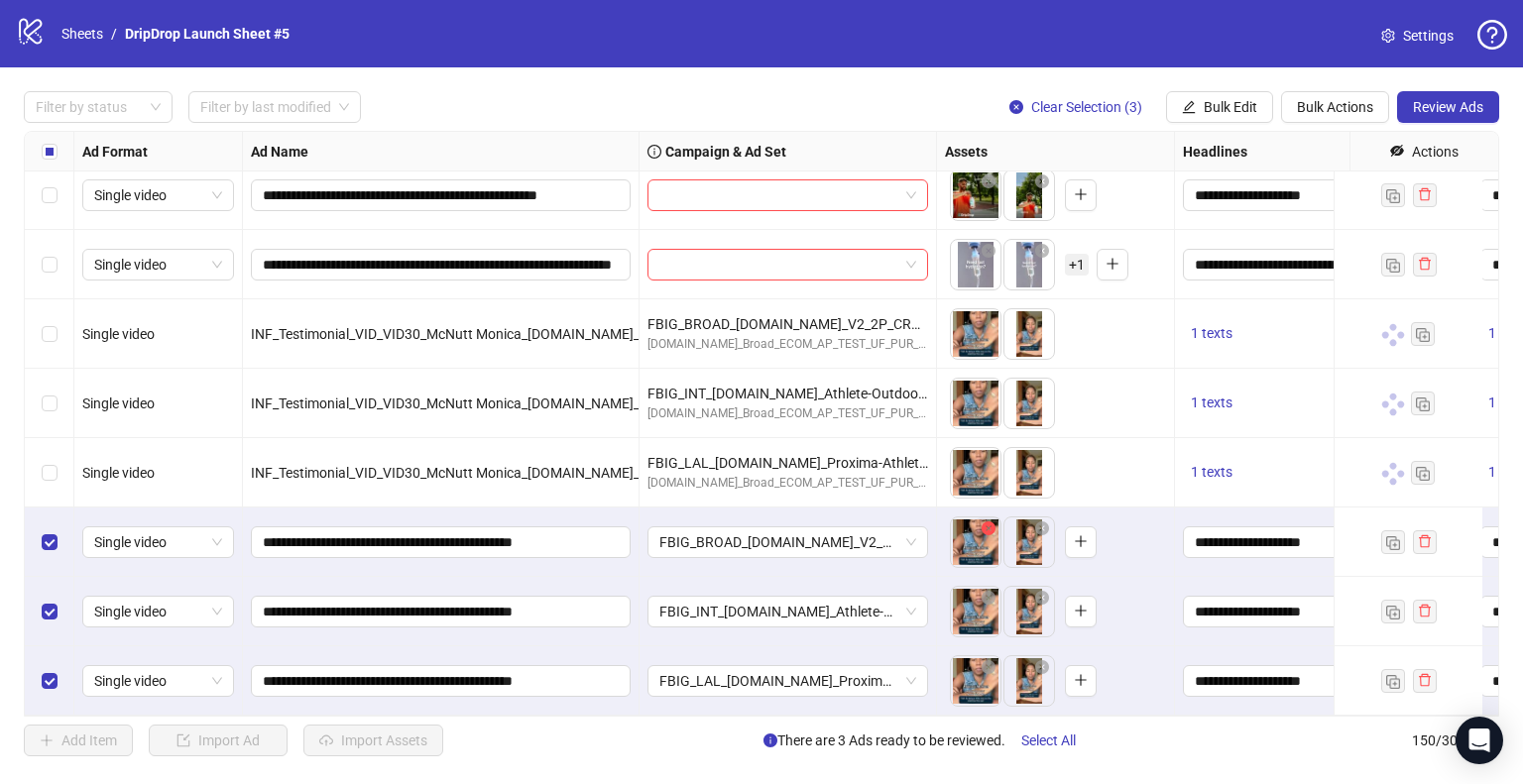 click 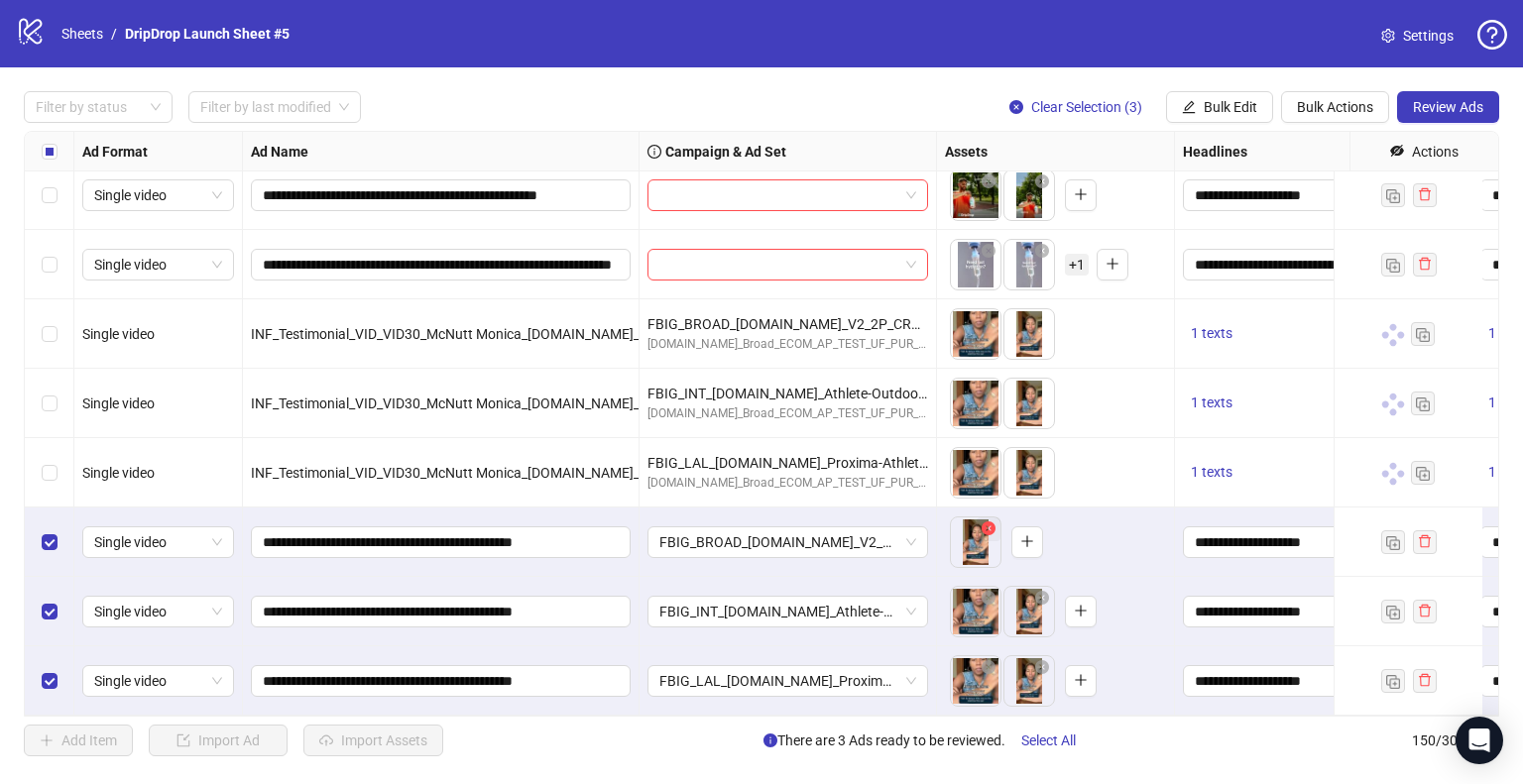 click 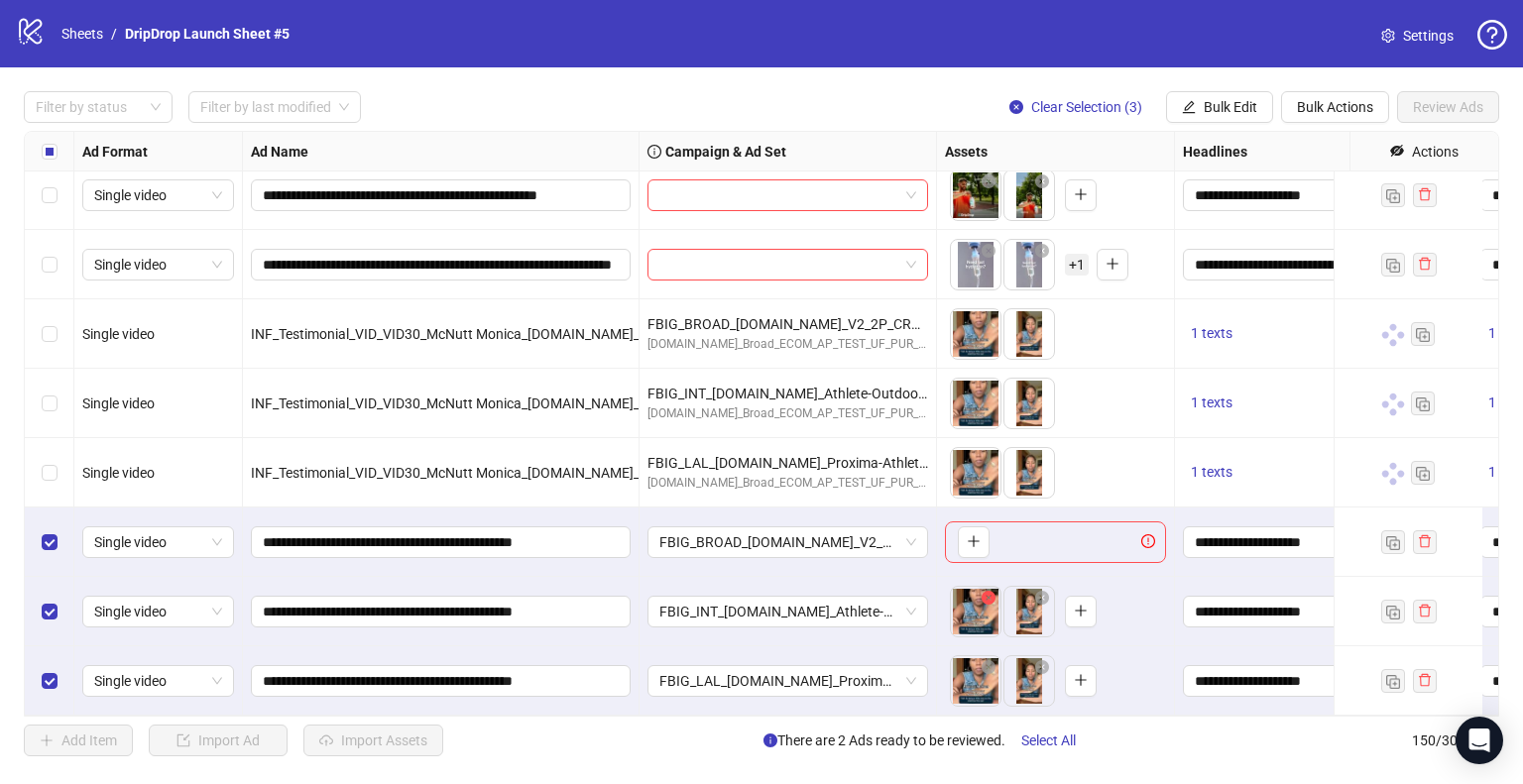 click 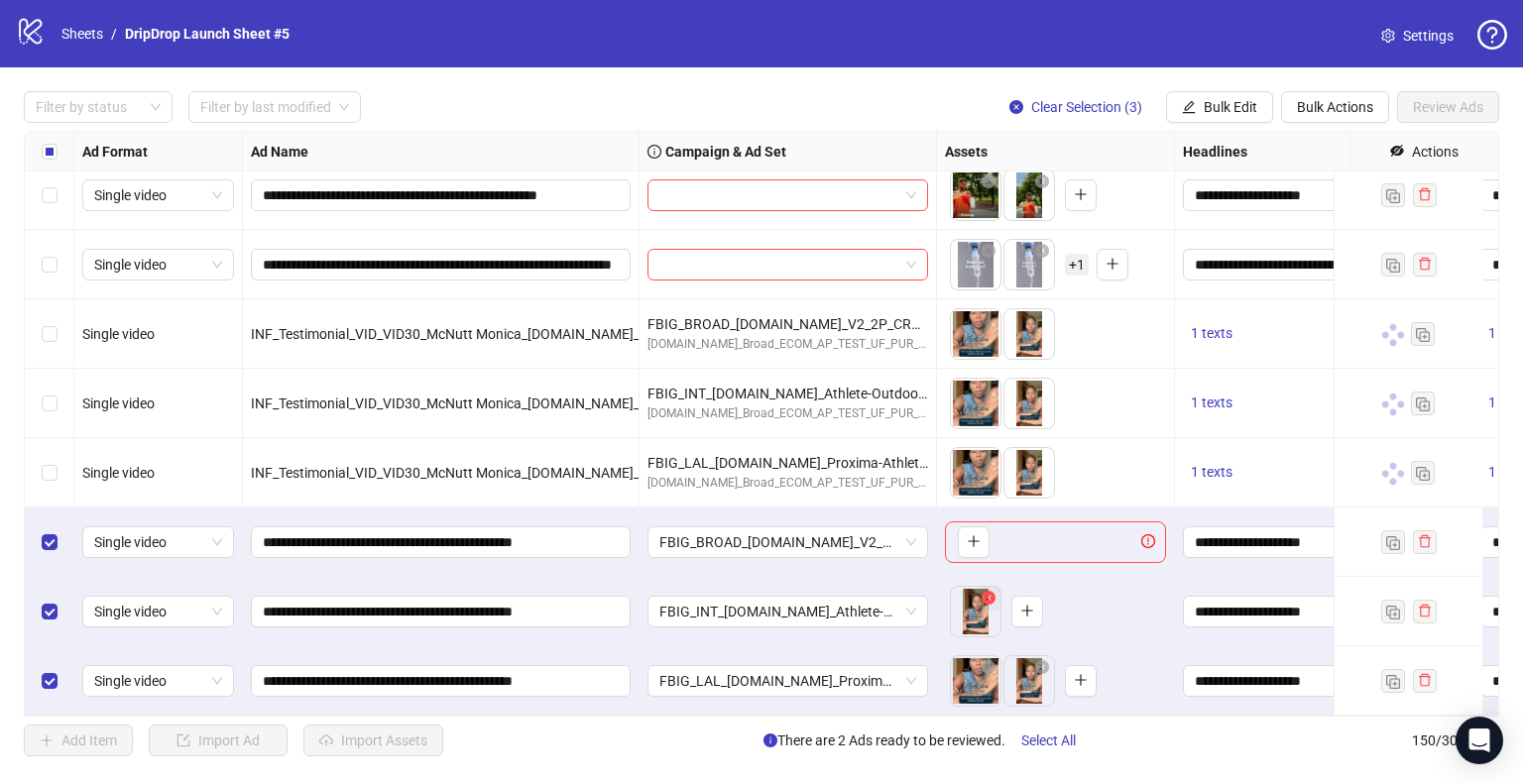 click 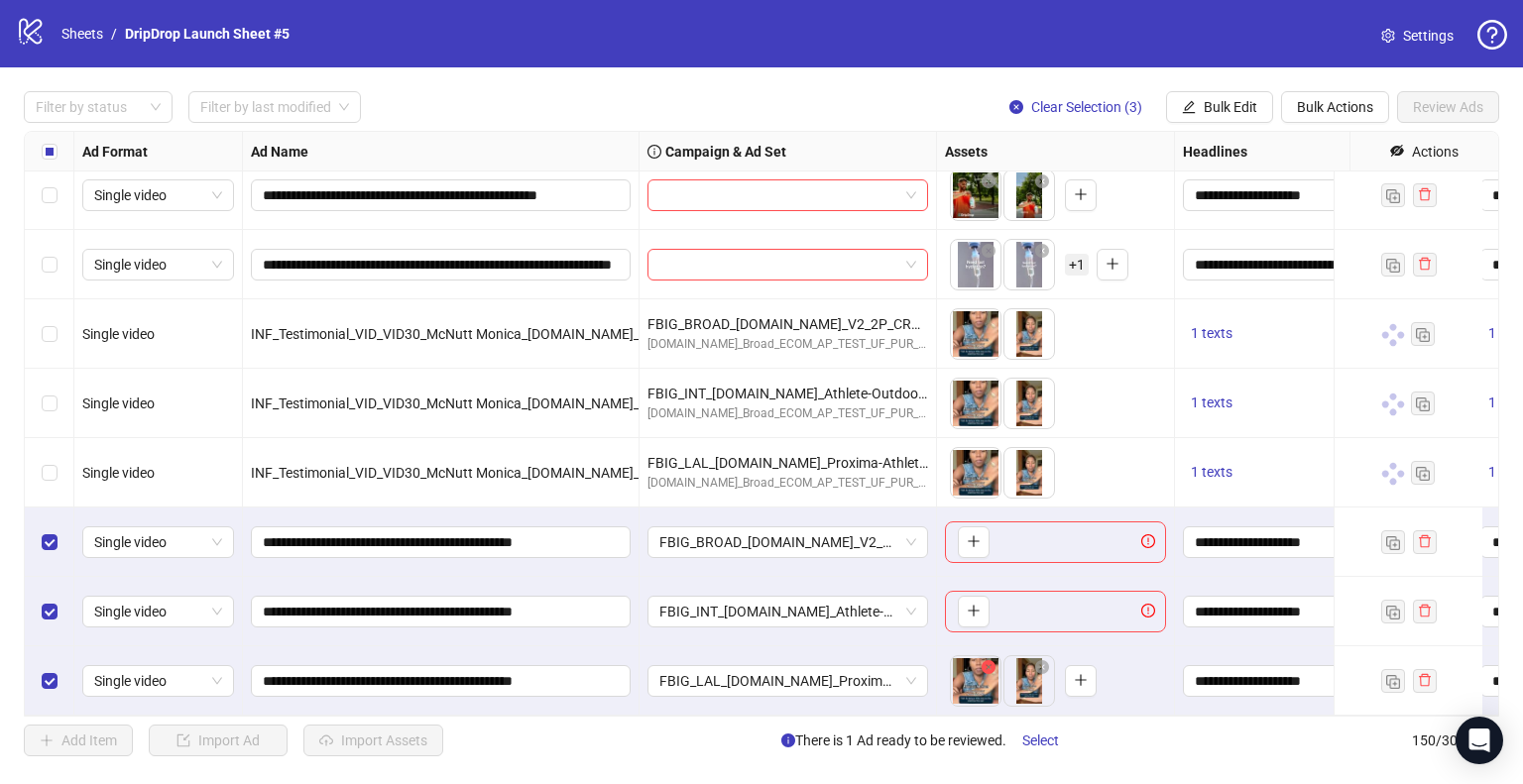 click 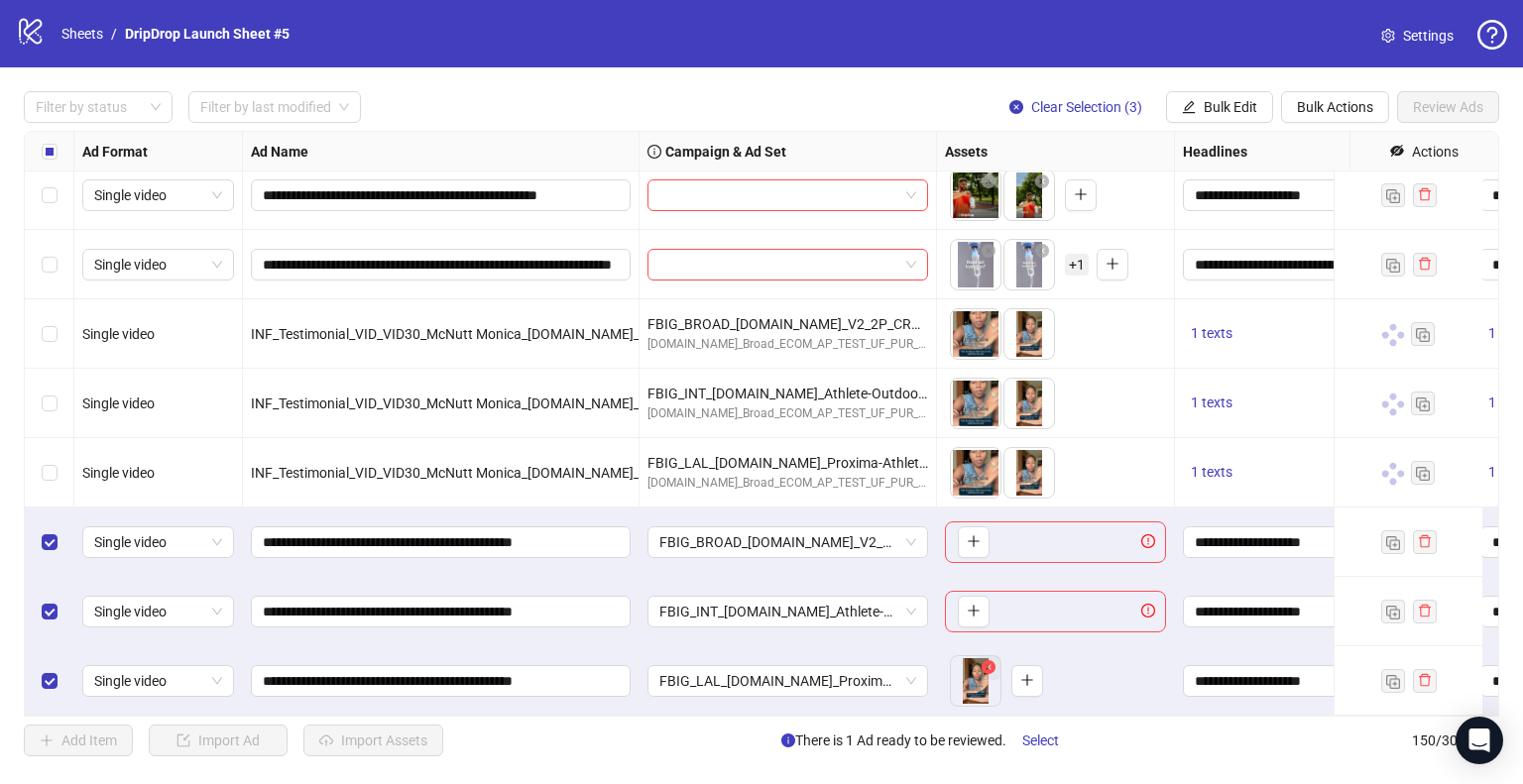 click 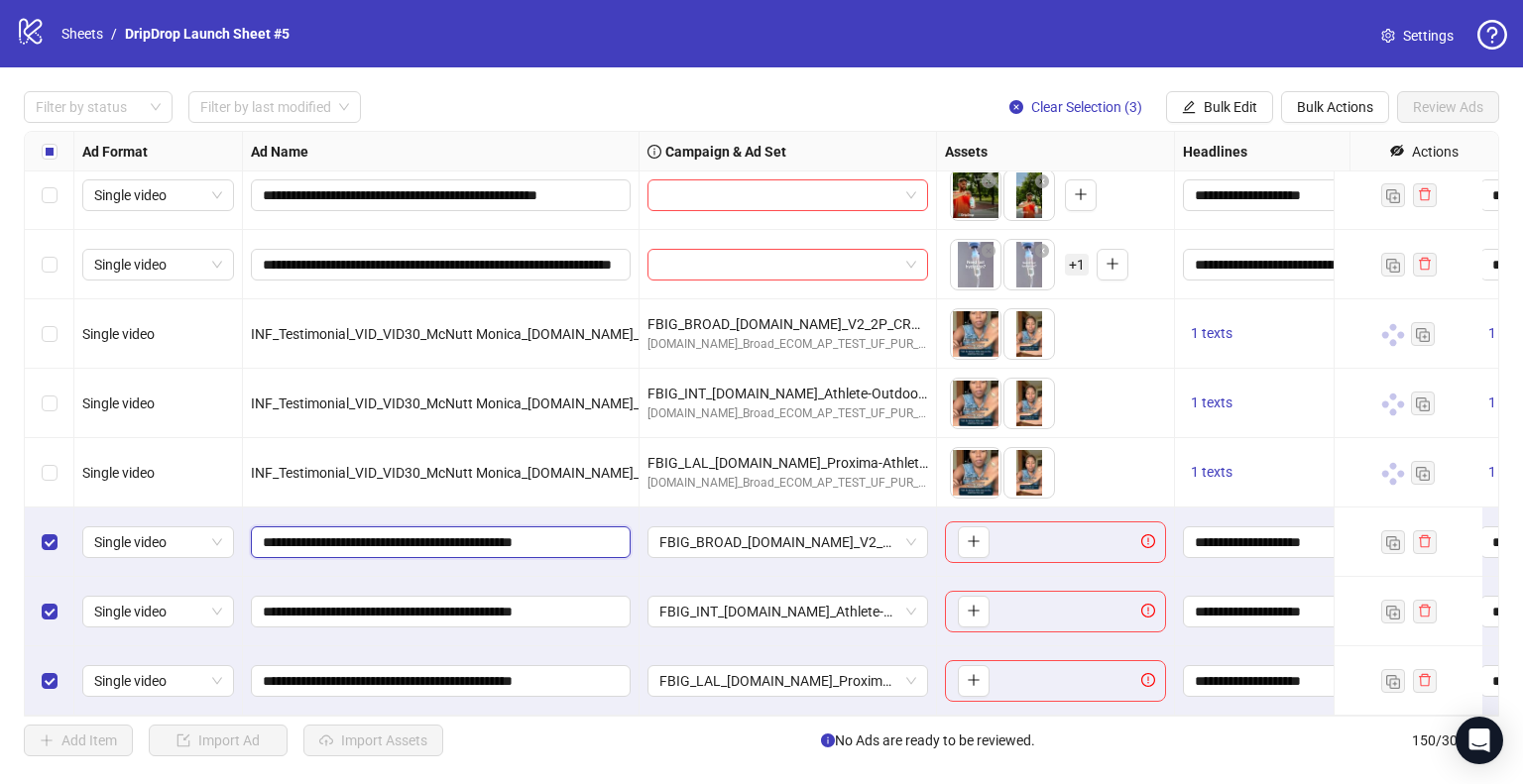 click on "**********" at bounding box center [438, 542] 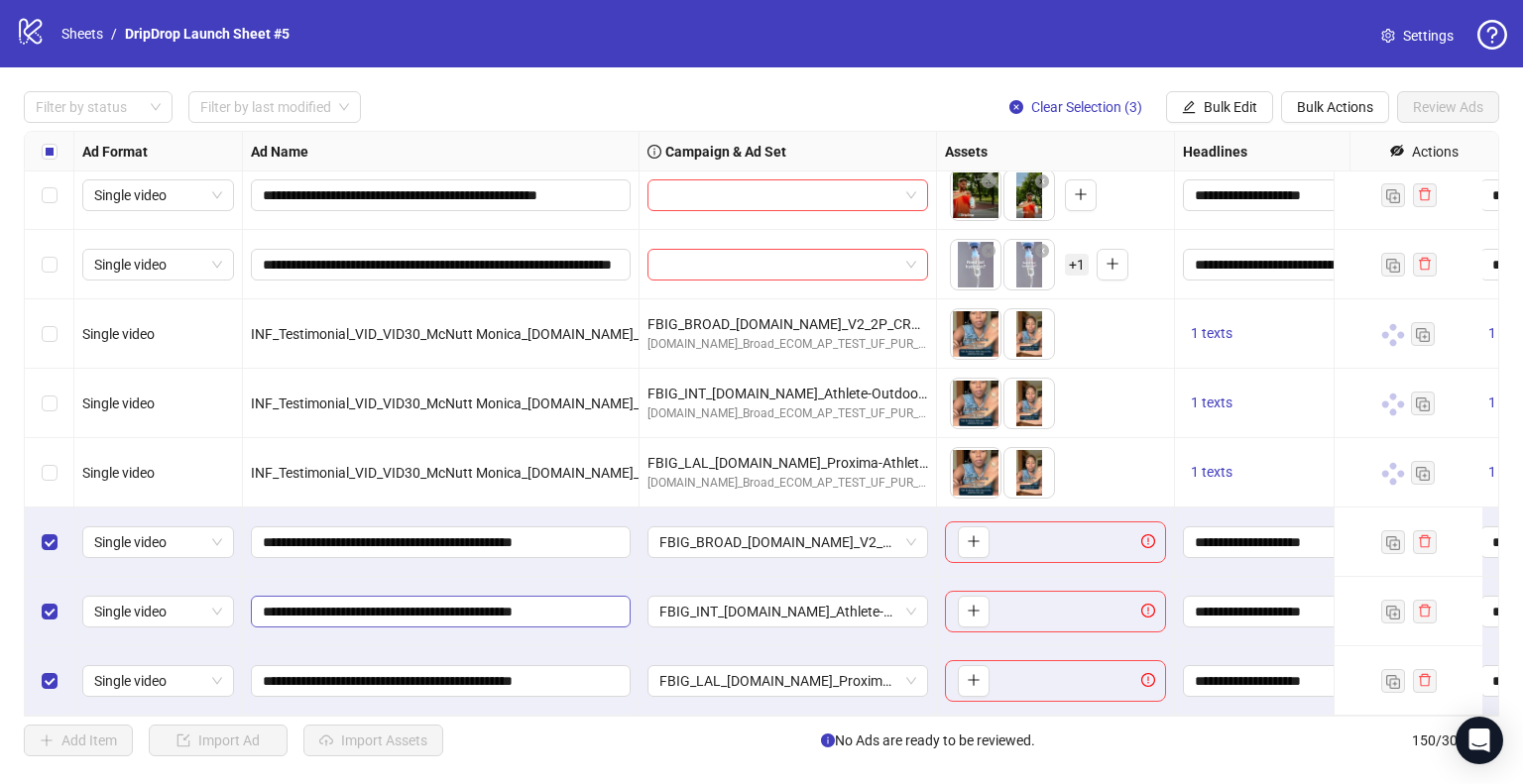 click on "**********" at bounding box center (441, 612) 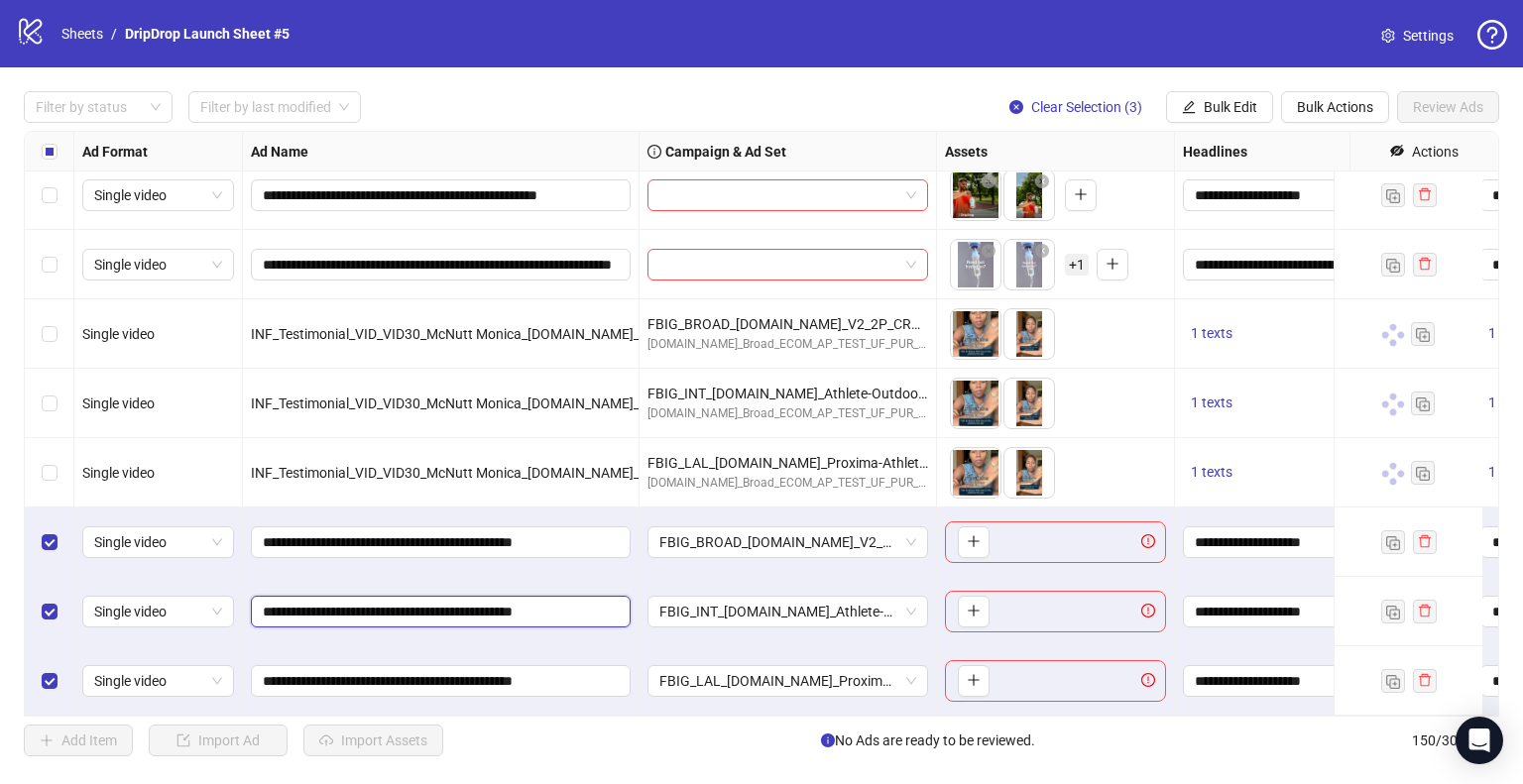 click on "**********" at bounding box center (438, 612) 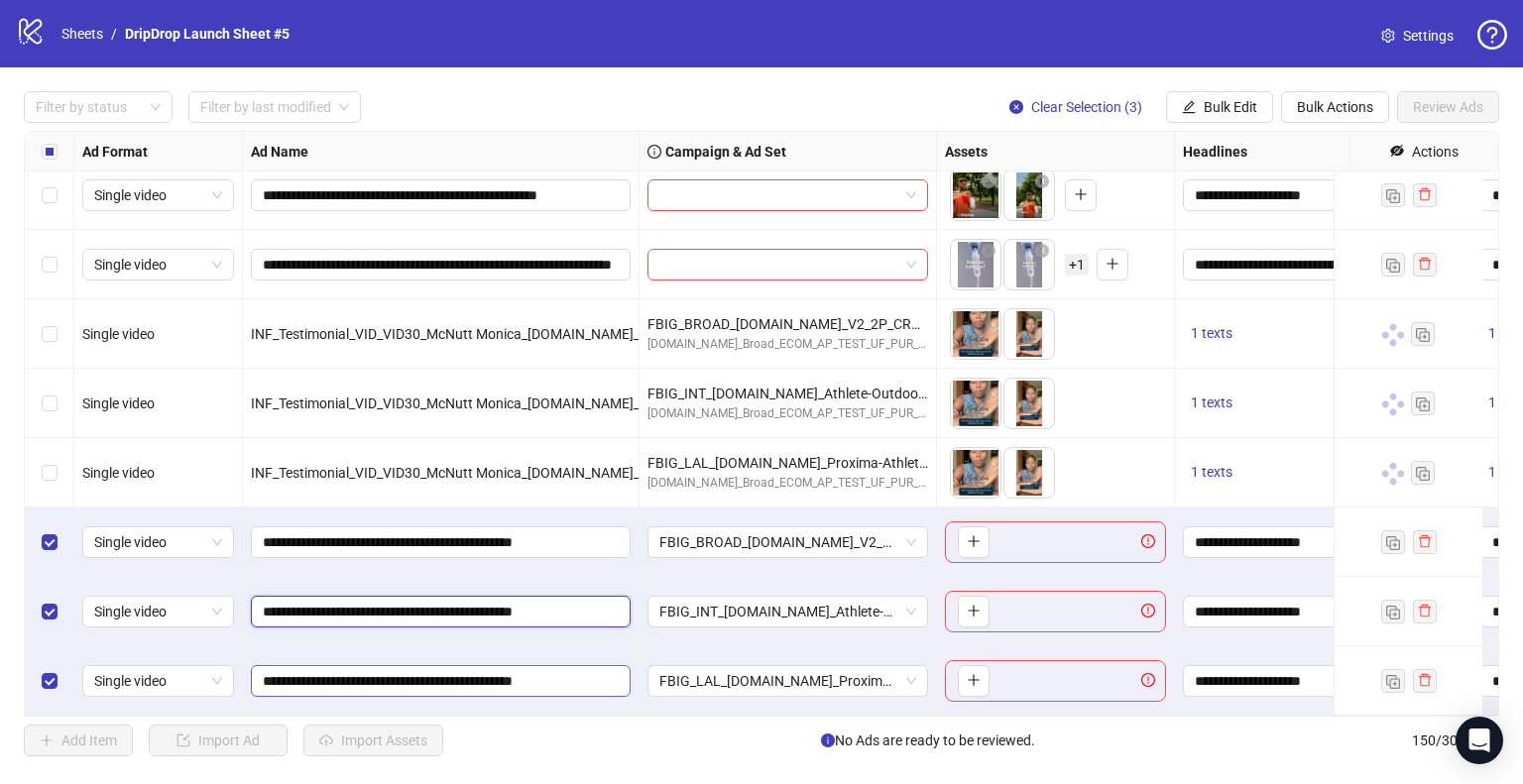 paste 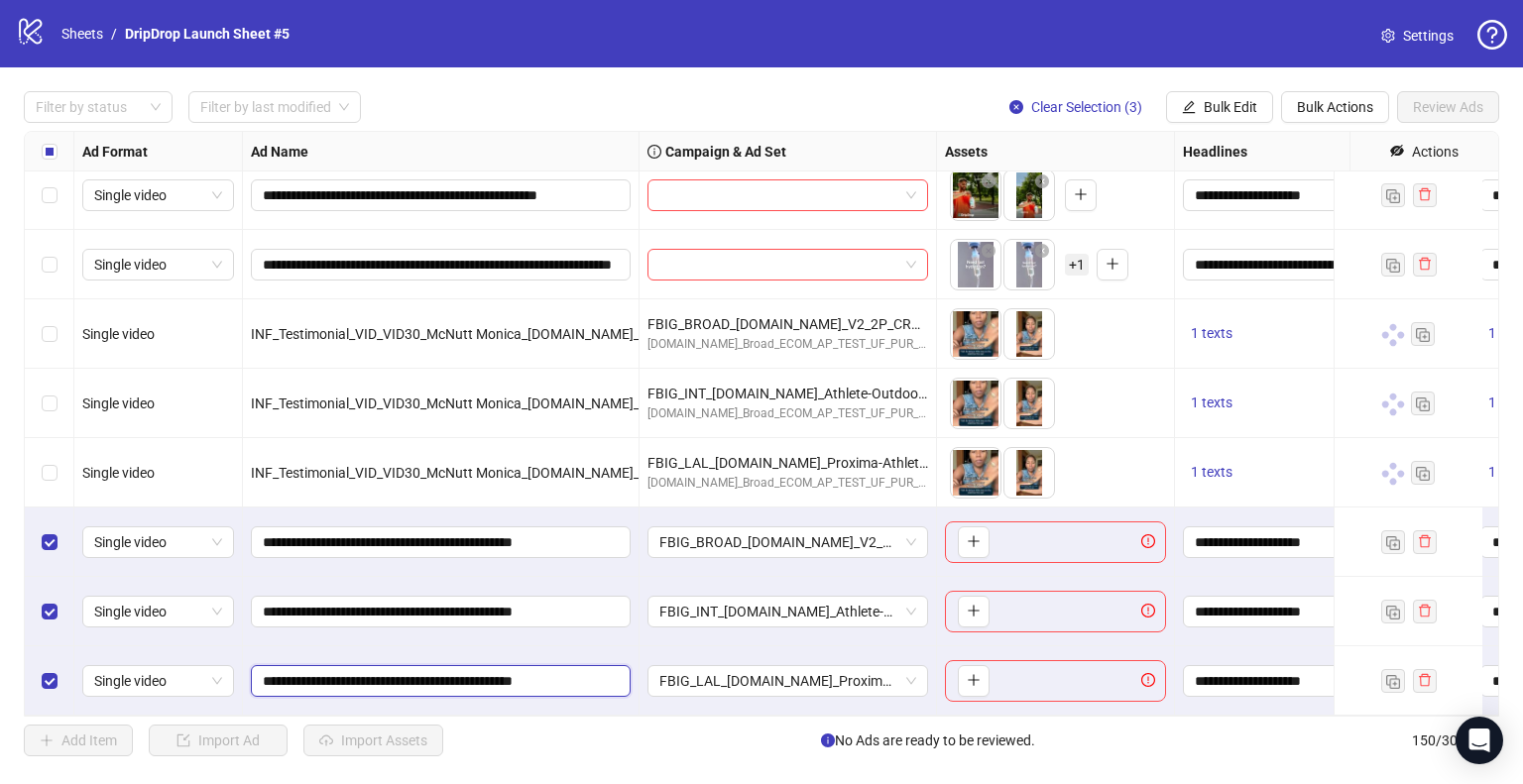 click on "**********" at bounding box center (438, 681) 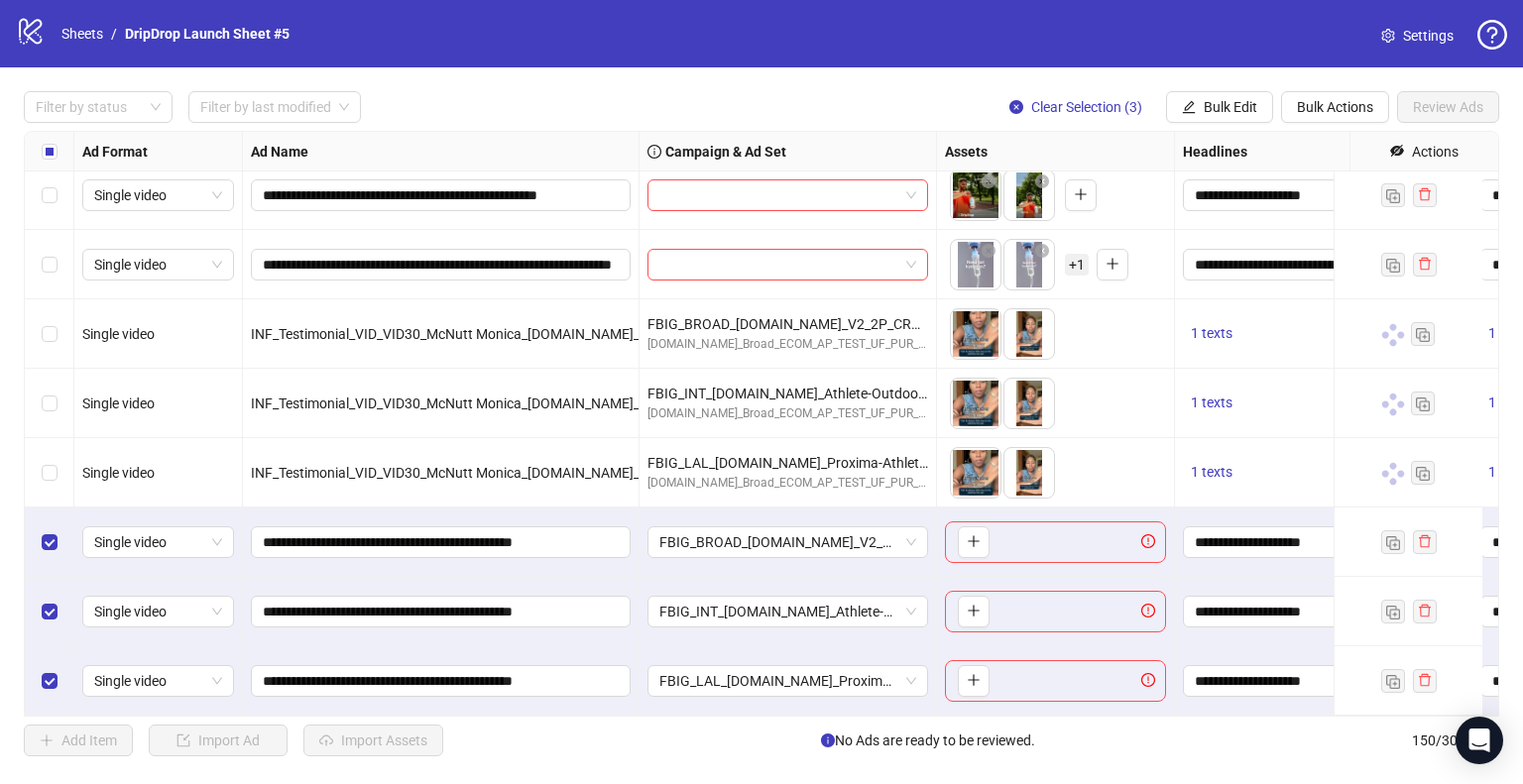 click on "**********" at bounding box center (441, 681) 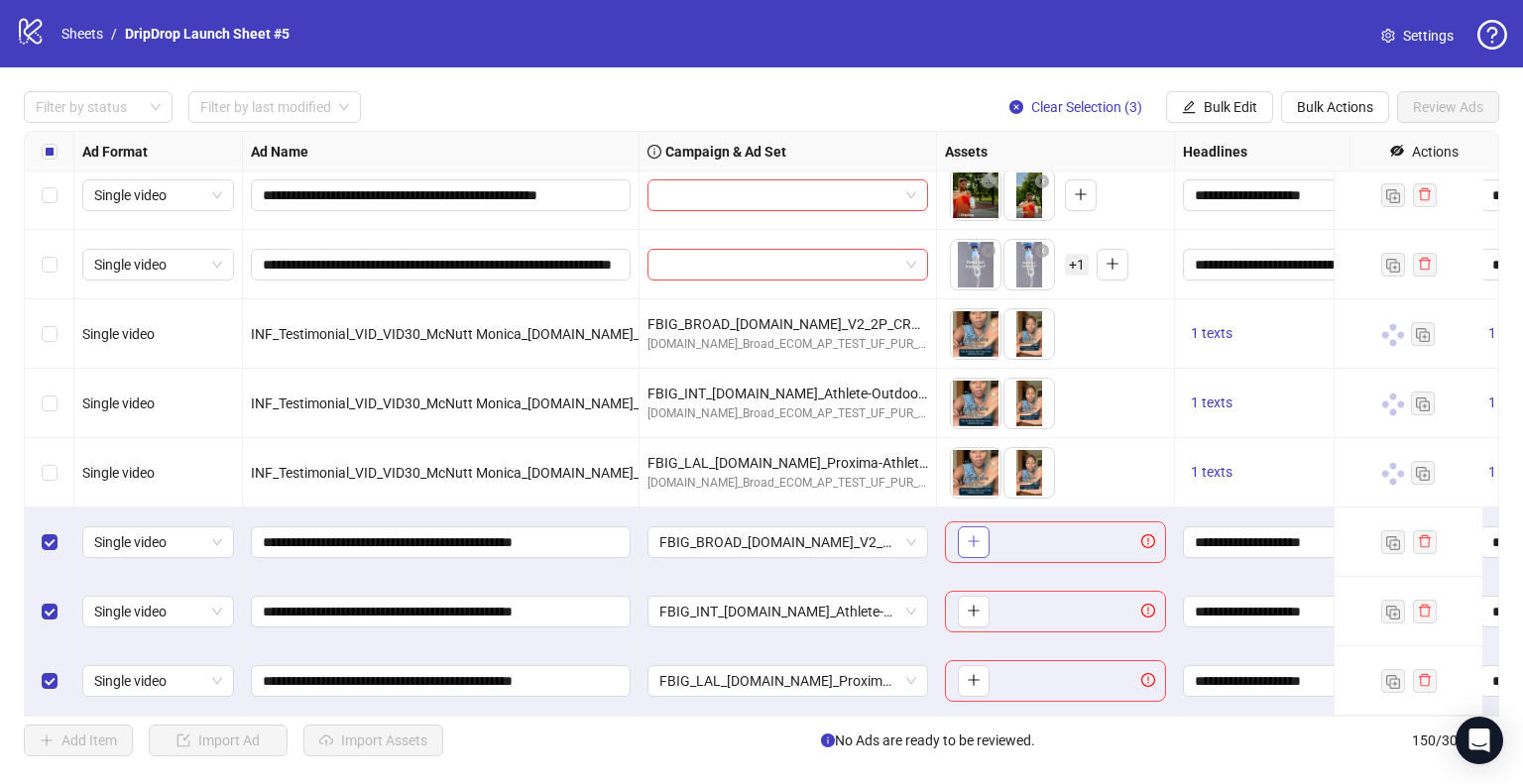 click 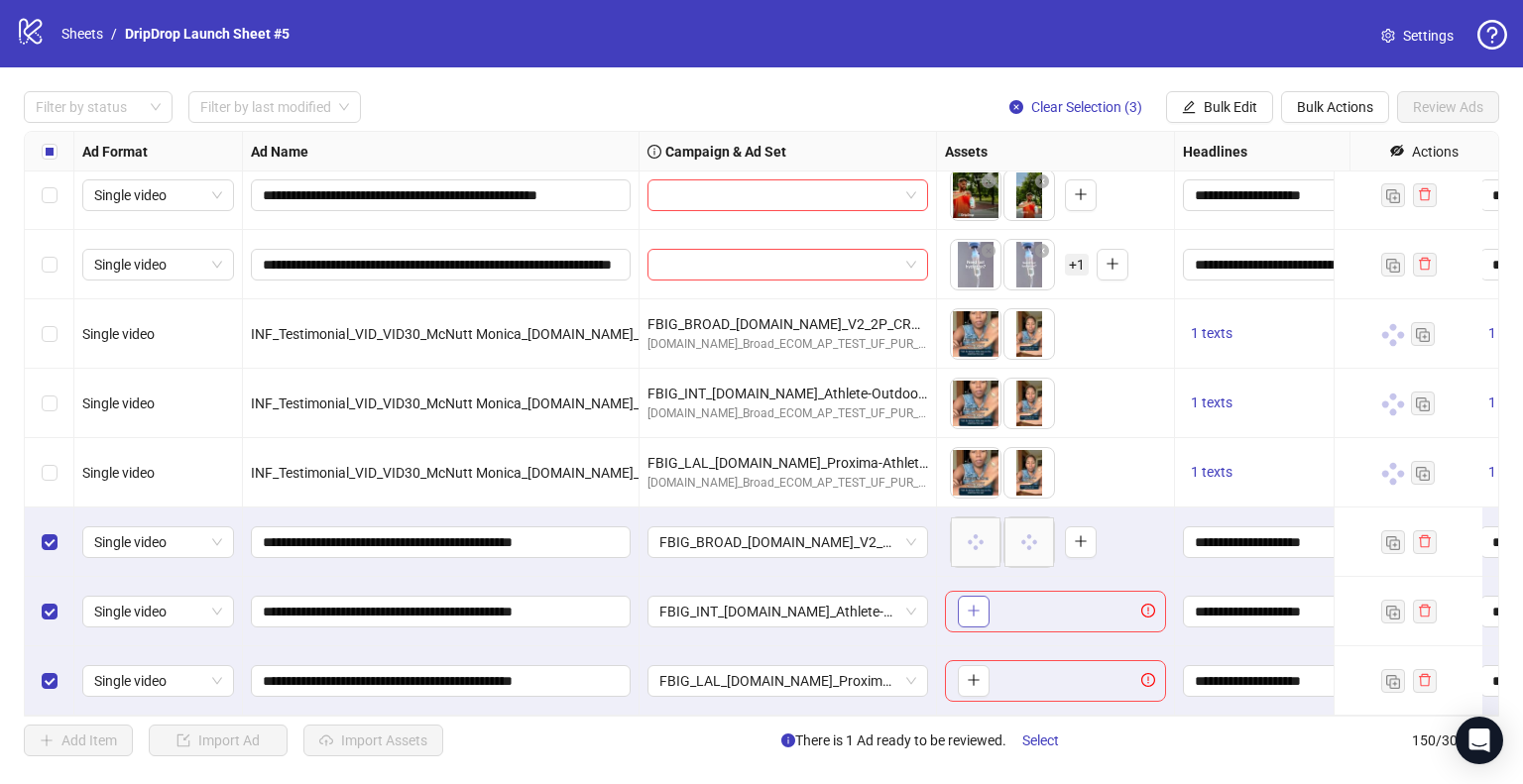 click 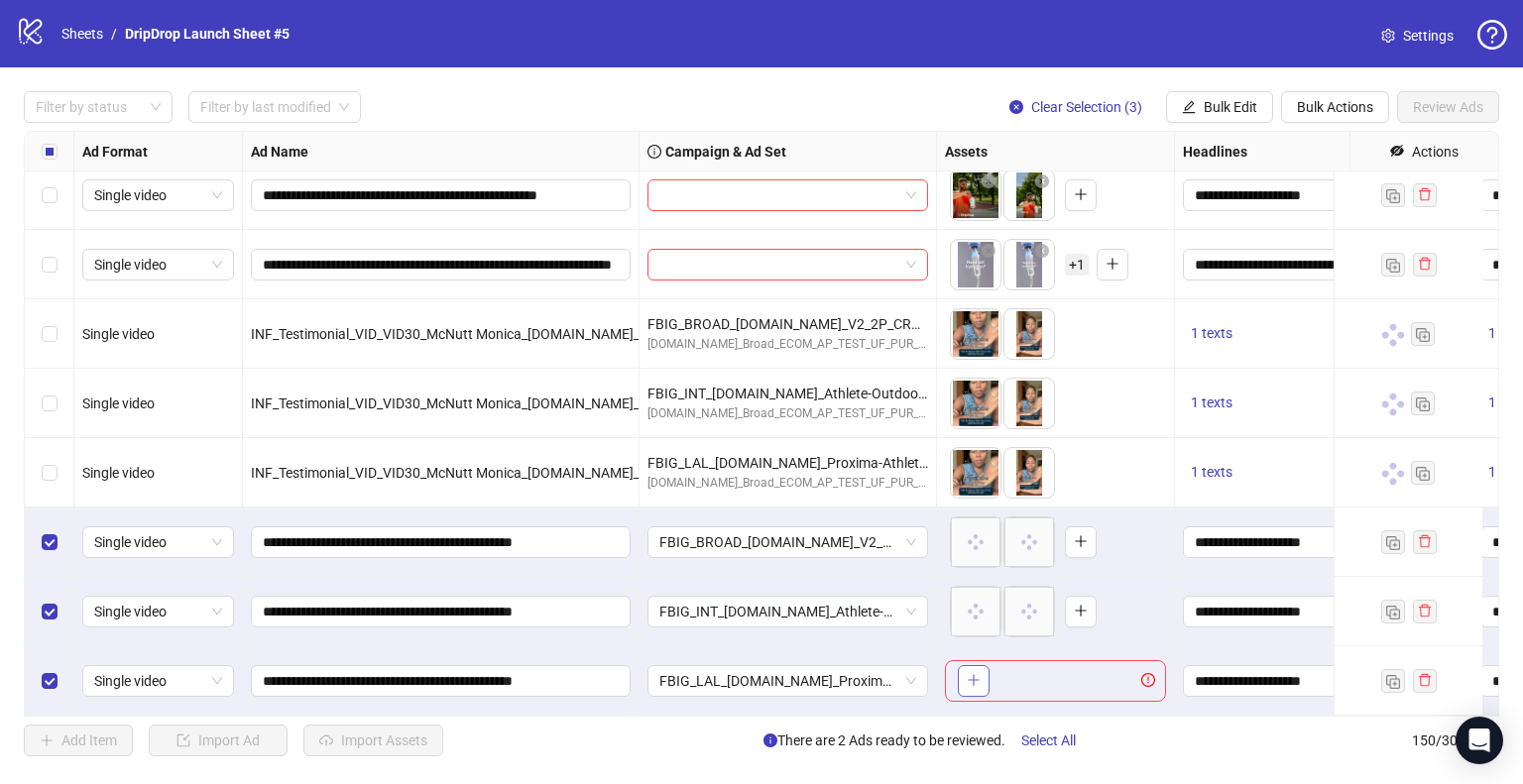 click at bounding box center [974, 681] 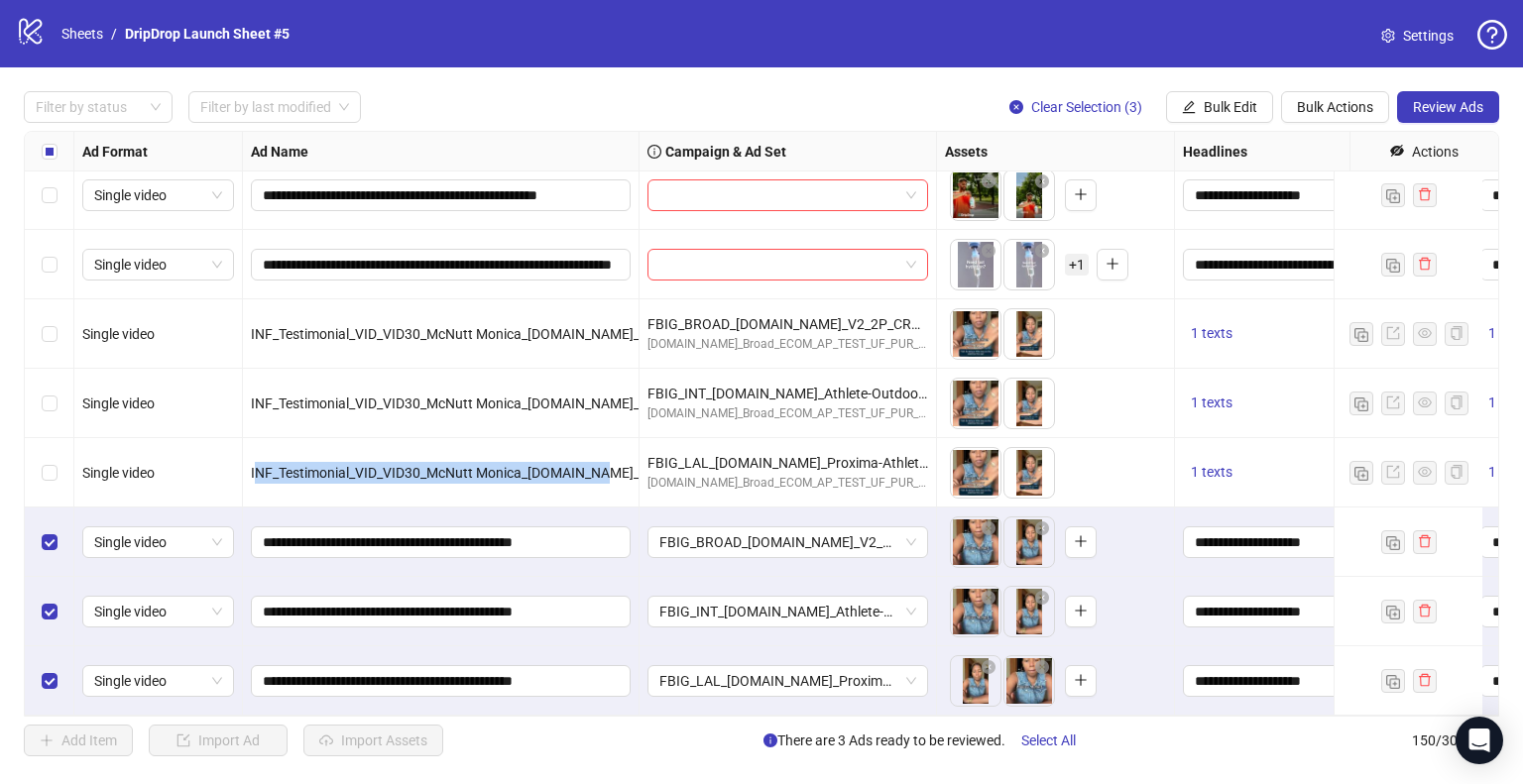 drag, startPoint x: 618, startPoint y: 455, endPoint x: 254, endPoint y: 465, distance: 364.1373 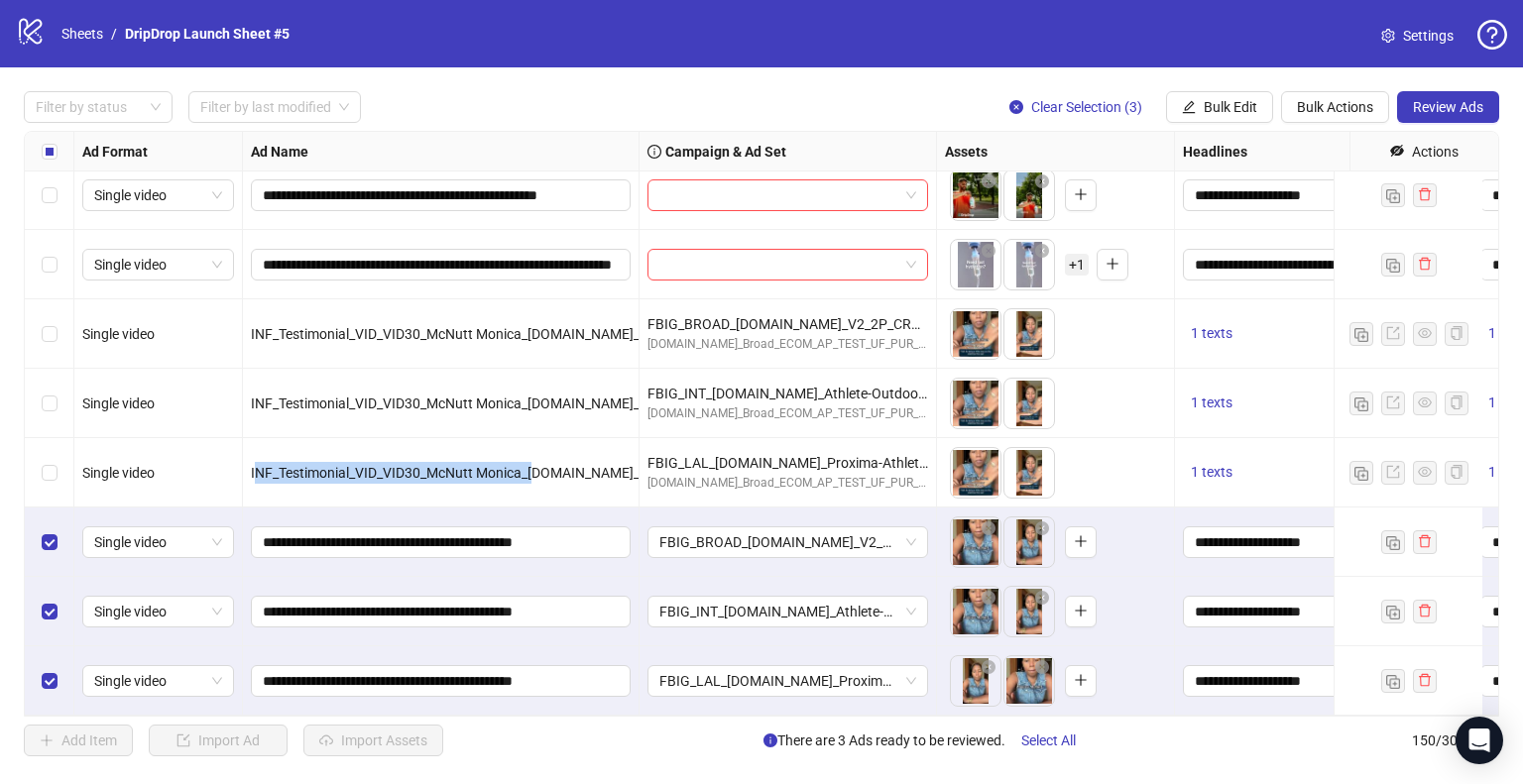 drag, startPoint x: 253, startPoint y: 454, endPoint x: 602, endPoint y: 459, distance: 349.03581 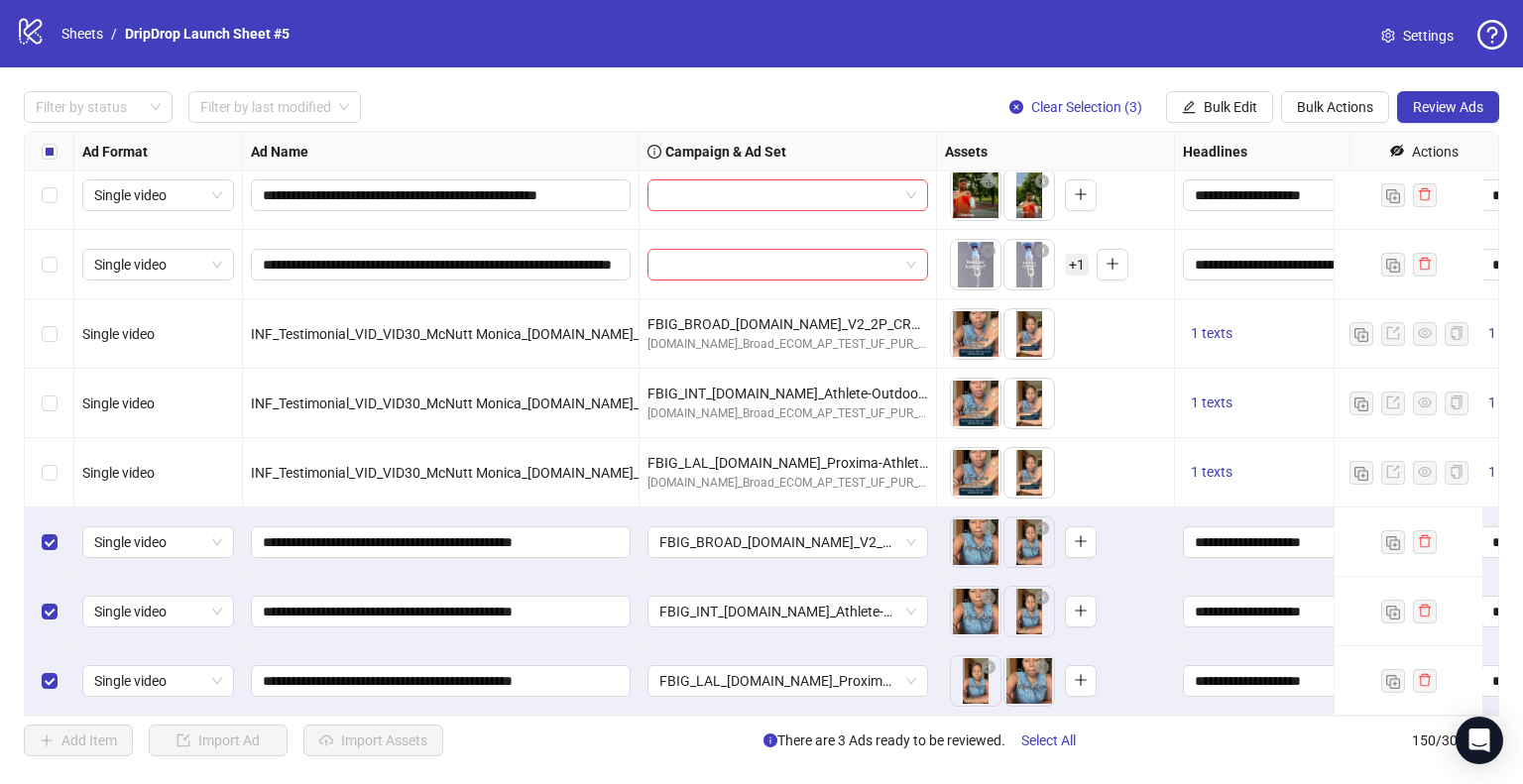 drag, startPoint x: 602, startPoint y: 459, endPoint x: 638, endPoint y: 459, distance: 36 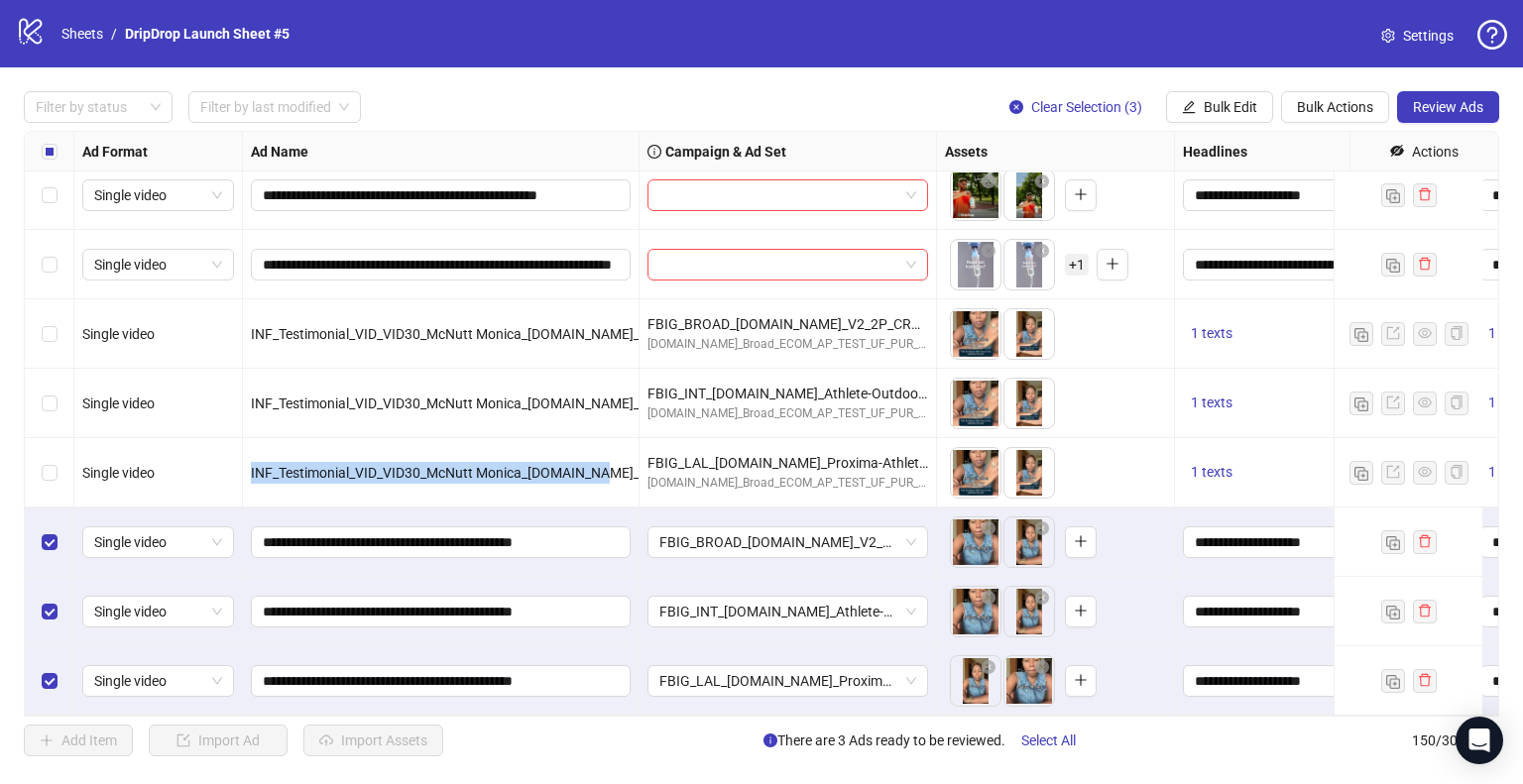 drag, startPoint x: 548, startPoint y: 455, endPoint x: 246, endPoint y: 456, distance: 302.00166 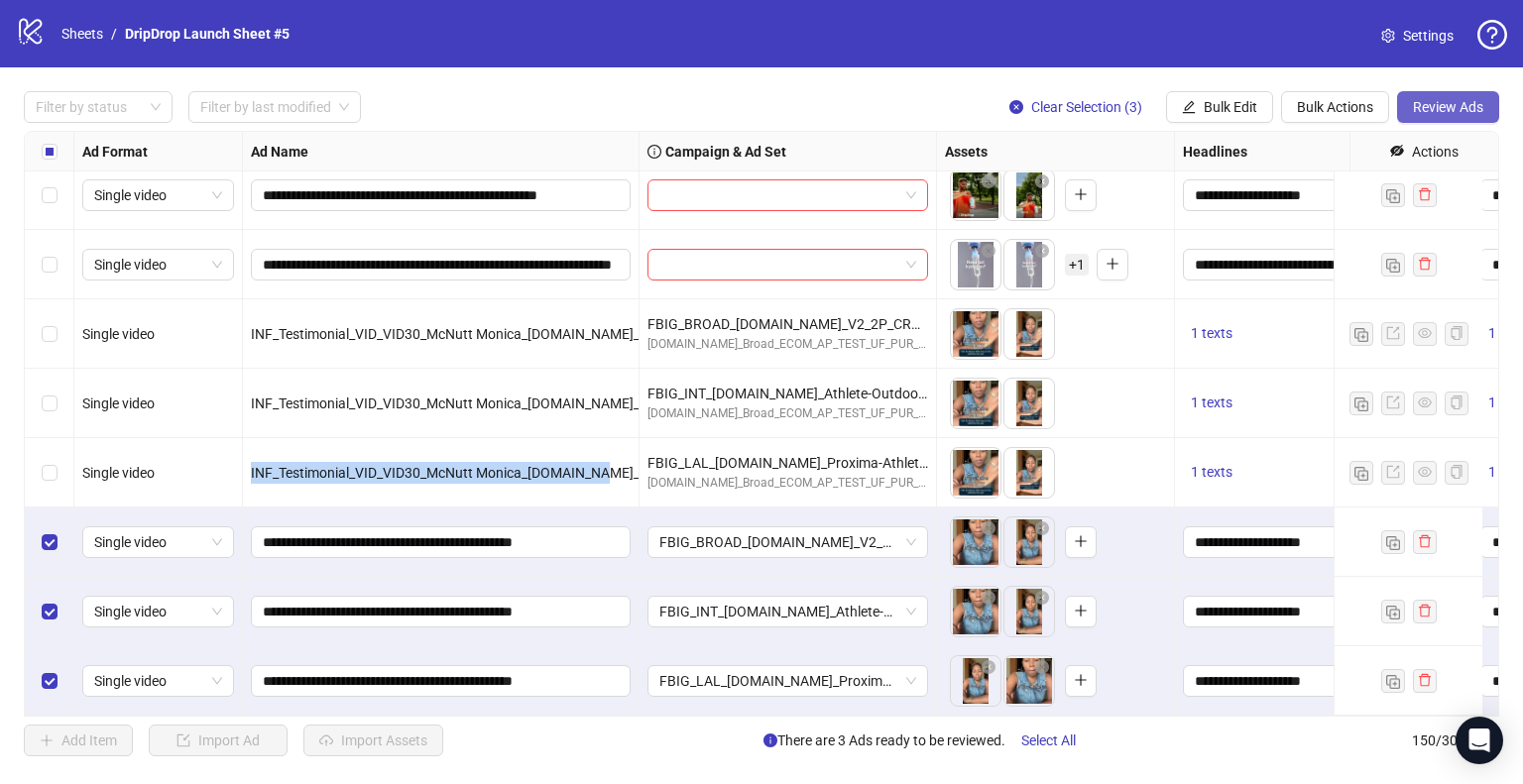 click on "Review Ads" at bounding box center [1448, 107] 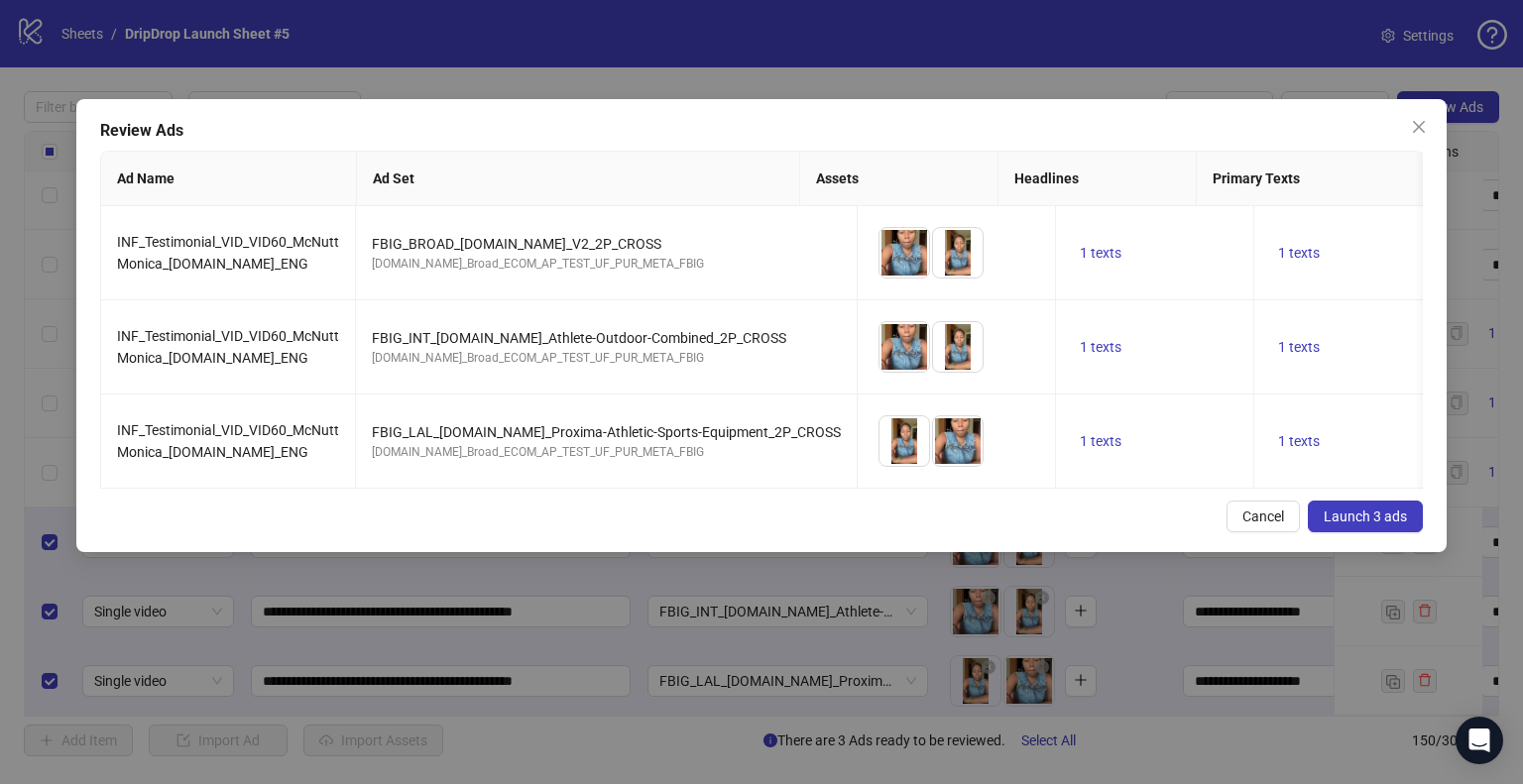 click on "Launch 3 ads" at bounding box center [1365, 516] 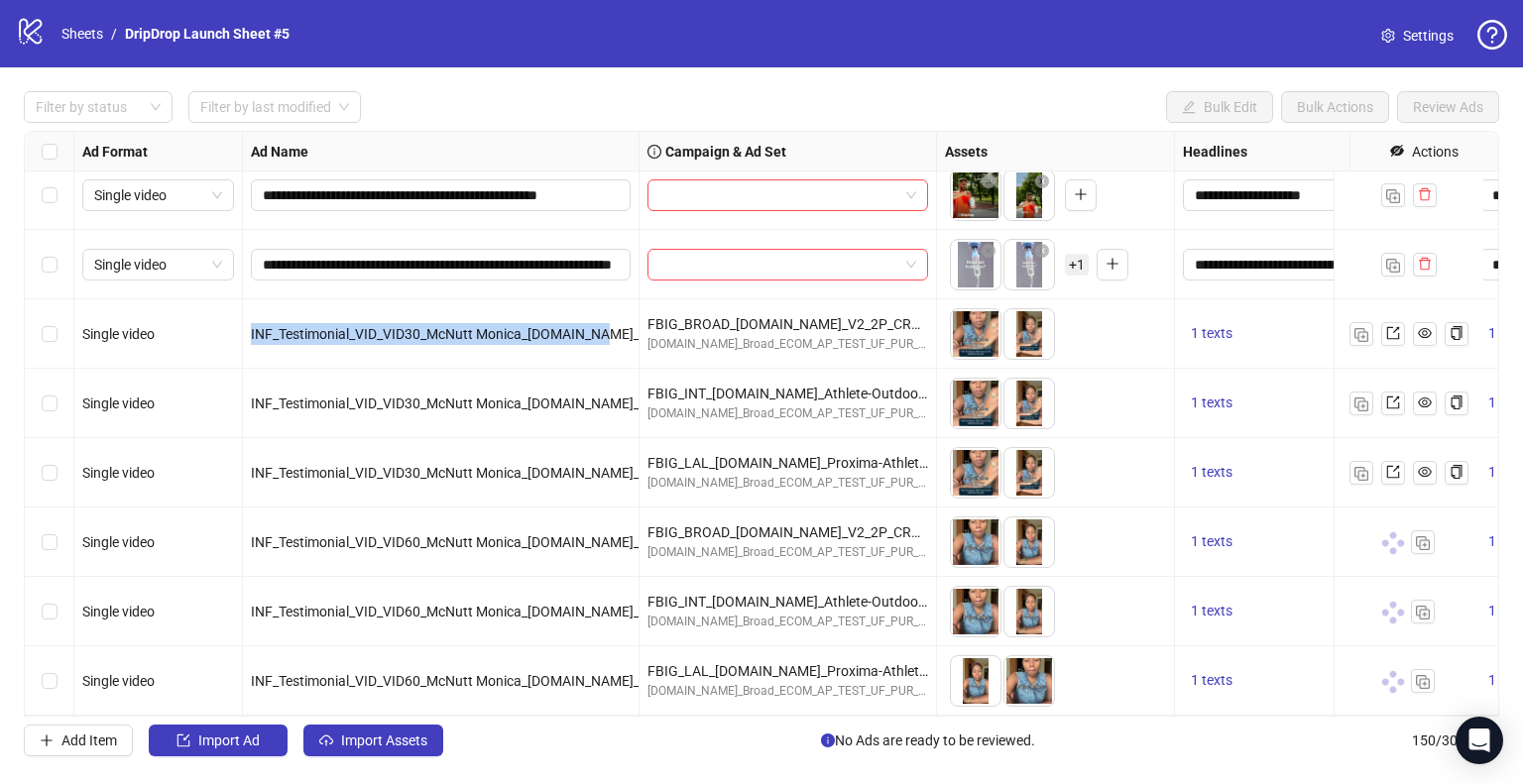 drag, startPoint x: 252, startPoint y: 313, endPoint x: 615, endPoint y: 327, distance: 363.26987 